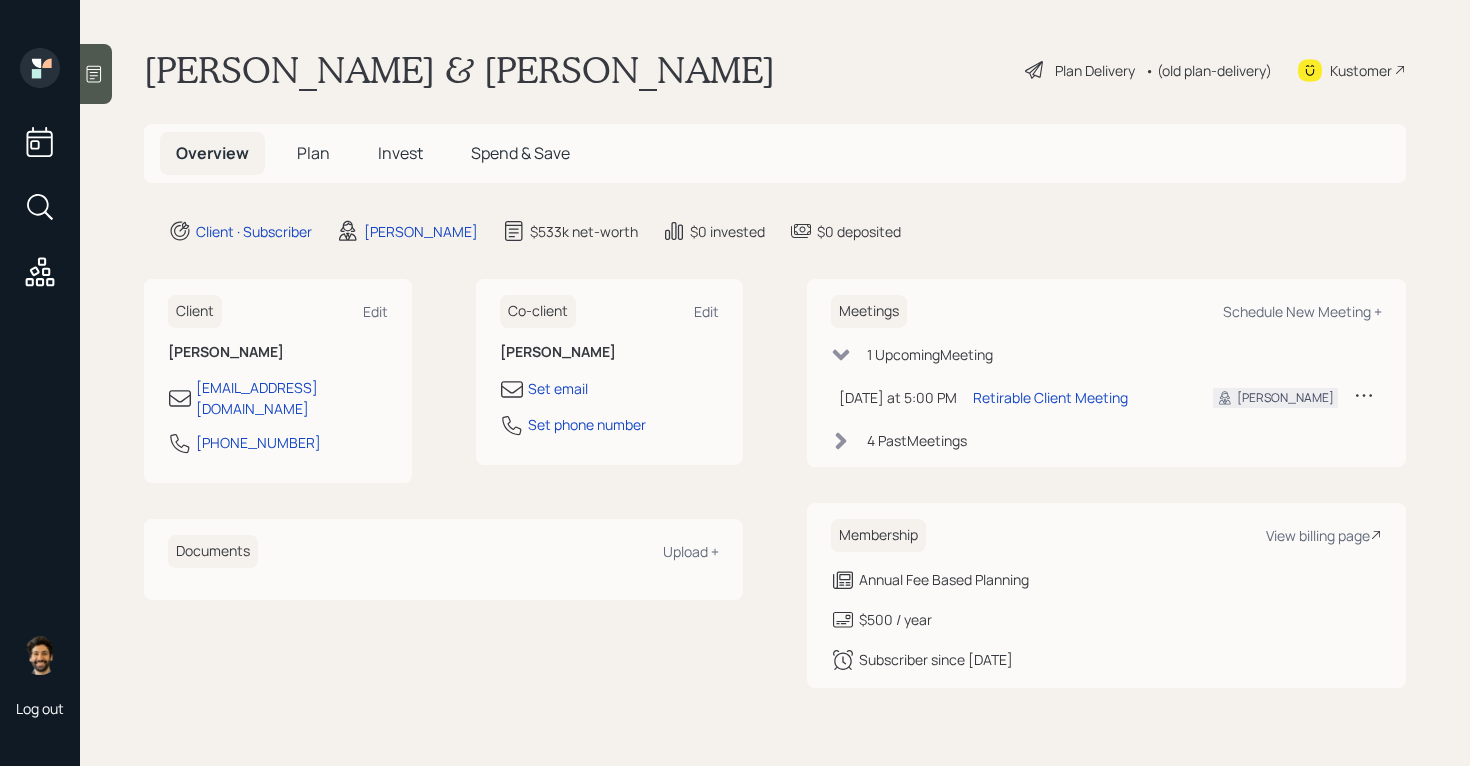 scroll, scrollTop: 0, scrollLeft: 0, axis: both 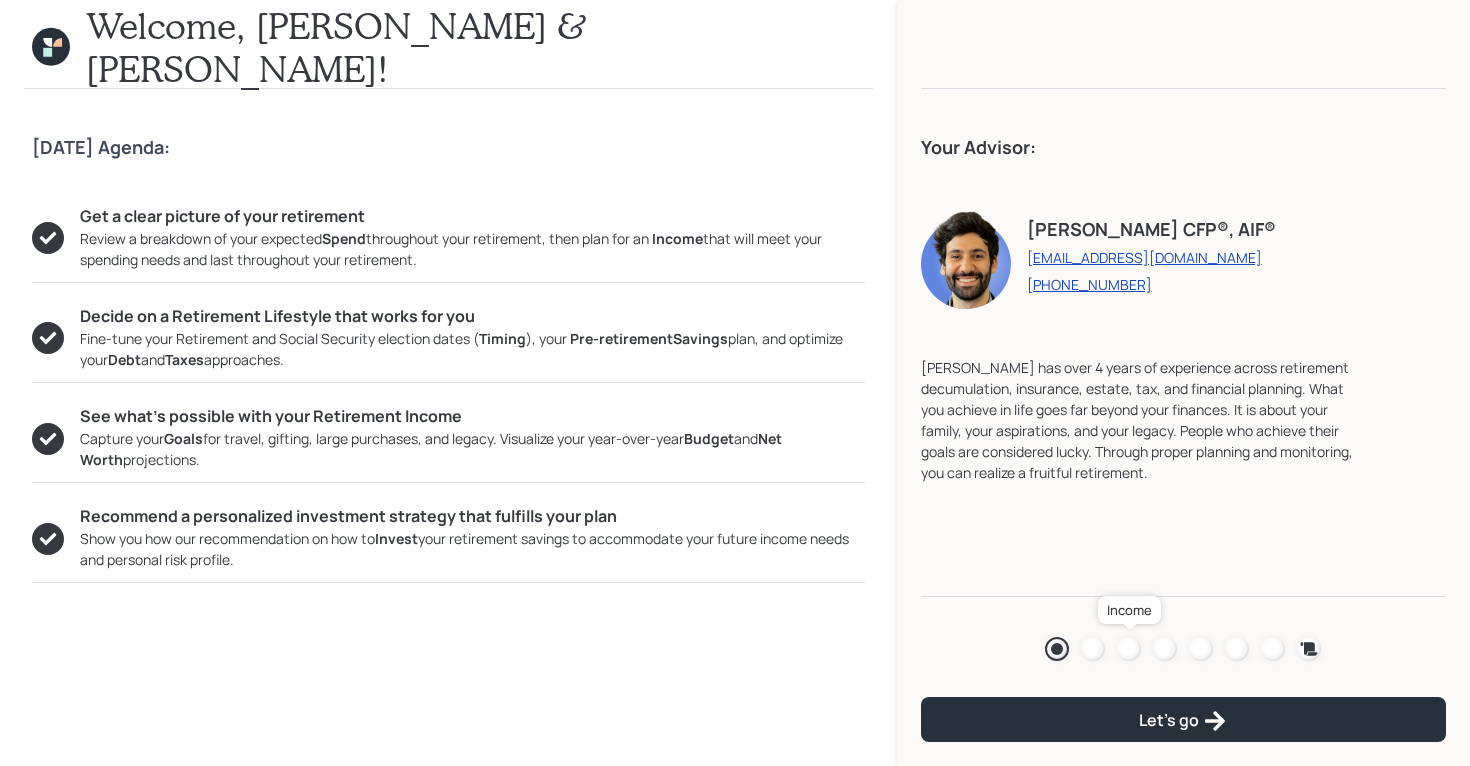 click at bounding box center [1129, 649] 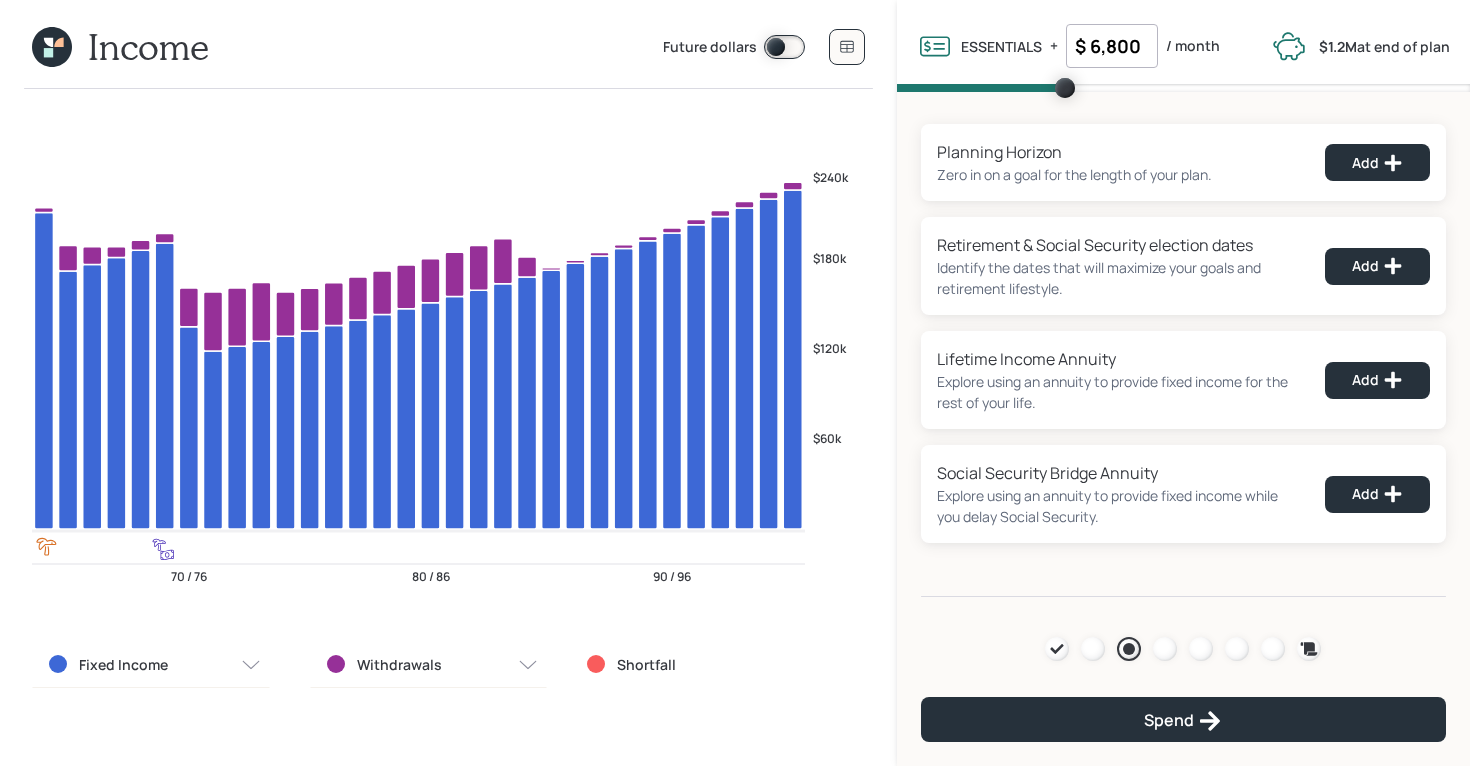 click on "Income Future dollars" at bounding box center (448, 52) 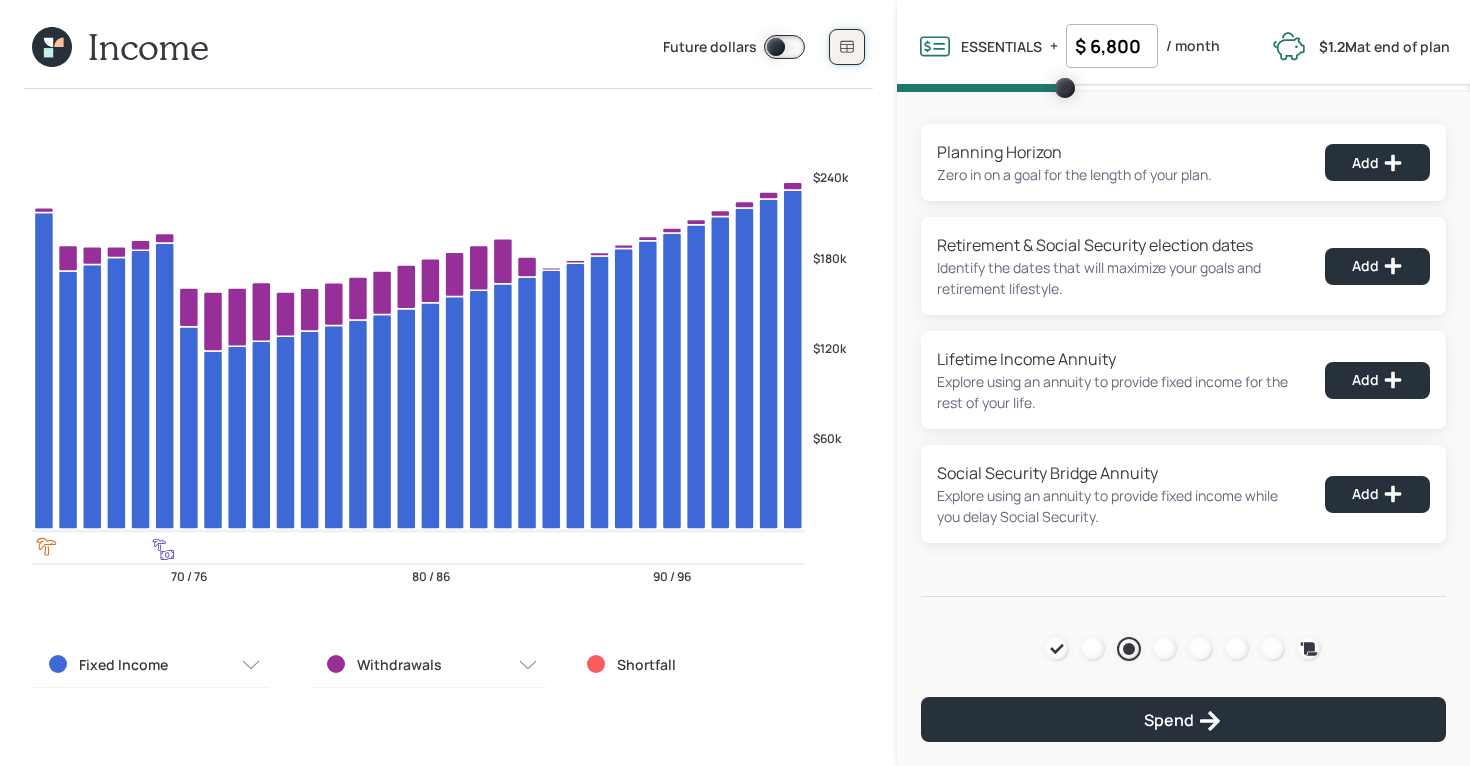 click 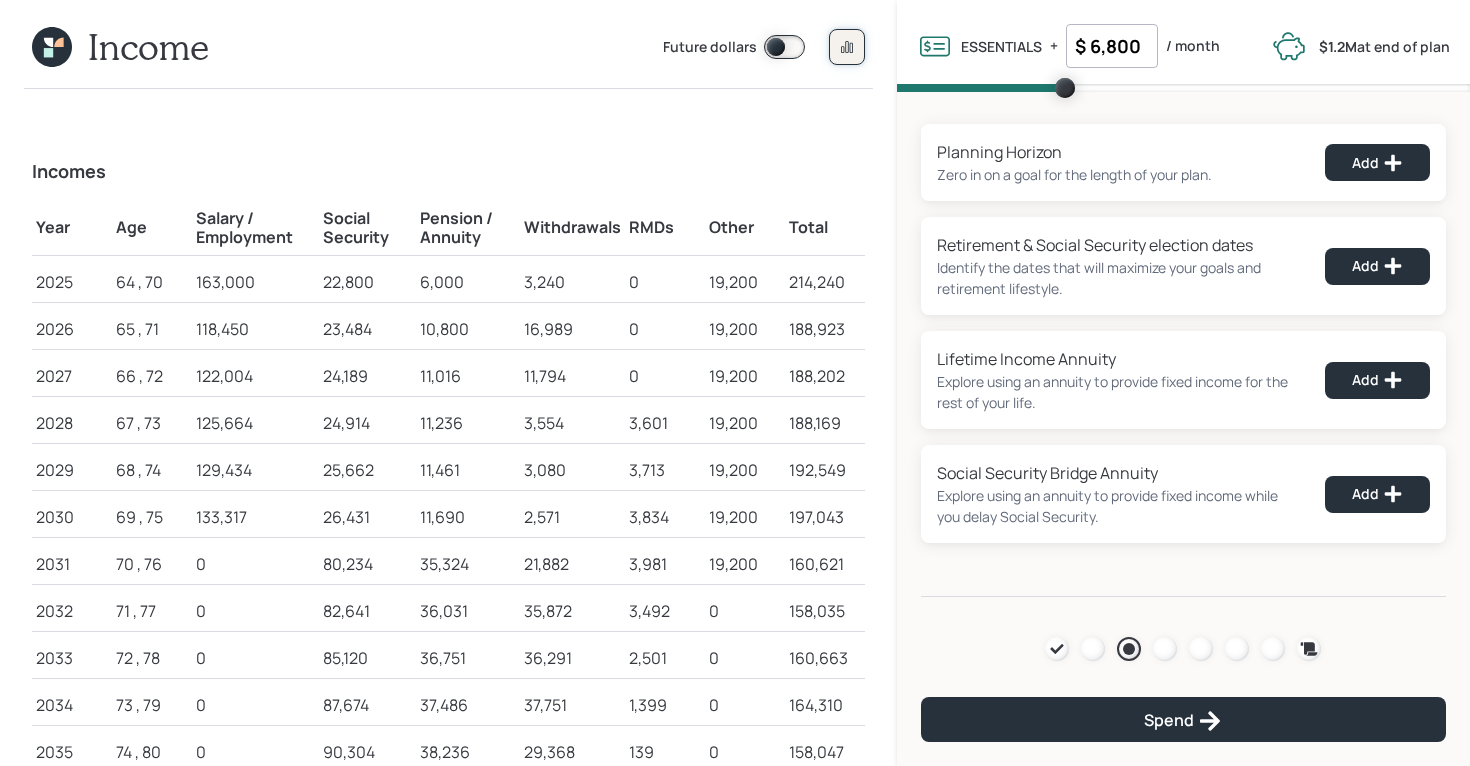 click 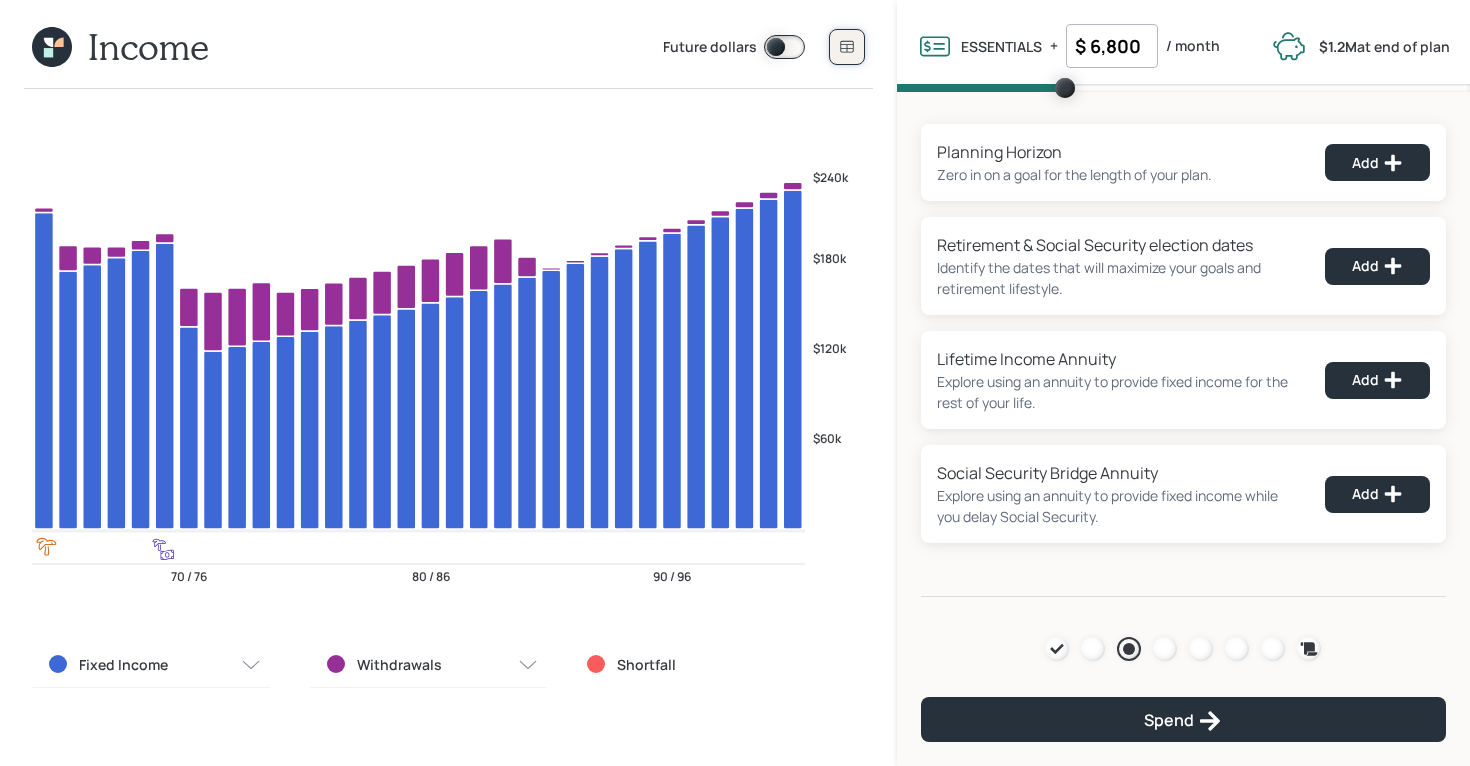 click 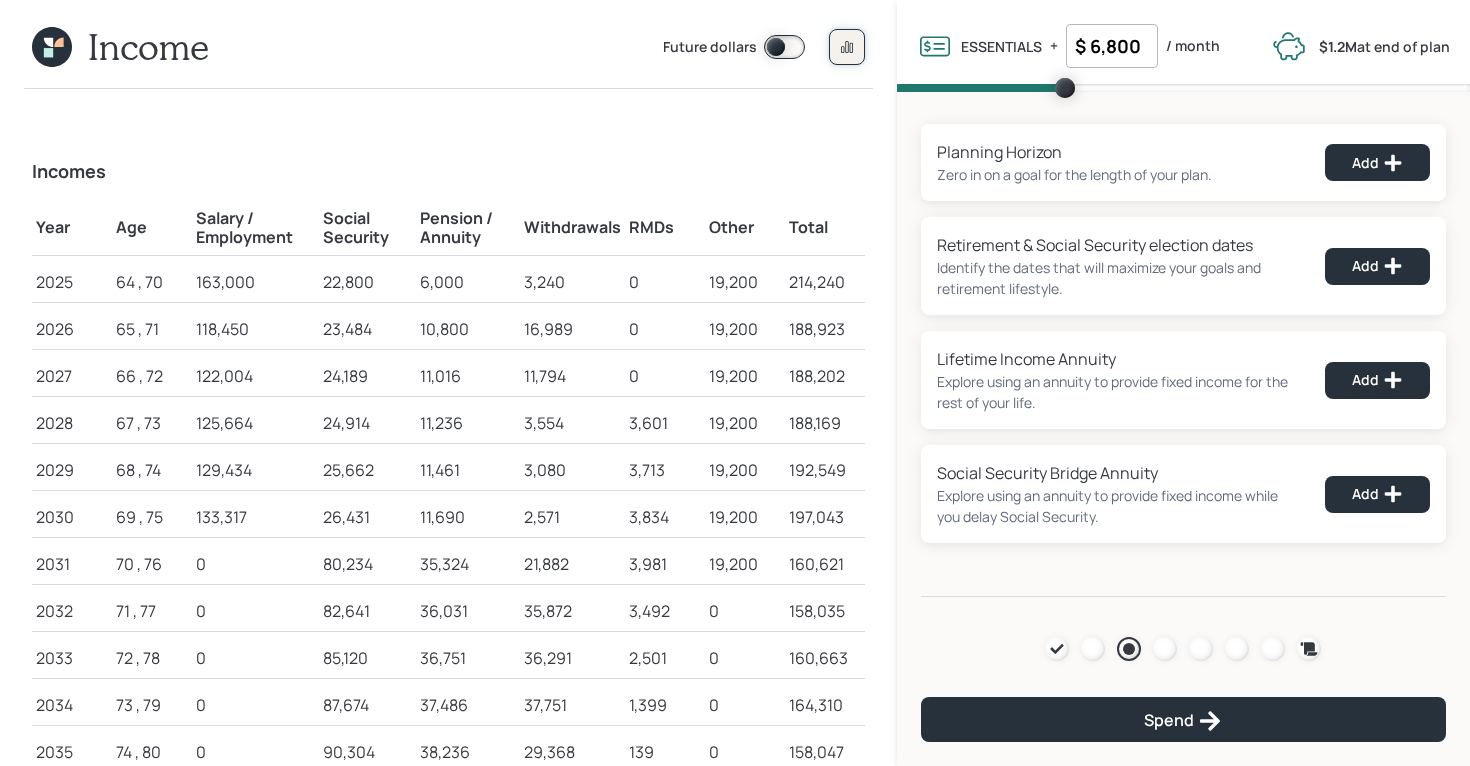 click 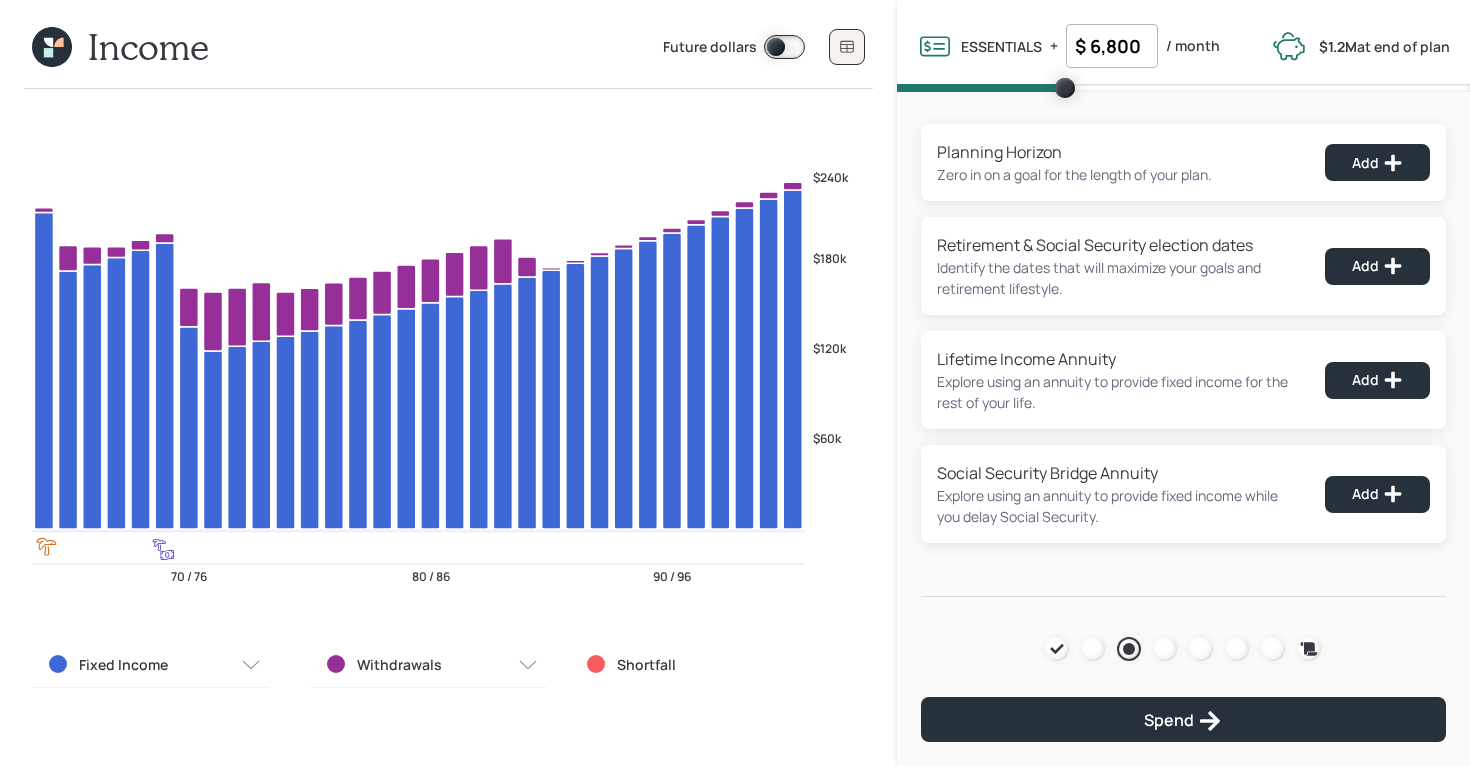 click 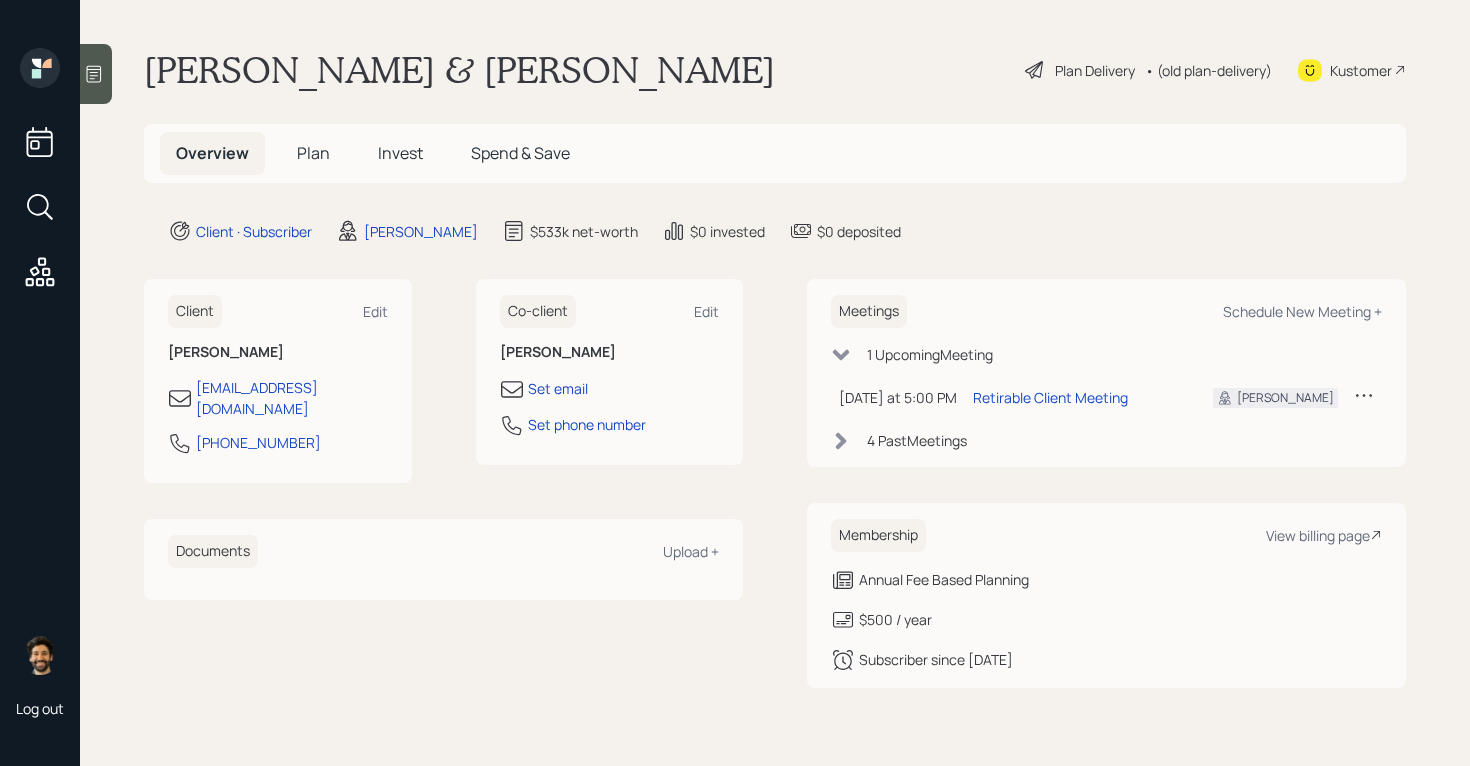 click on "Plan" at bounding box center [313, 153] 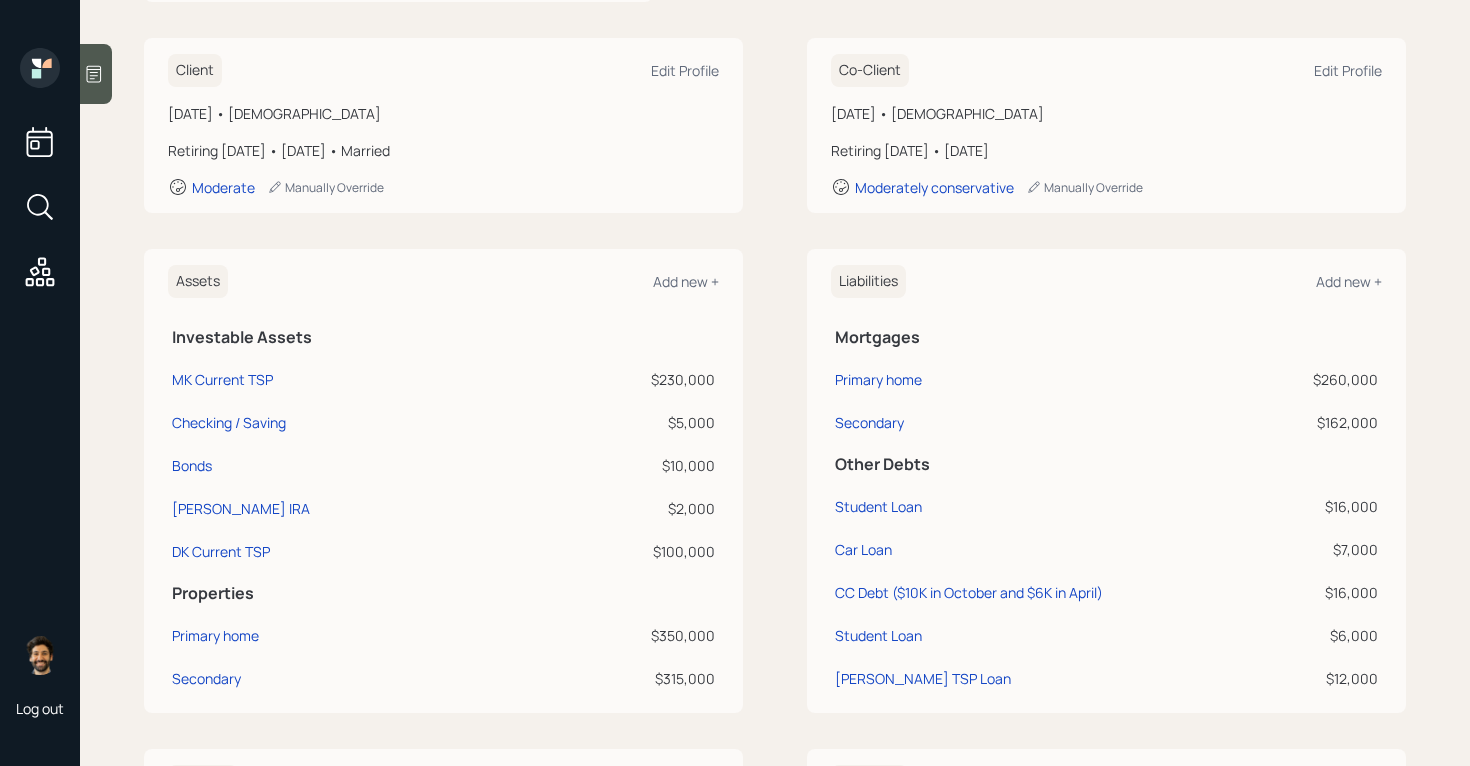 scroll, scrollTop: 257, scrollLeft: 0, axis: vertical 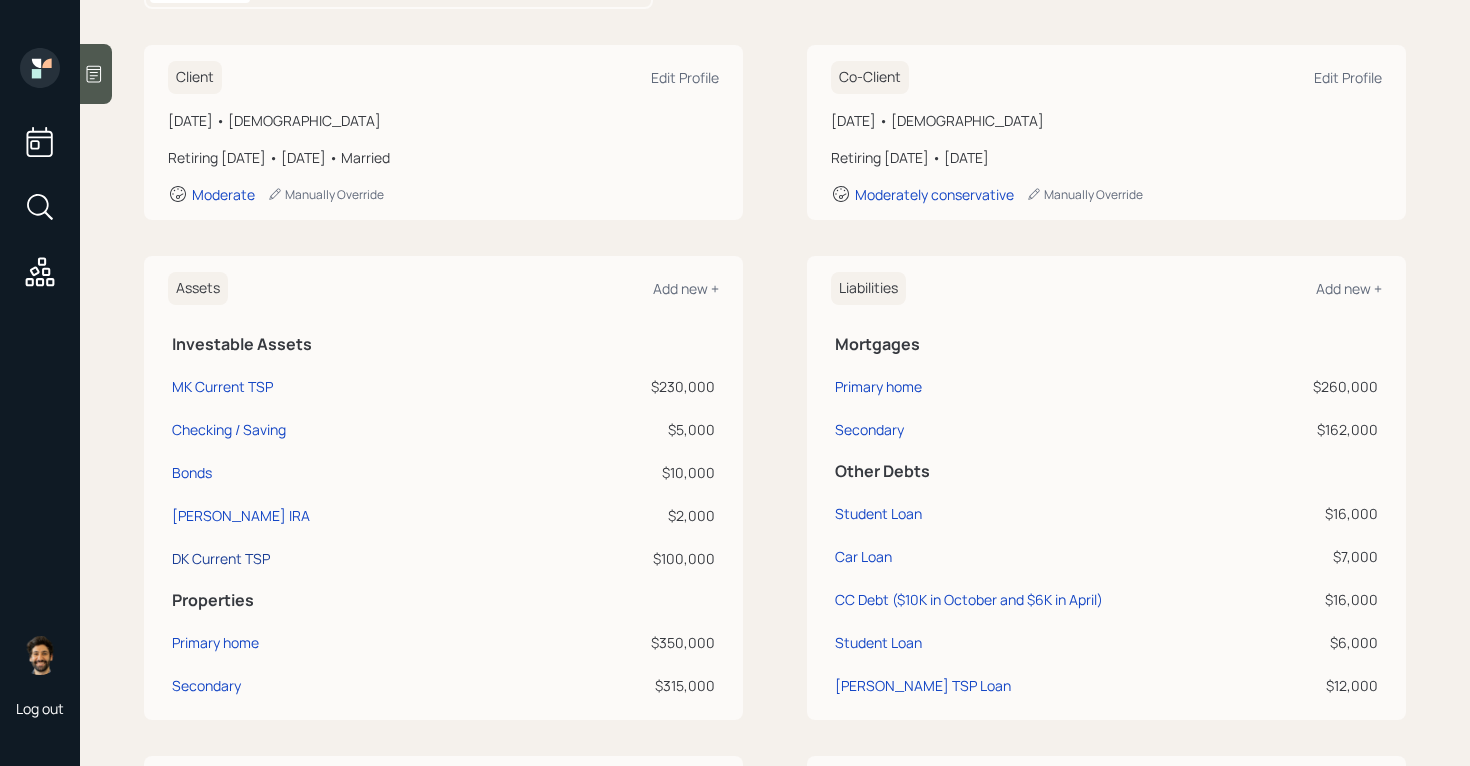 click on "DK Current TSP" at bounding box center (221, 558) 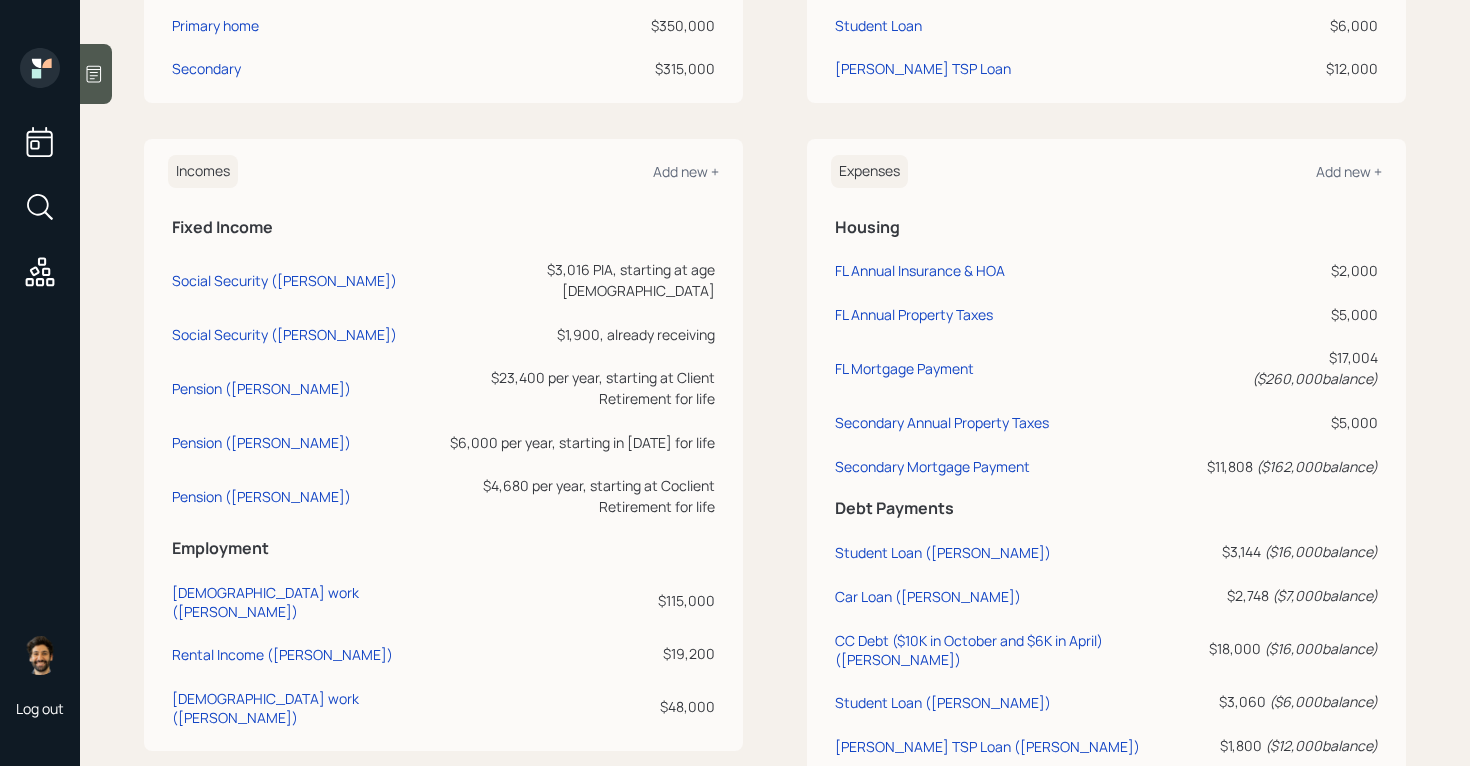 scroll, scrollTop: 872, scrollLeft: 0, axis: vertical 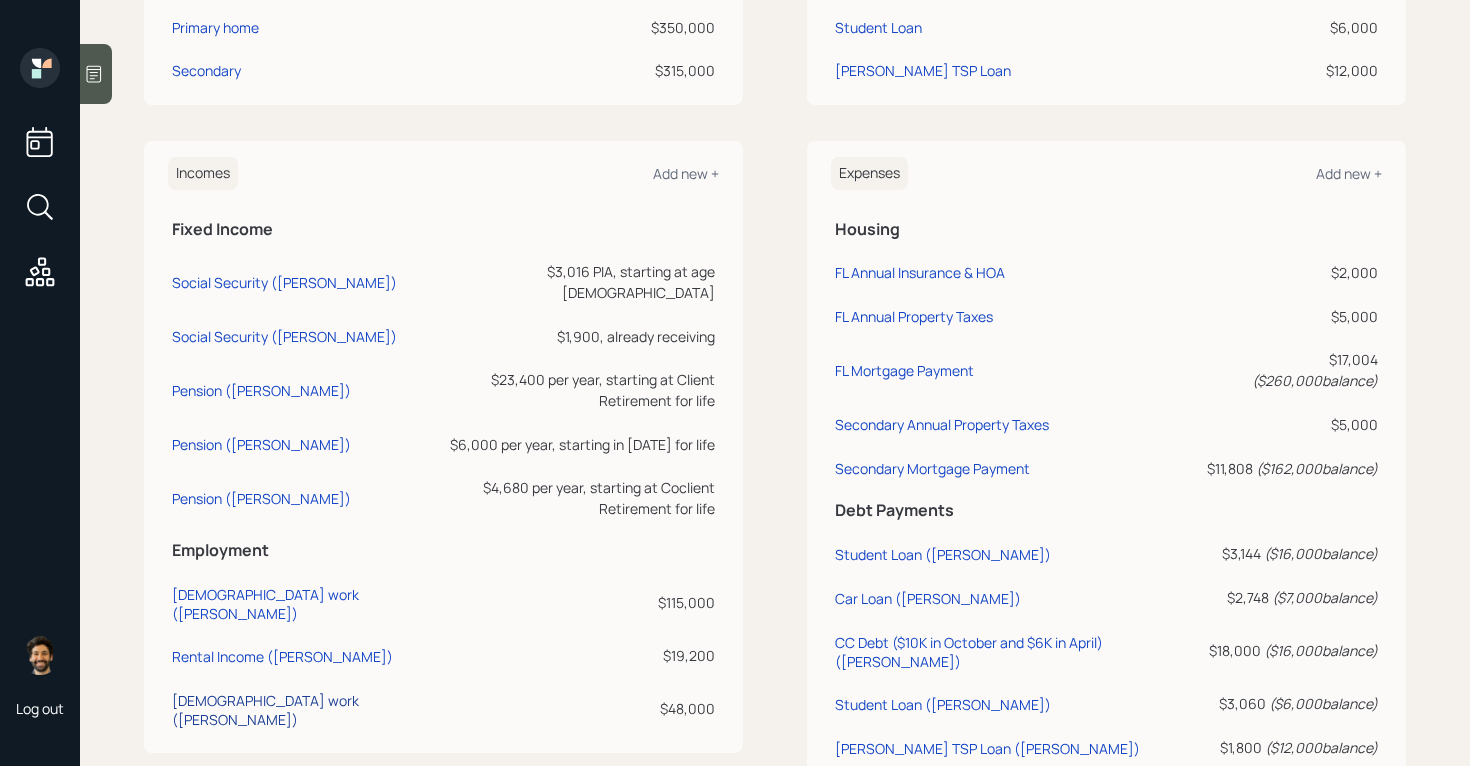 click on "Full-time work   (Dan)" at bounding box center (300, 710) 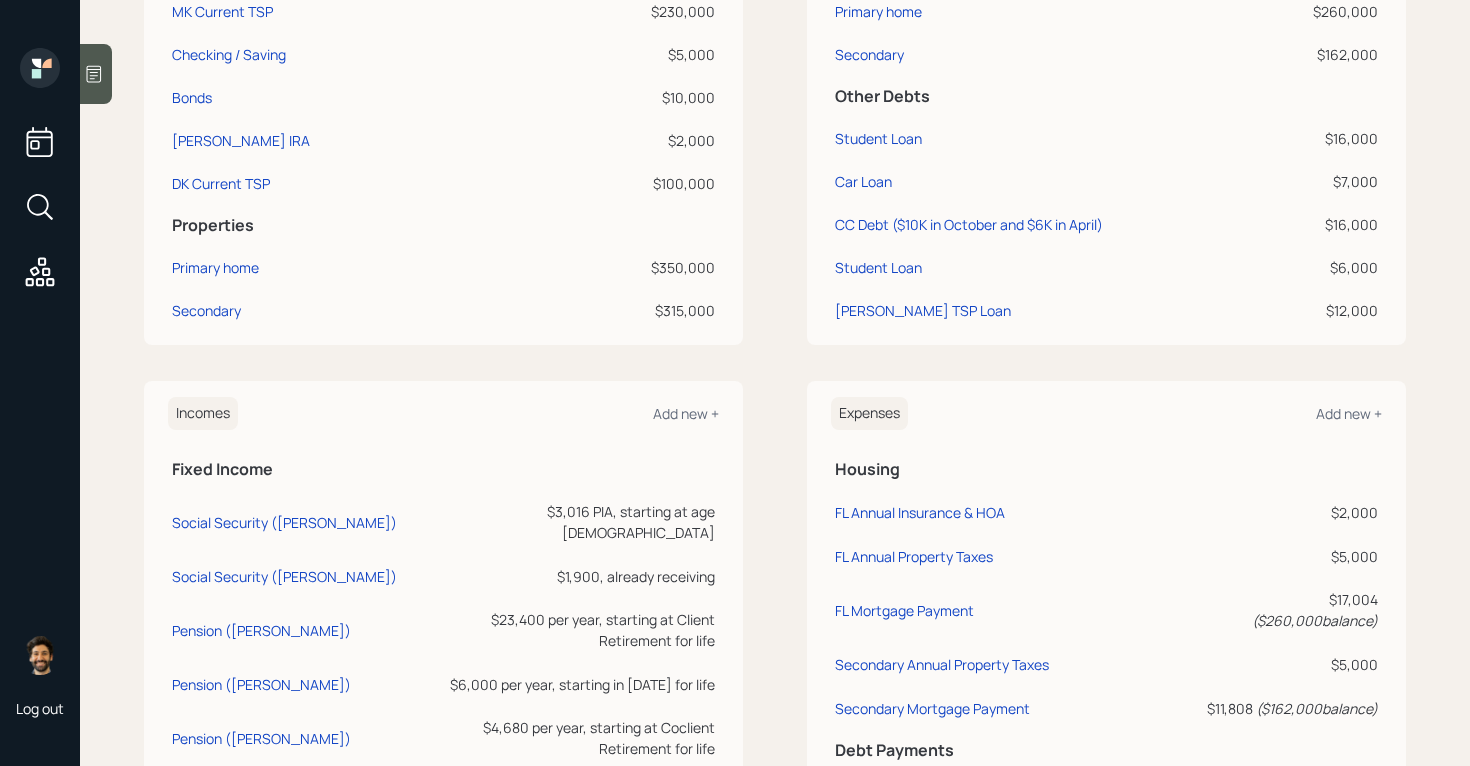 scroll, scrollTop: 620, scrollLeft: 0, axis: vertical 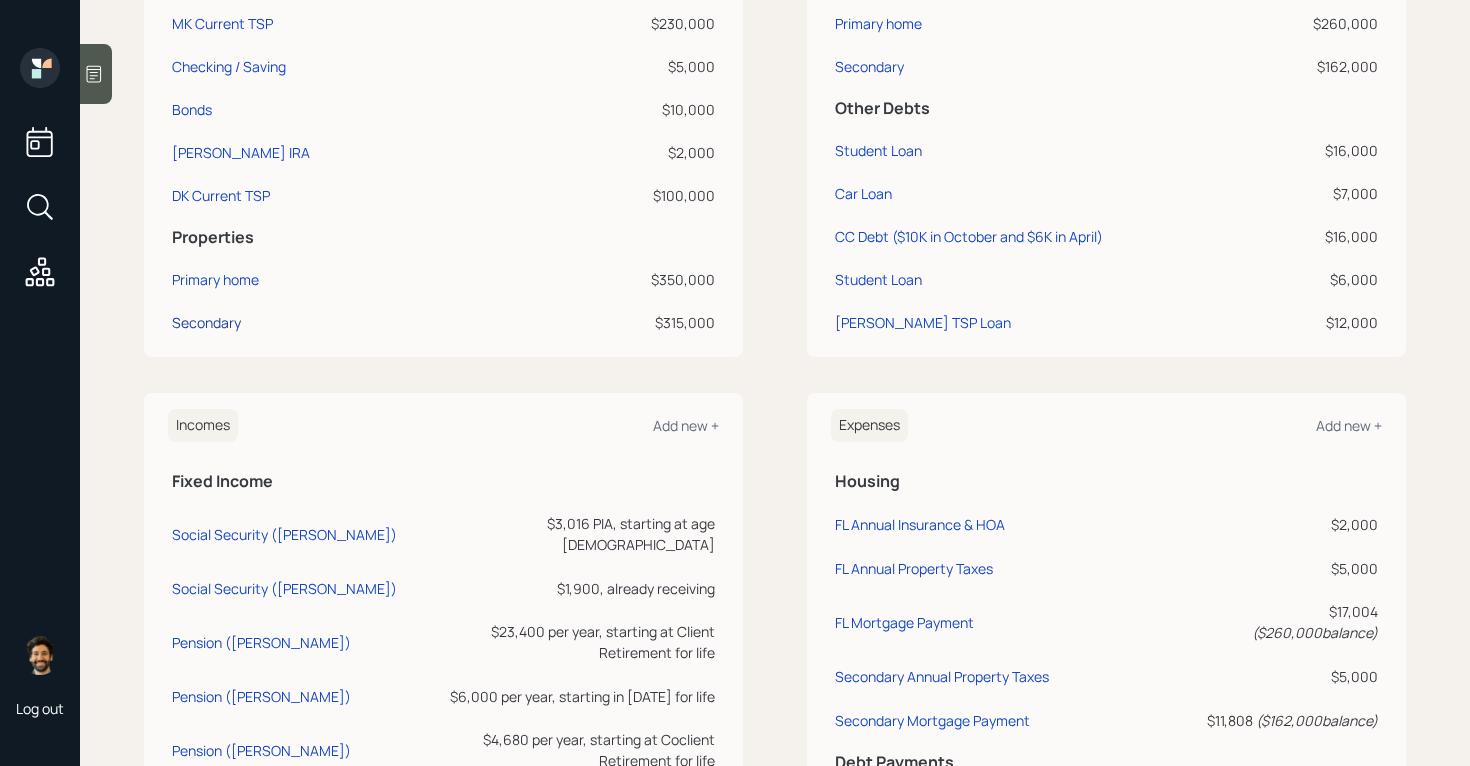 click on "Secondary" at bounding box center [206, 322] 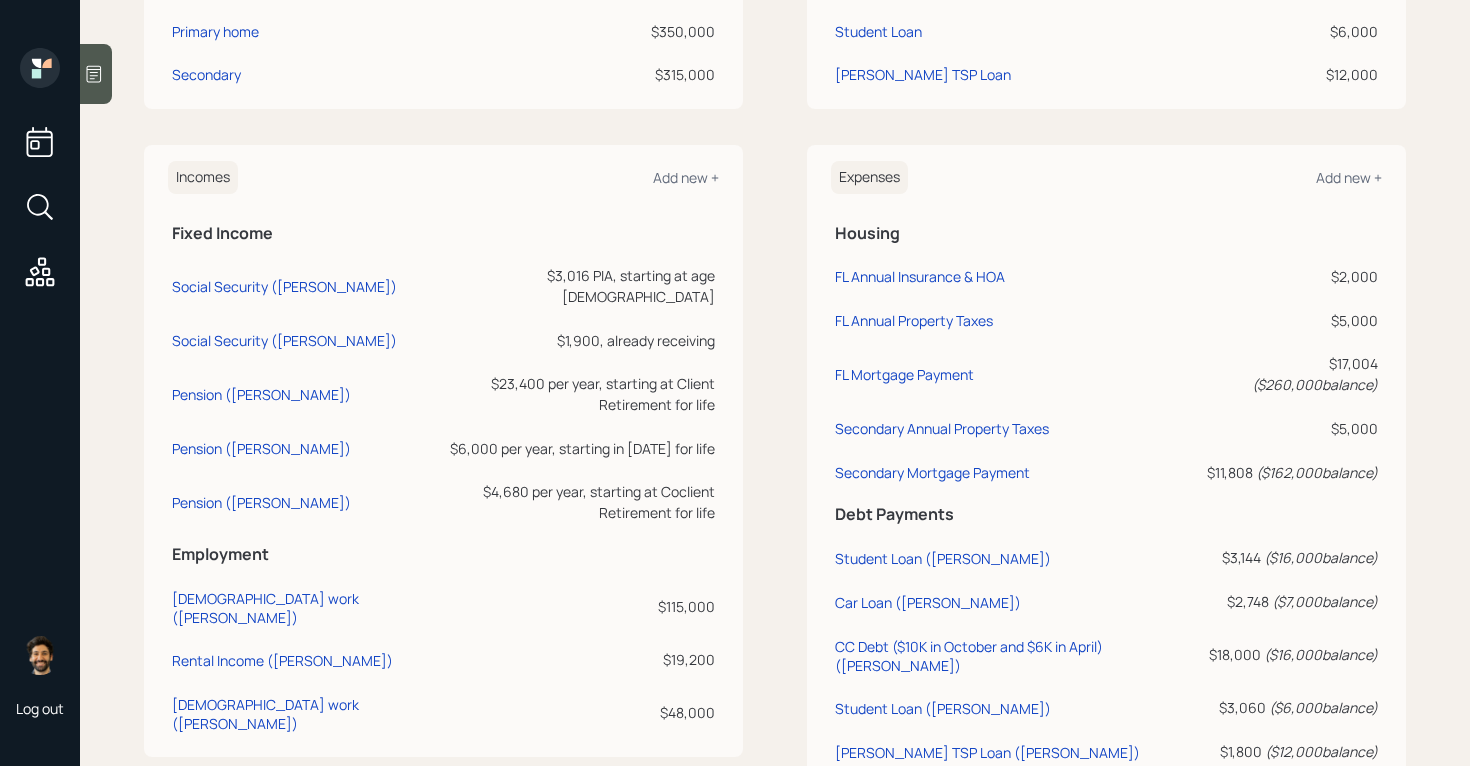 scroll, scrollTop: 982, scrollLeft: 0, axis: vertical 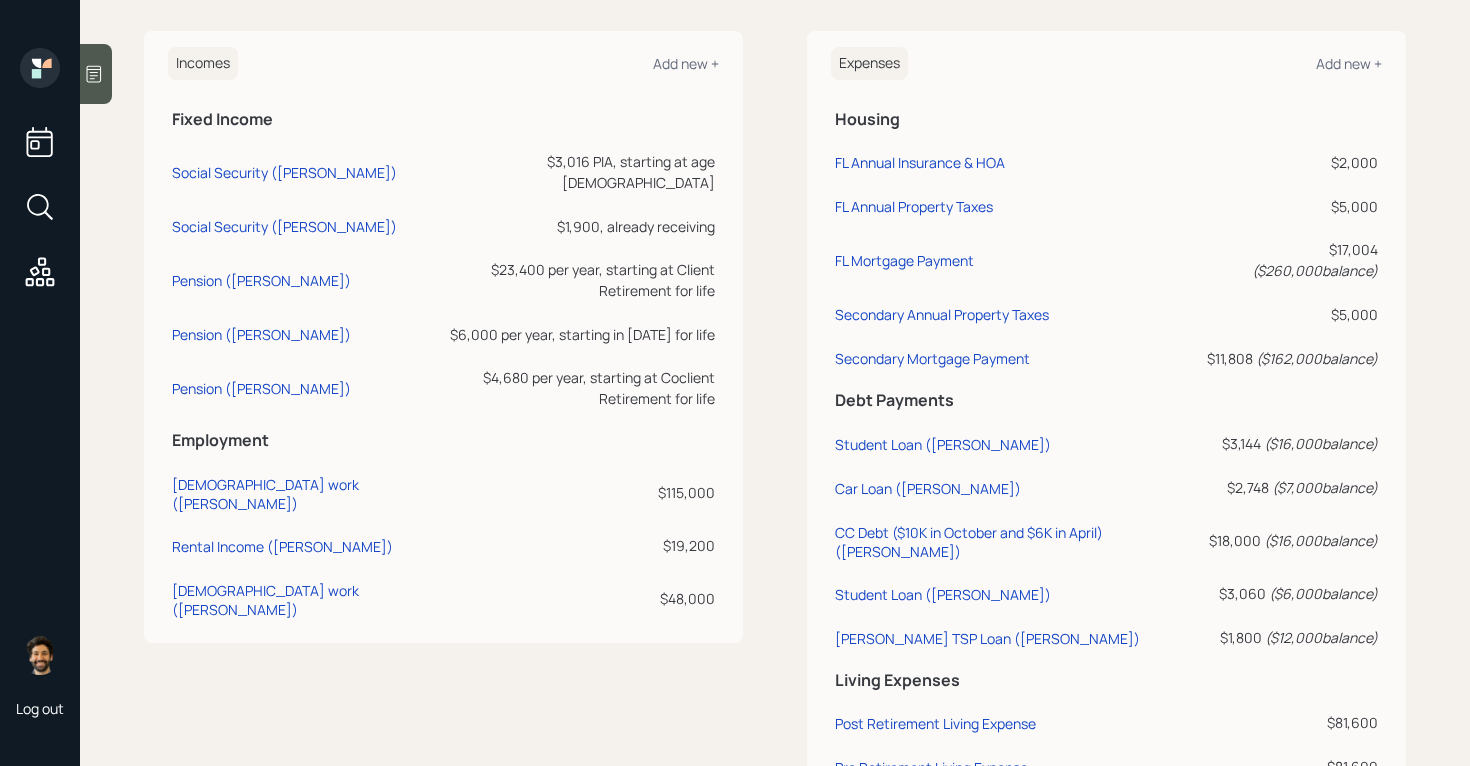 click on "Rental Income   (Michele)" at bounding box center [300, 543] 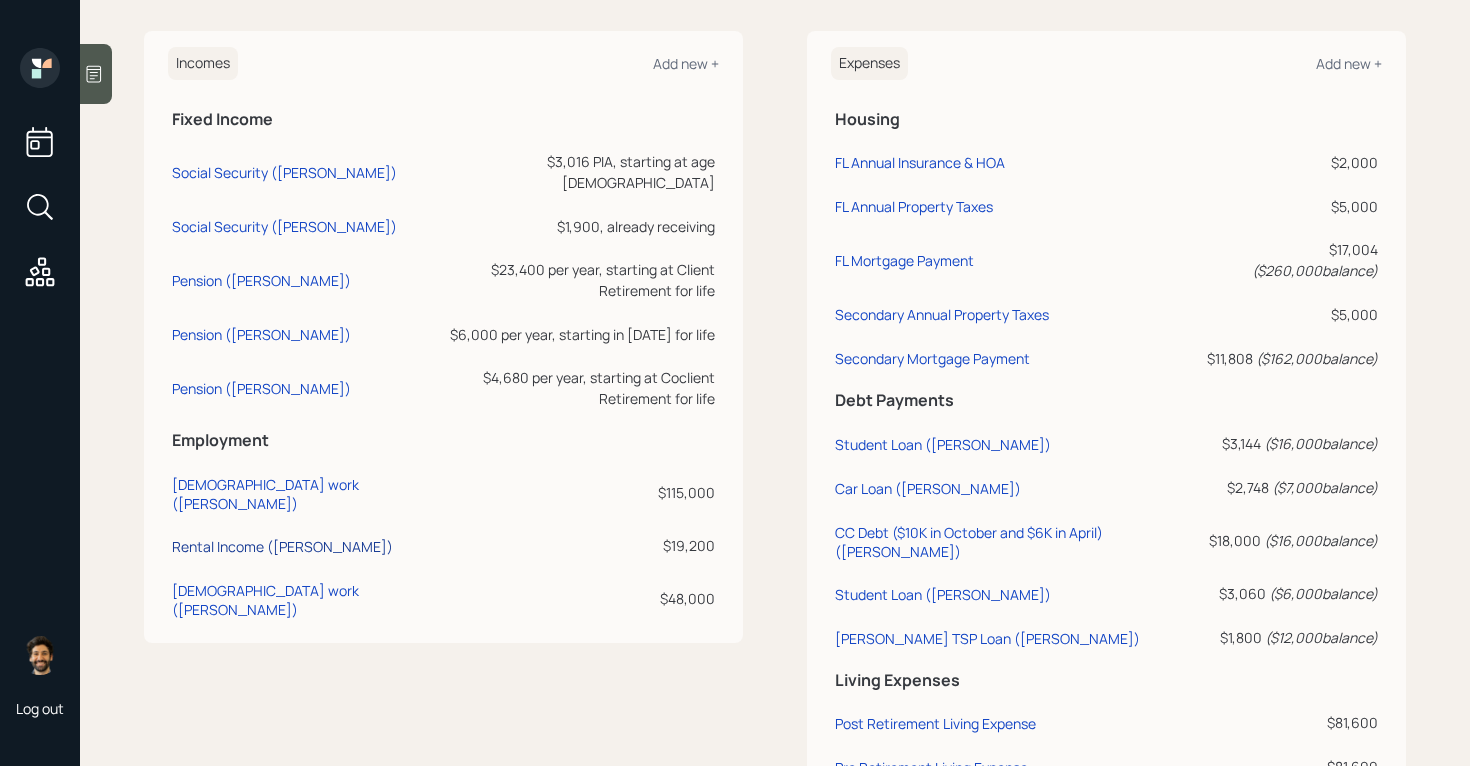 click on "Rental Income   (Michele)" at bounding box center (282, 546) 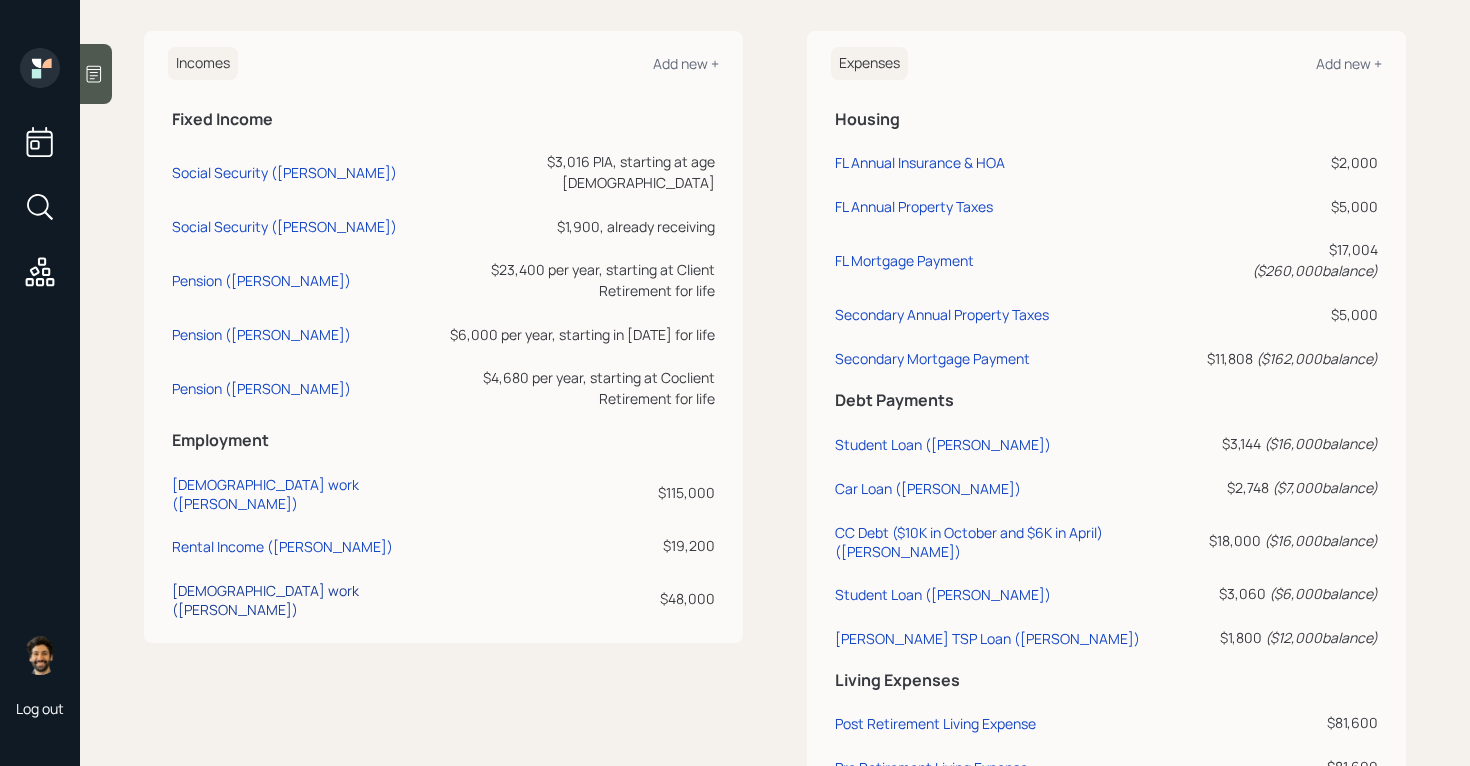 click on "Full-time work   (Dan)" at bounding box center [300, 600] 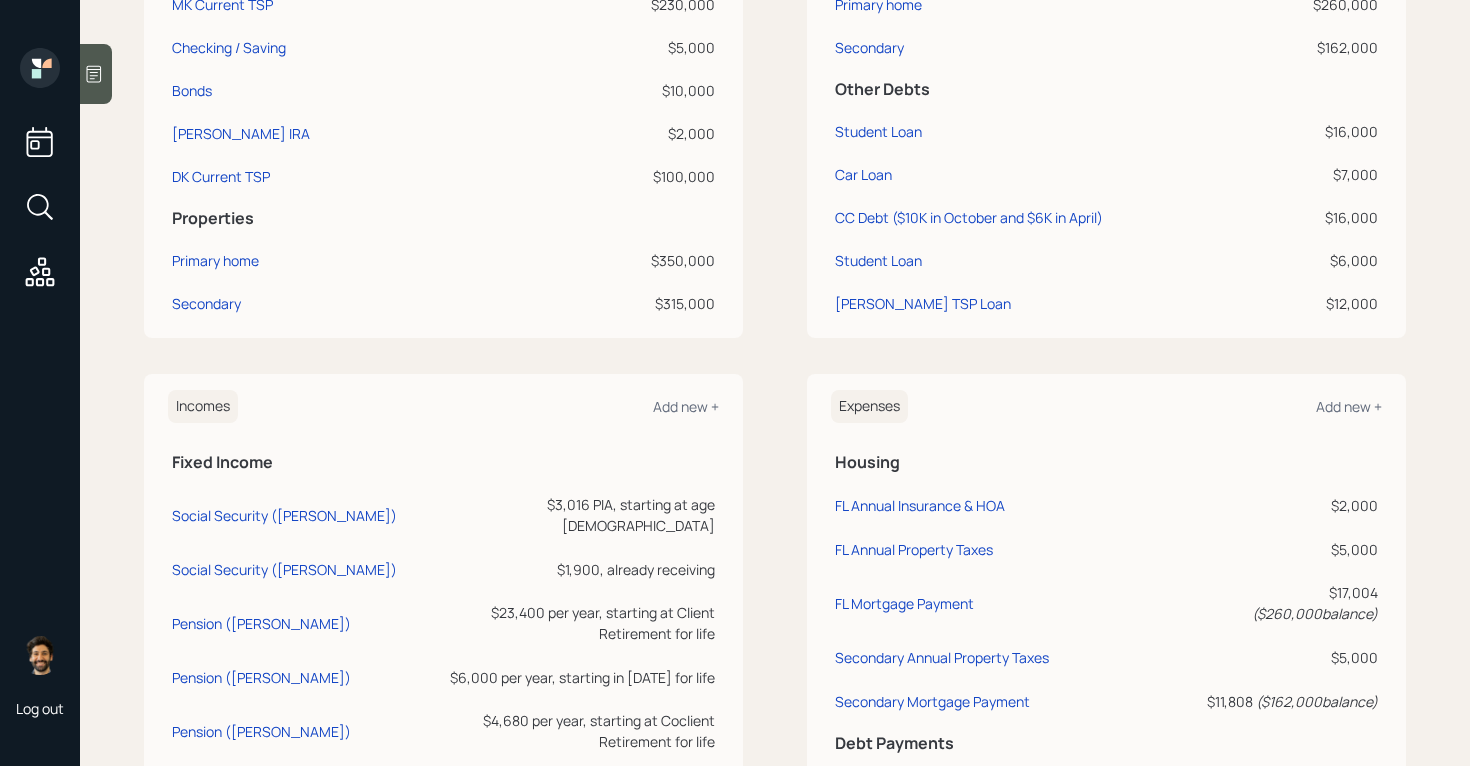 scroll, scrollTop: 0, scrollLeft: 0, axis: both 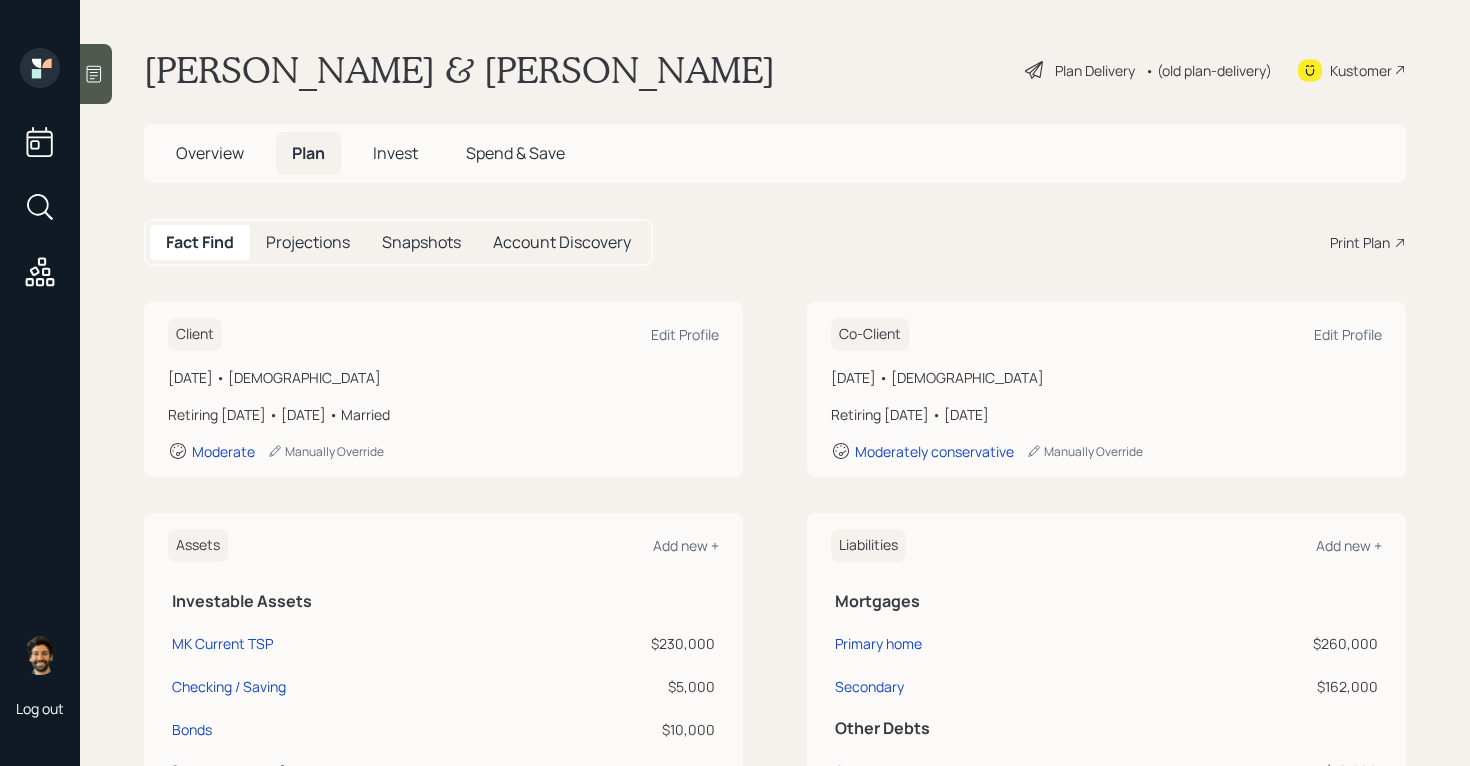 click on "• (old plan-delivery)" at bounding box center [1208, 70] 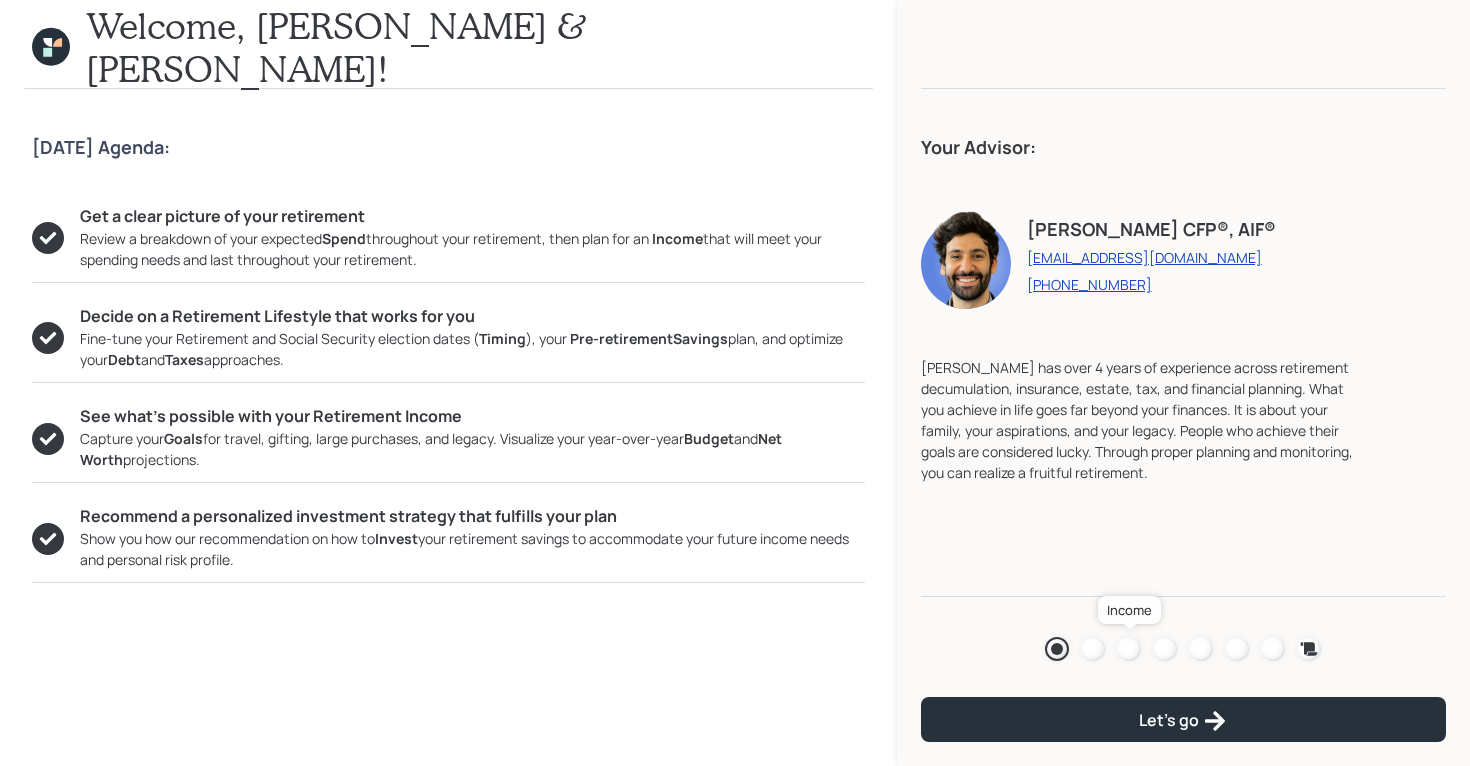 click at bounding box center (1129, 649) 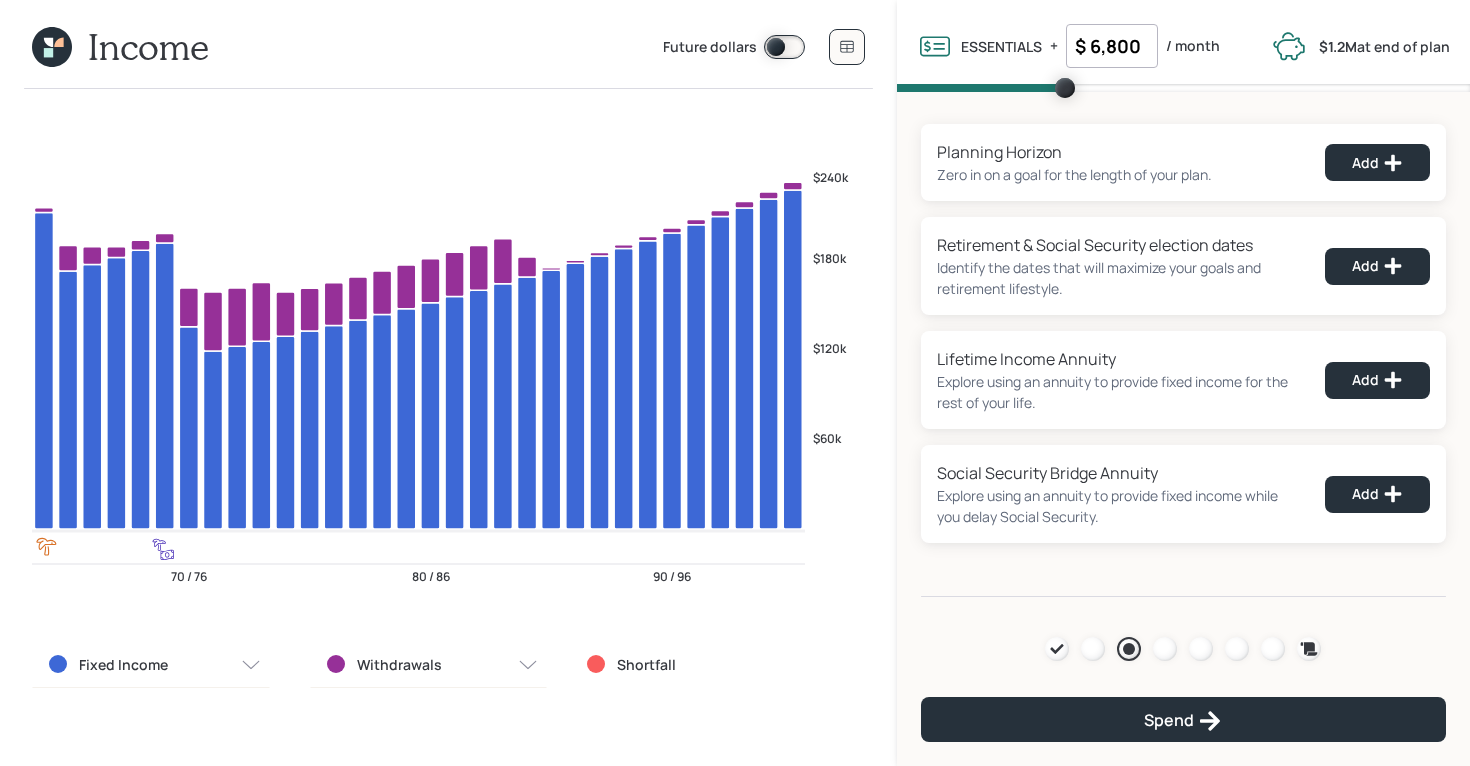 click on "Income Future dollars" at bounding box center (448, 44) 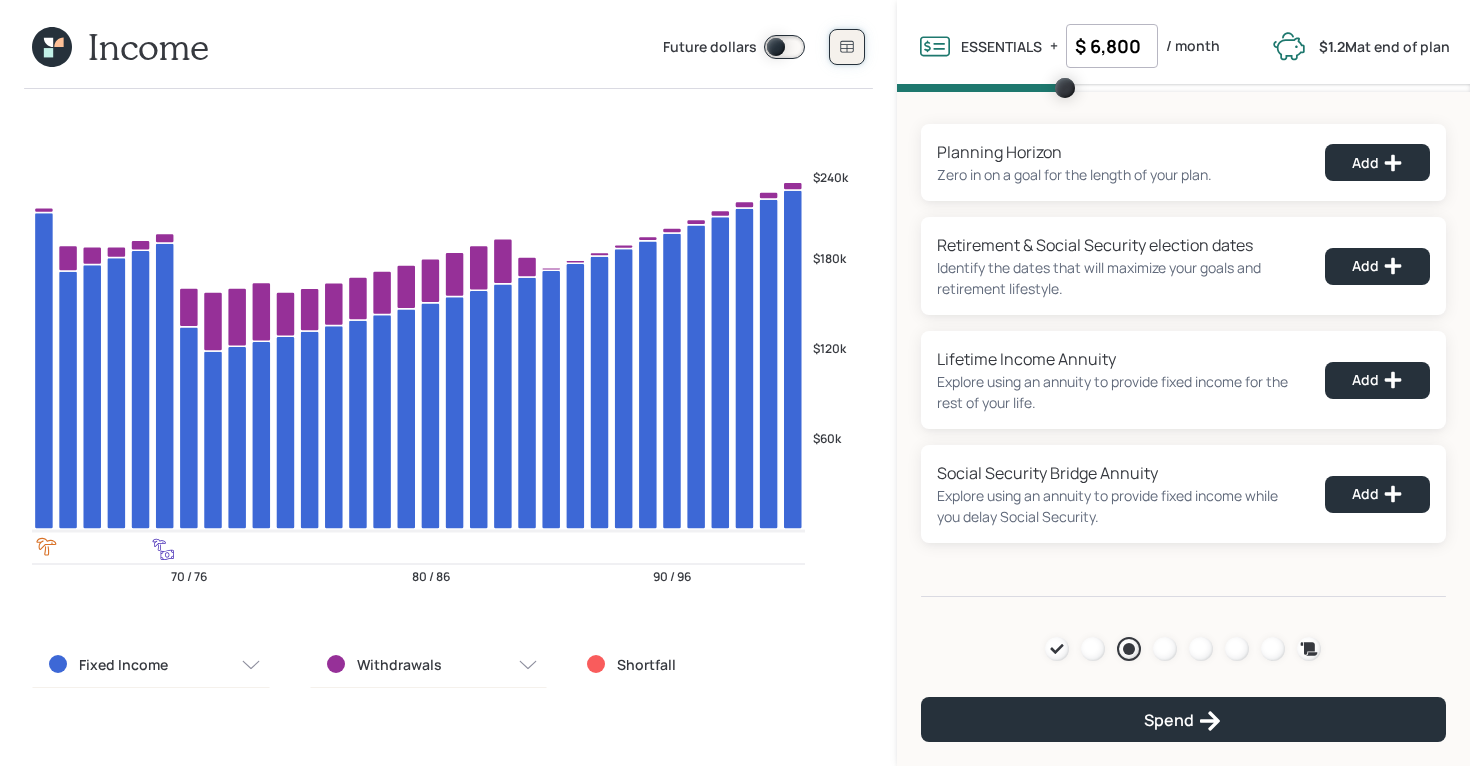click 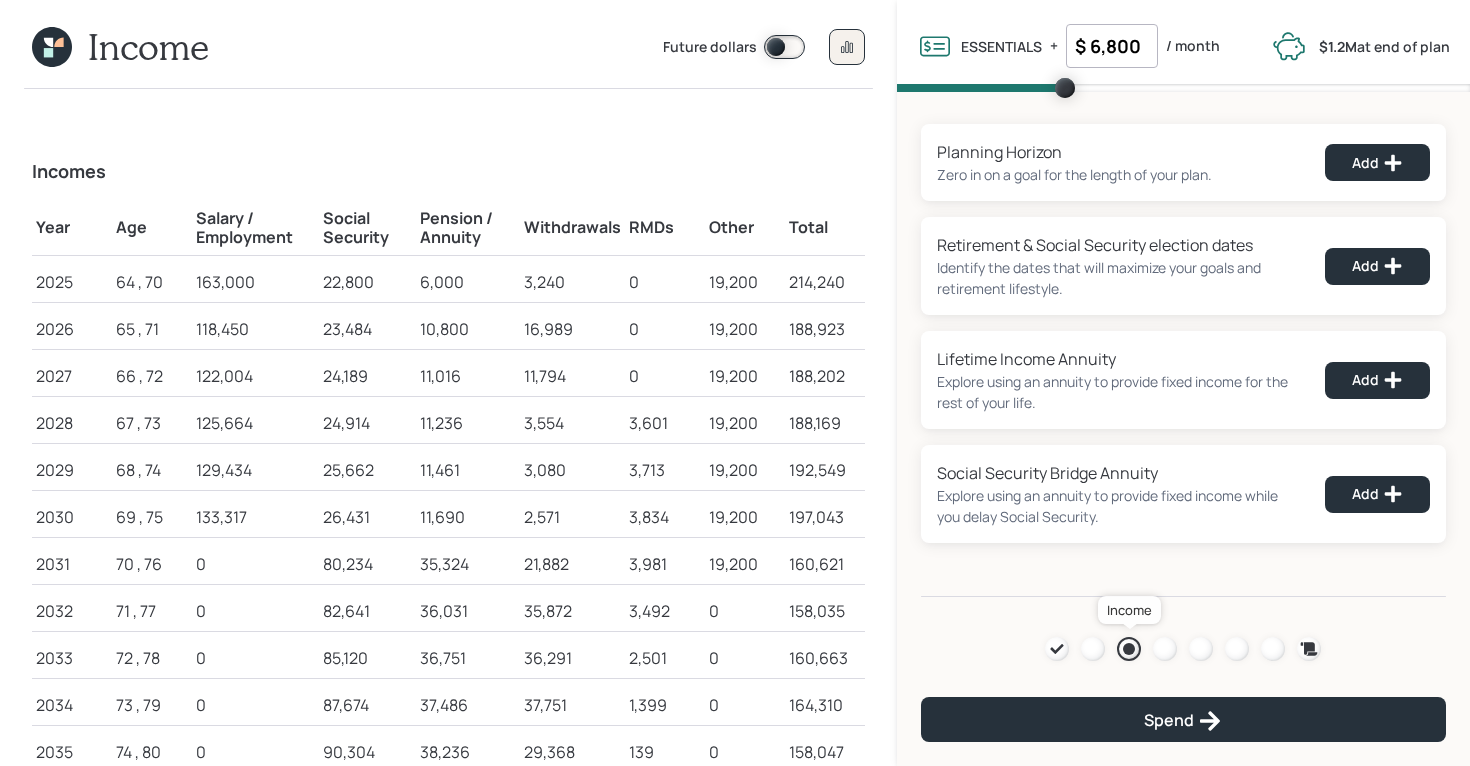 click at bounding box center (1129, 649) 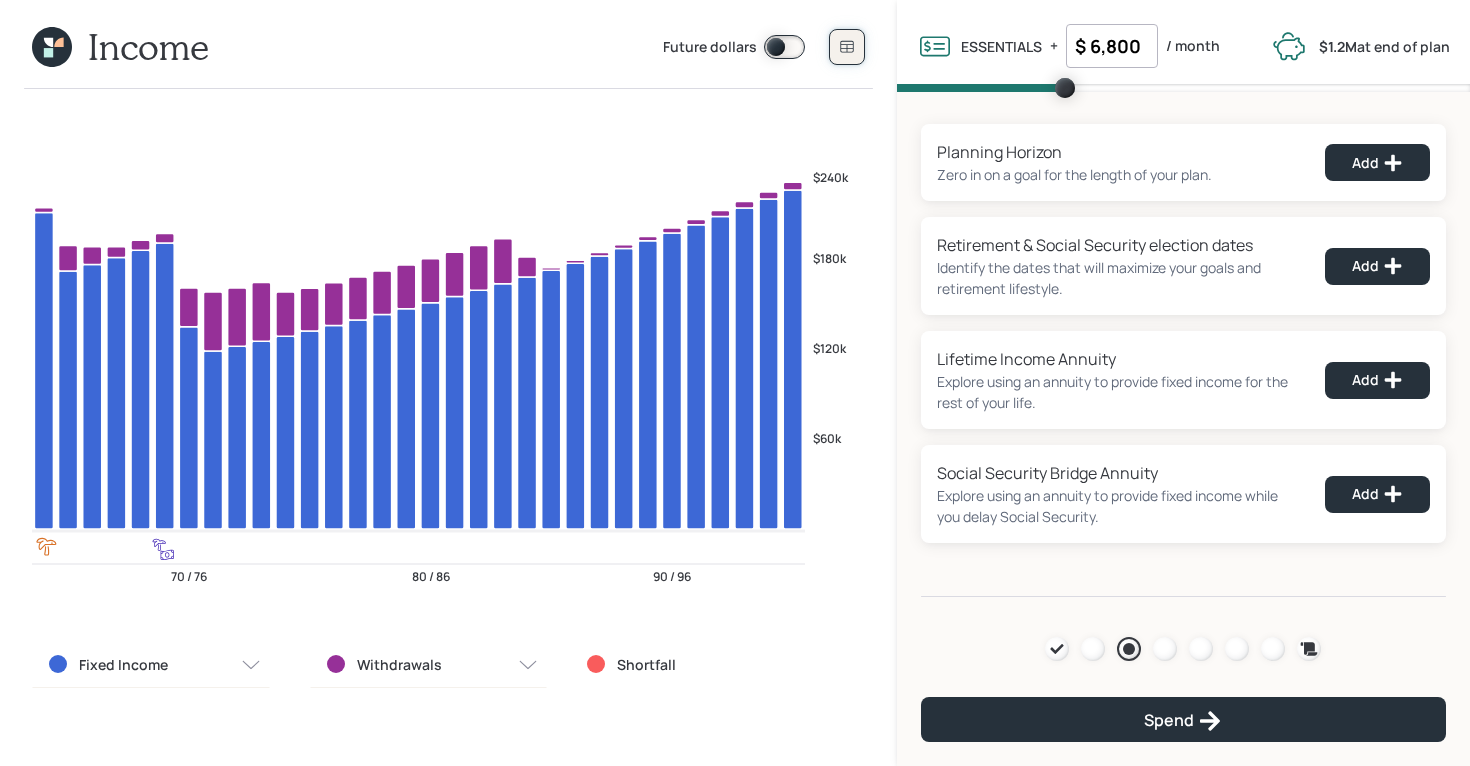 click at bounding box center (847, 47) 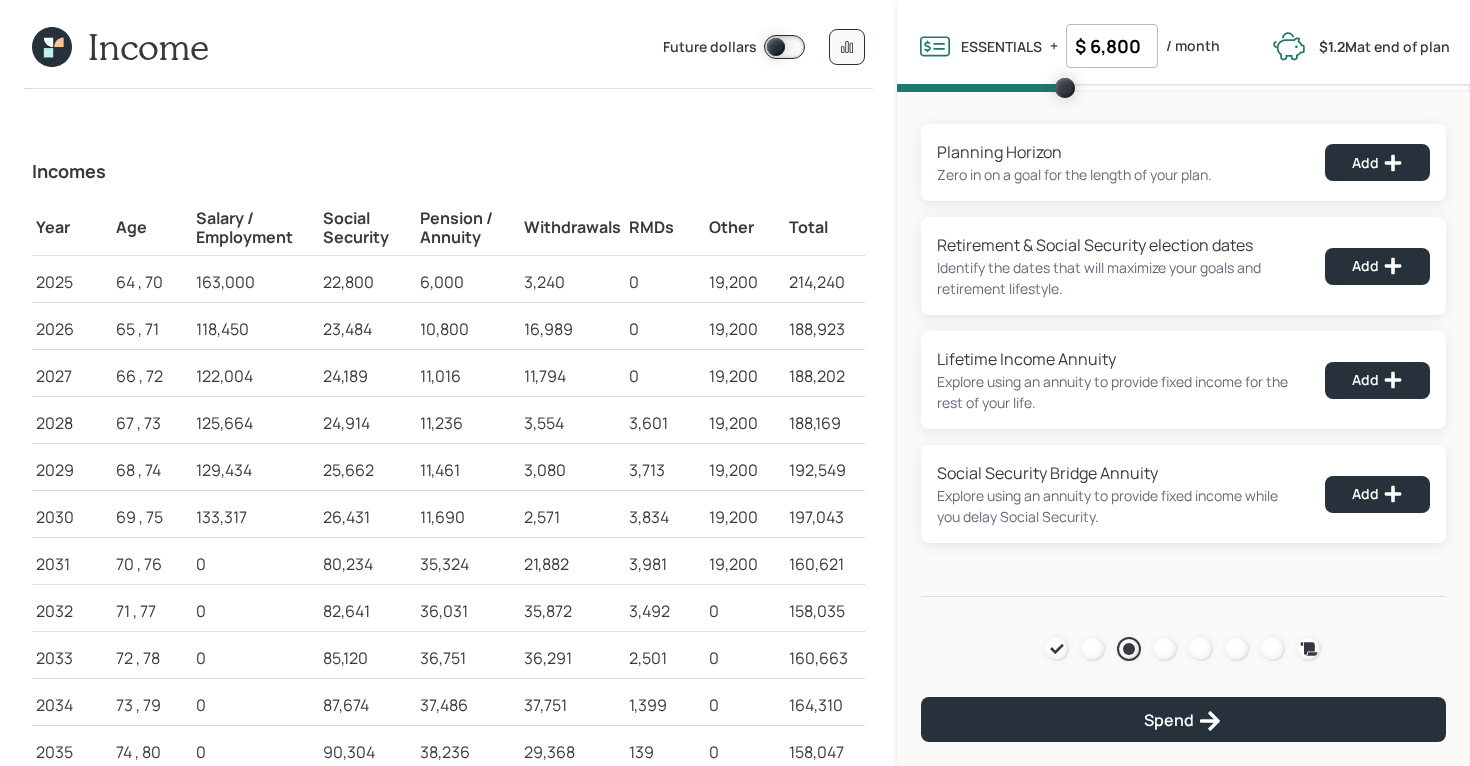 click 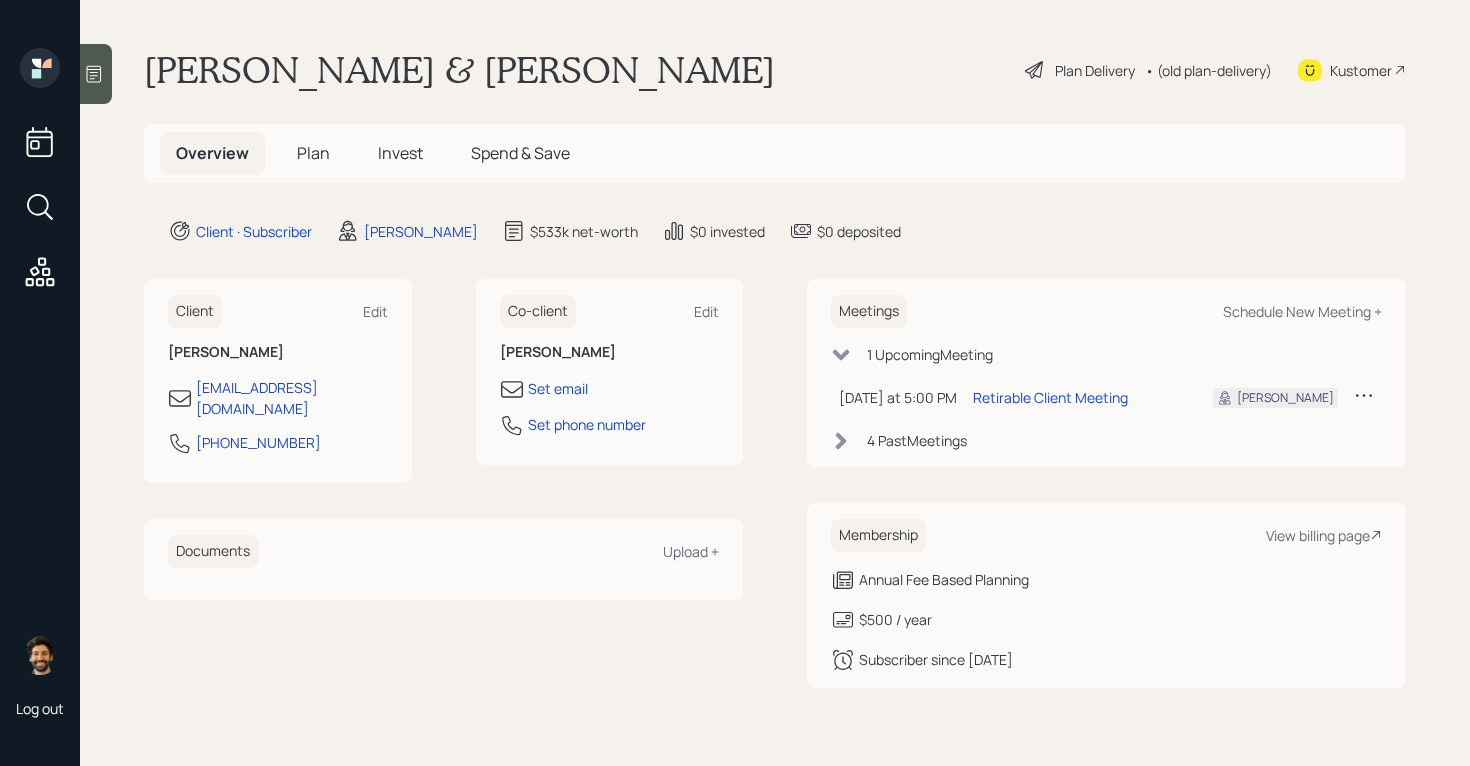 click on "Plan" at bounding box center (313, 153) 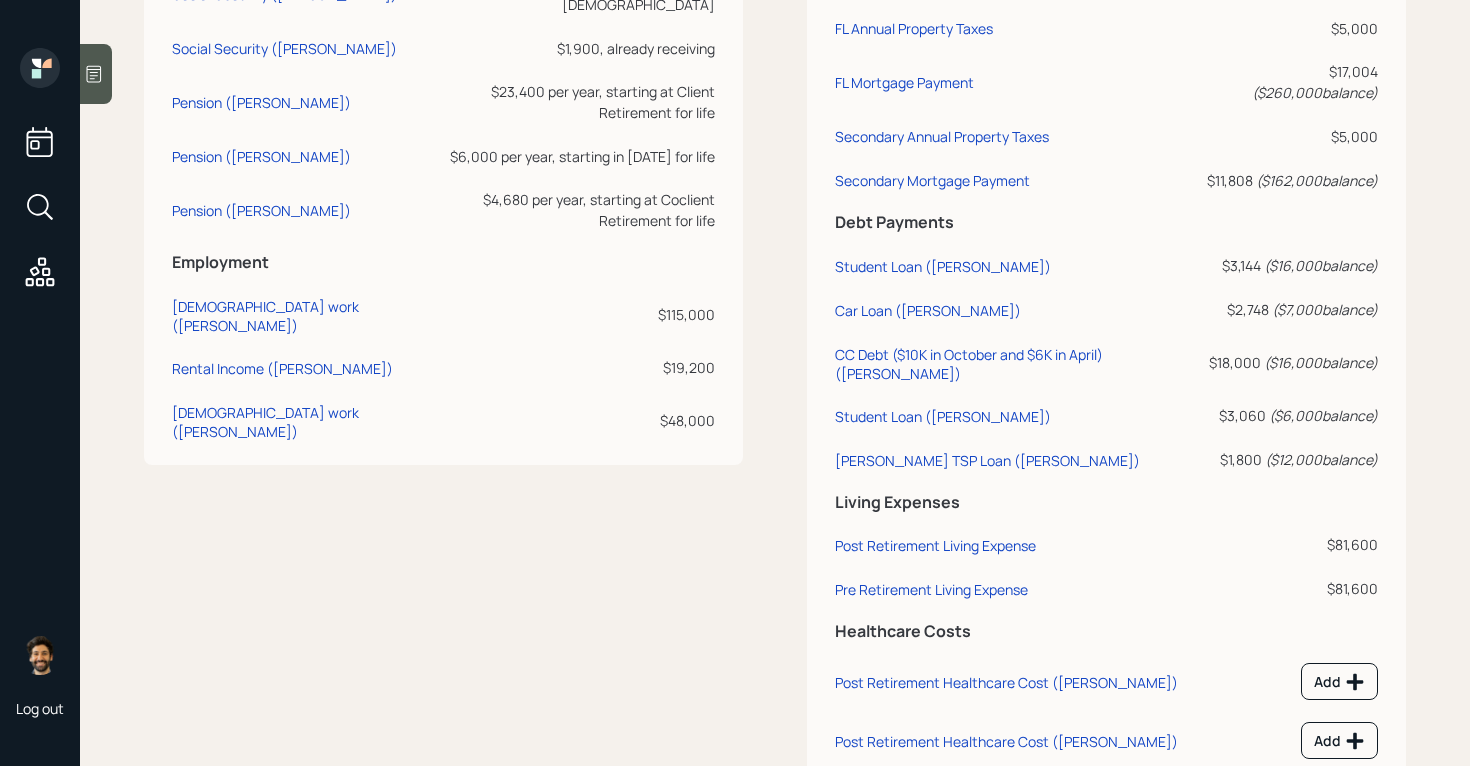 scroll, scrollTop: 1147, scrollLeft: 0, axis: vertical 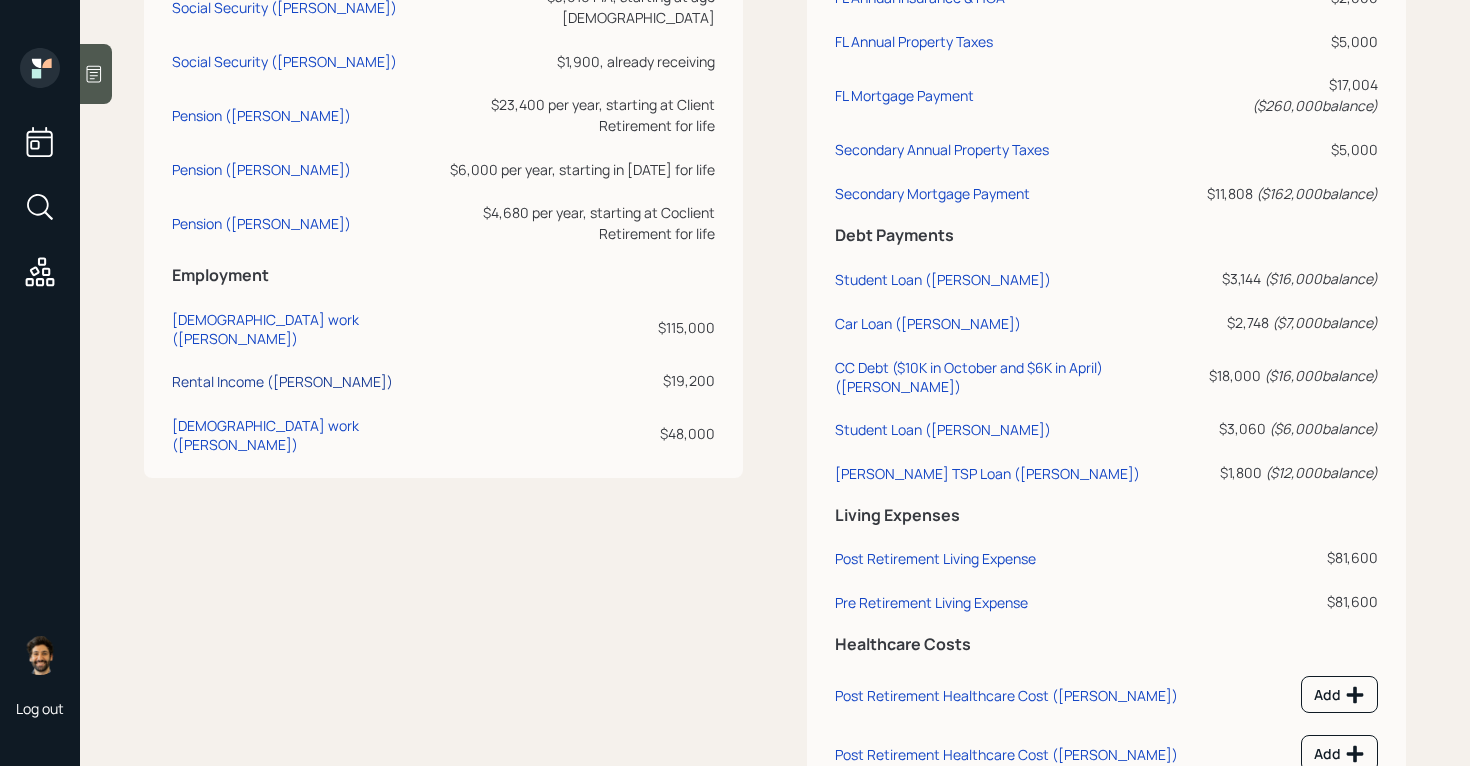 click on "Rental Income   (Michele)" at bounding box center [282, 381] 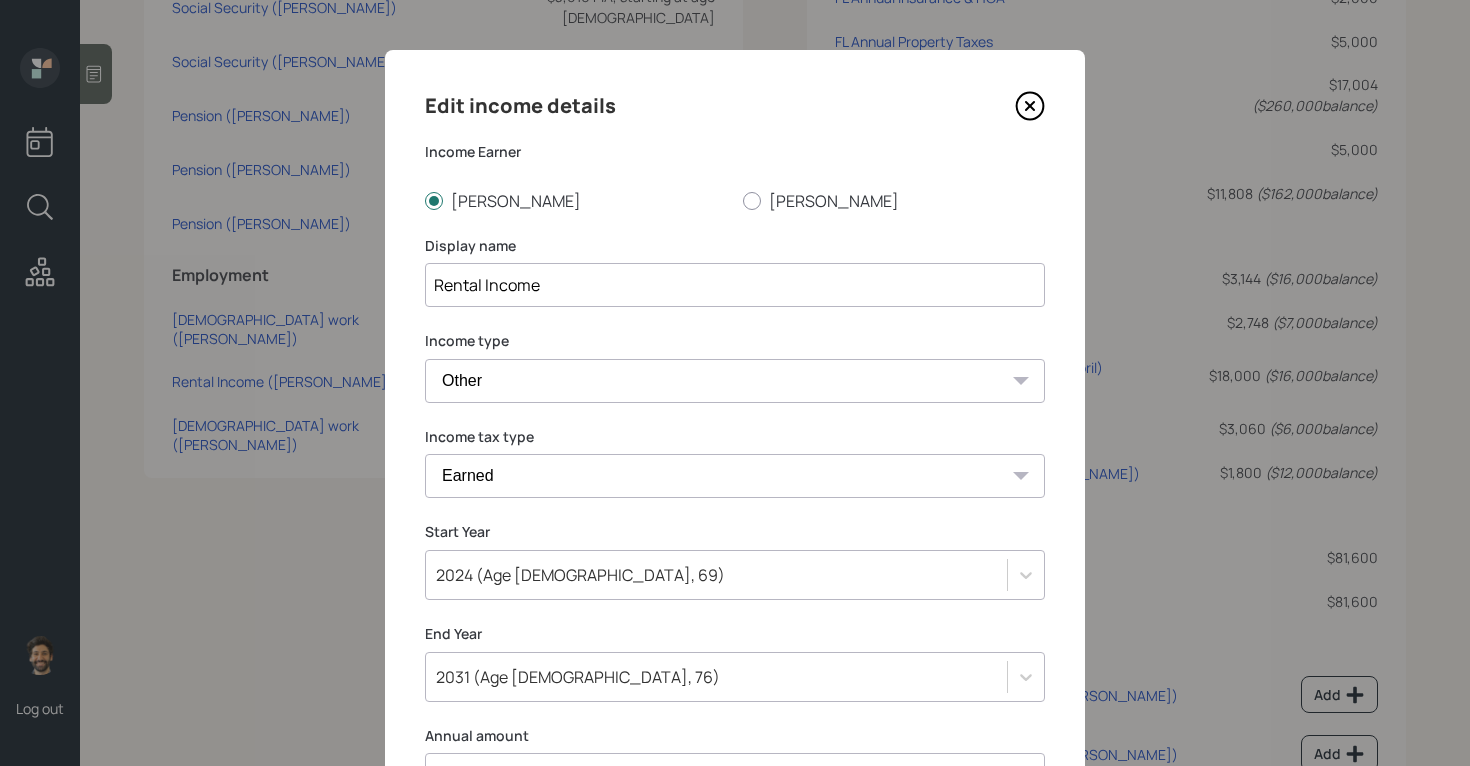 click on "2031 (Age 70, 76)" at bounding box center (735, 677) 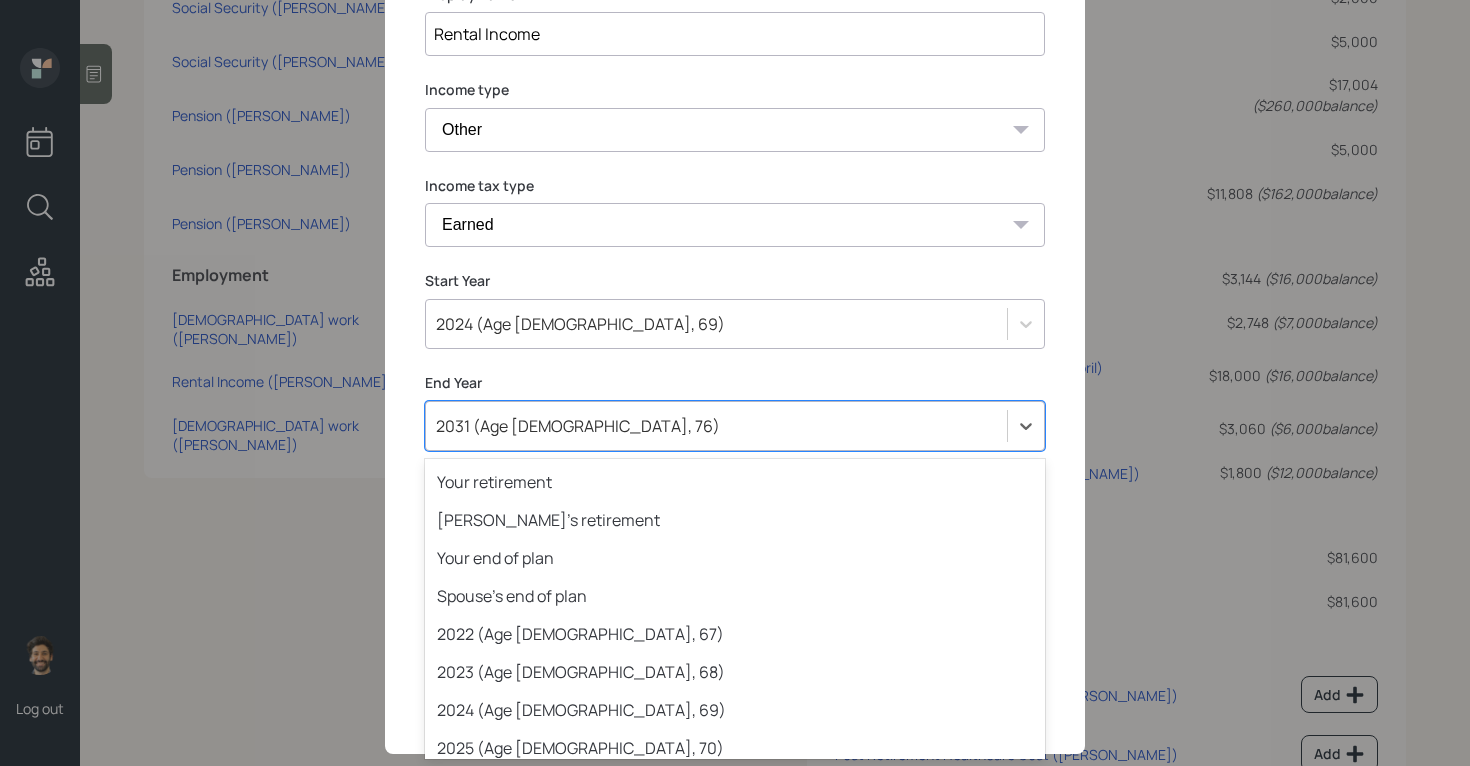 scroll, scrollTop: 248, scrollLeft: 0, axis: vertical 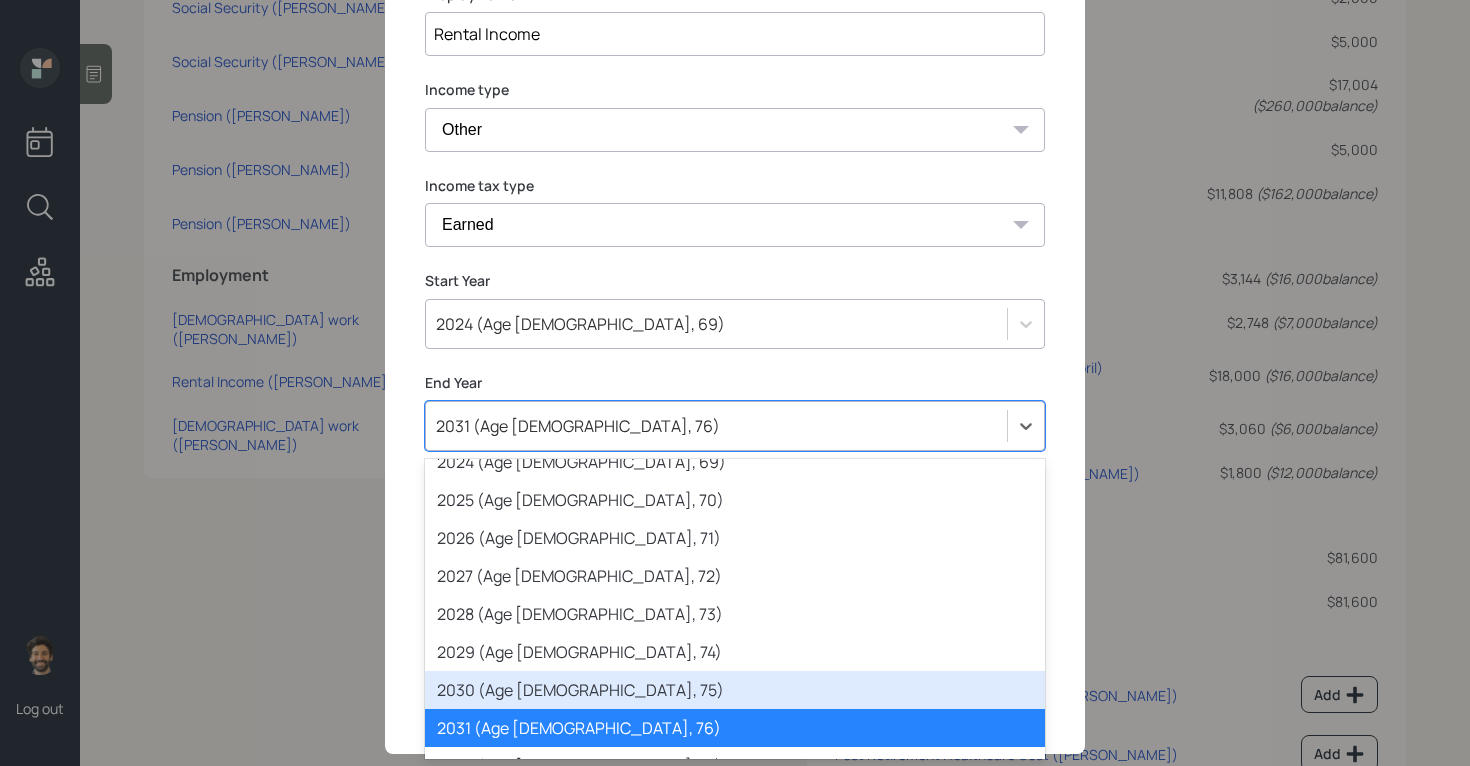 click on "2030 (Age 69, 75)" at bounding box center [735, 690] 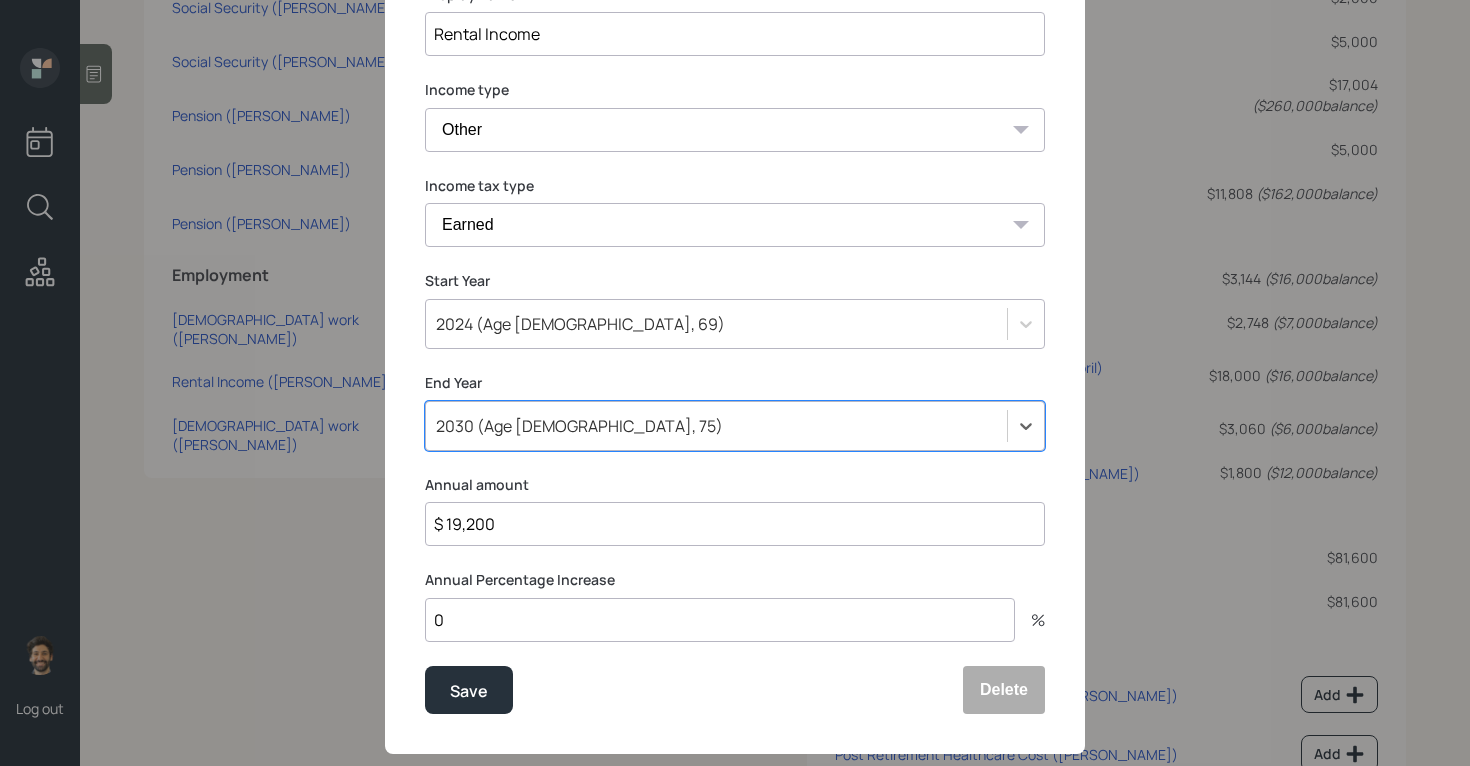 scroll, scrollTop: 289, scrollLeft: 0, axis: vertical 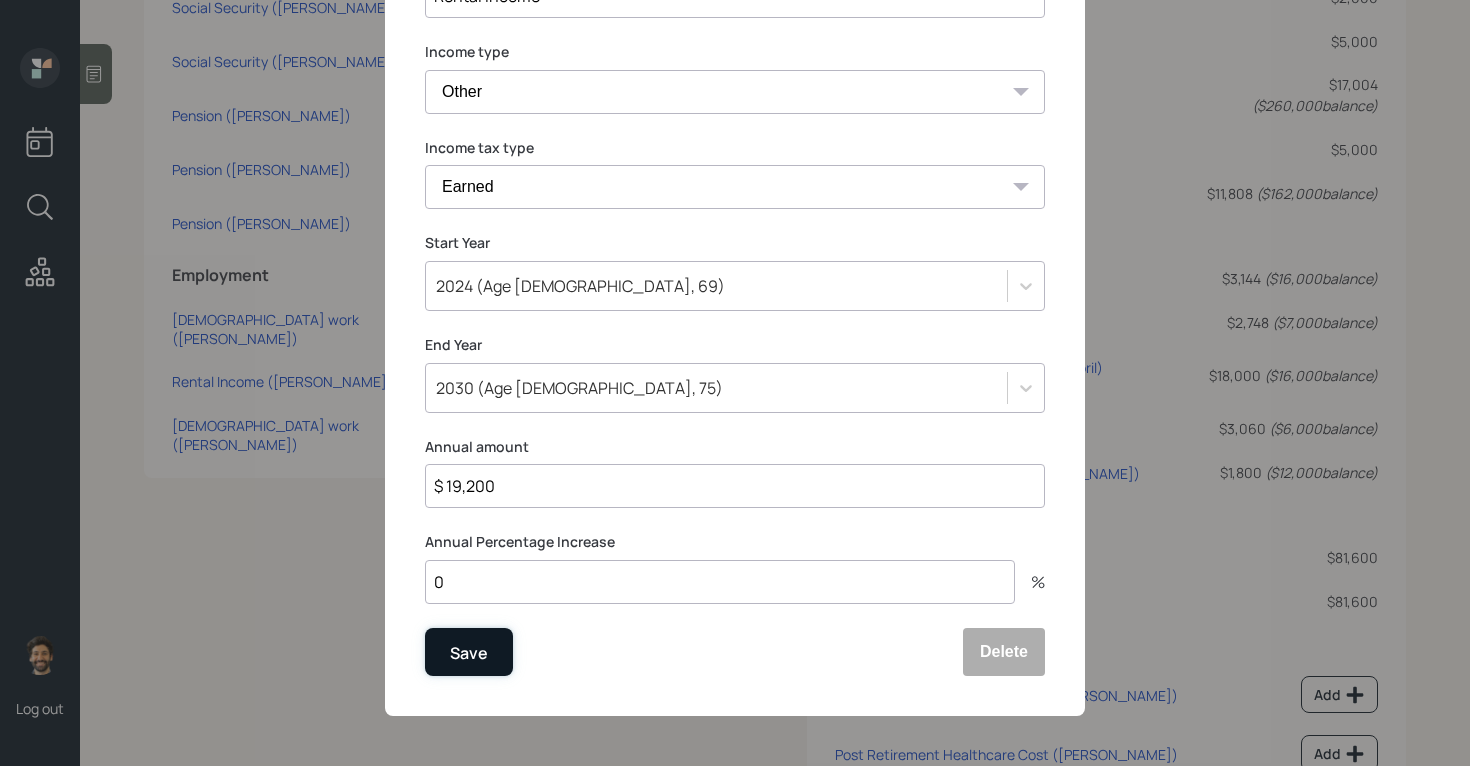click on "Save" at bounding box center [469, 652] 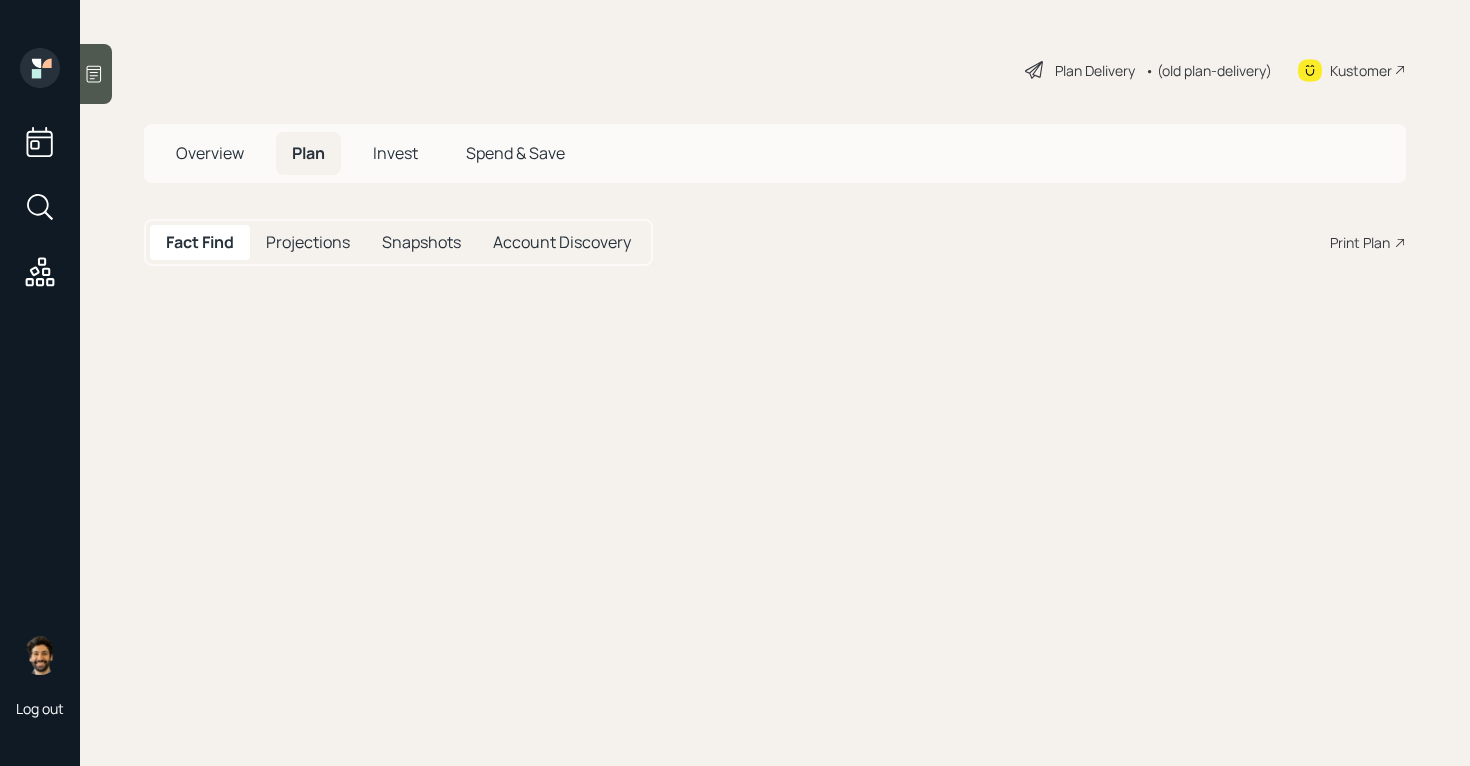 scroll, scrollTop: 0, scrollLeft: 0, axis: both 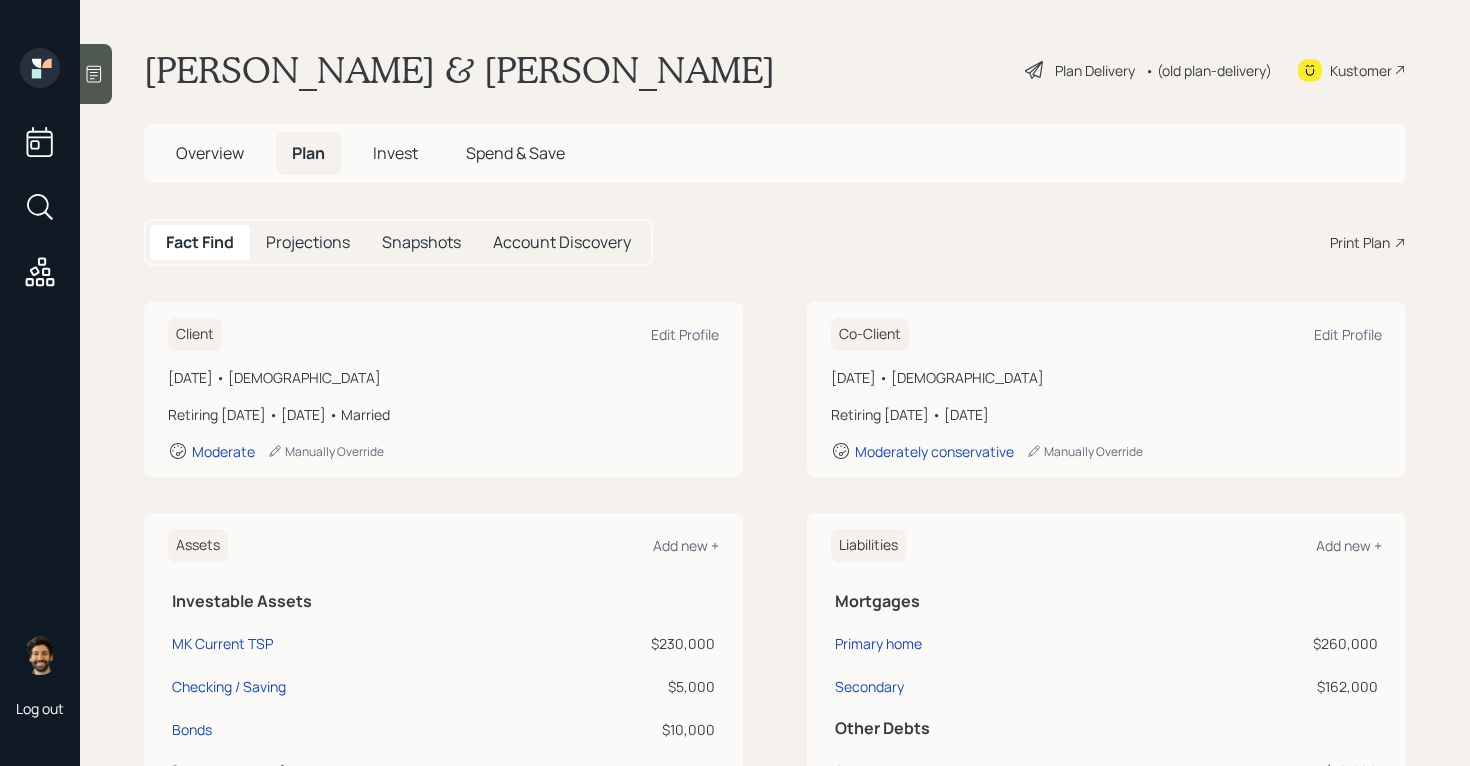 click on "• (old plan-delivery)" at bounding box center [1208, 70] 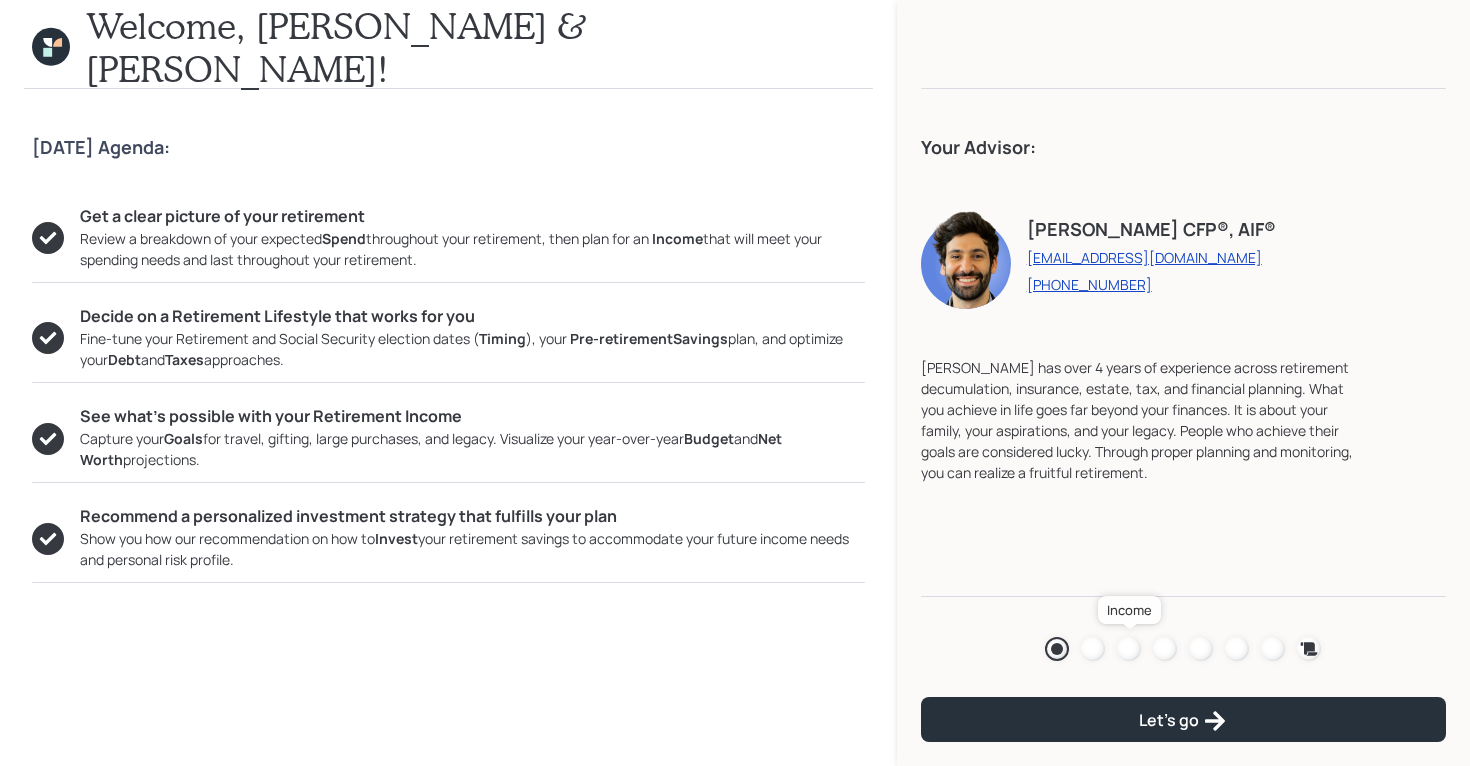 click at bounding box center (1129, 649) 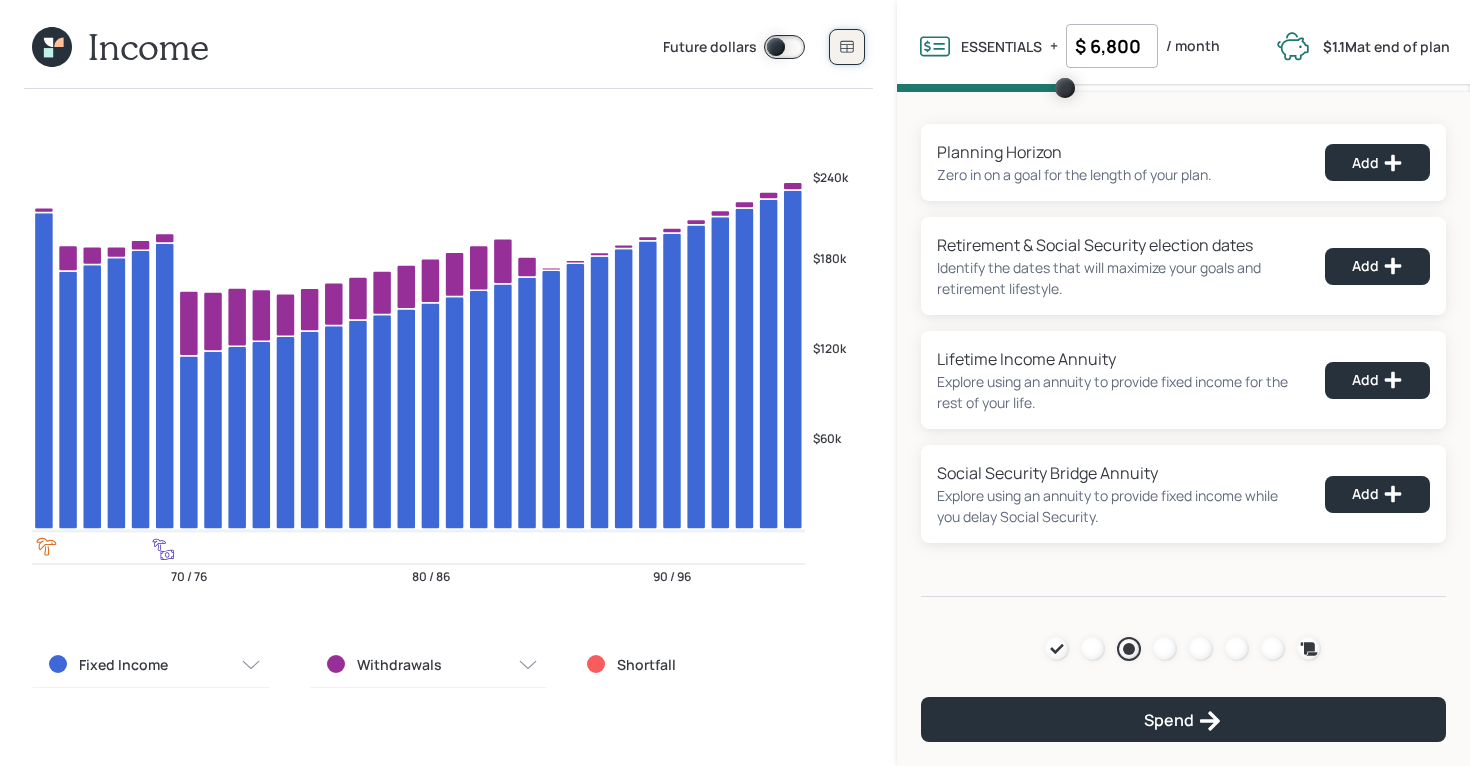 click at bounding box center [847, 47] 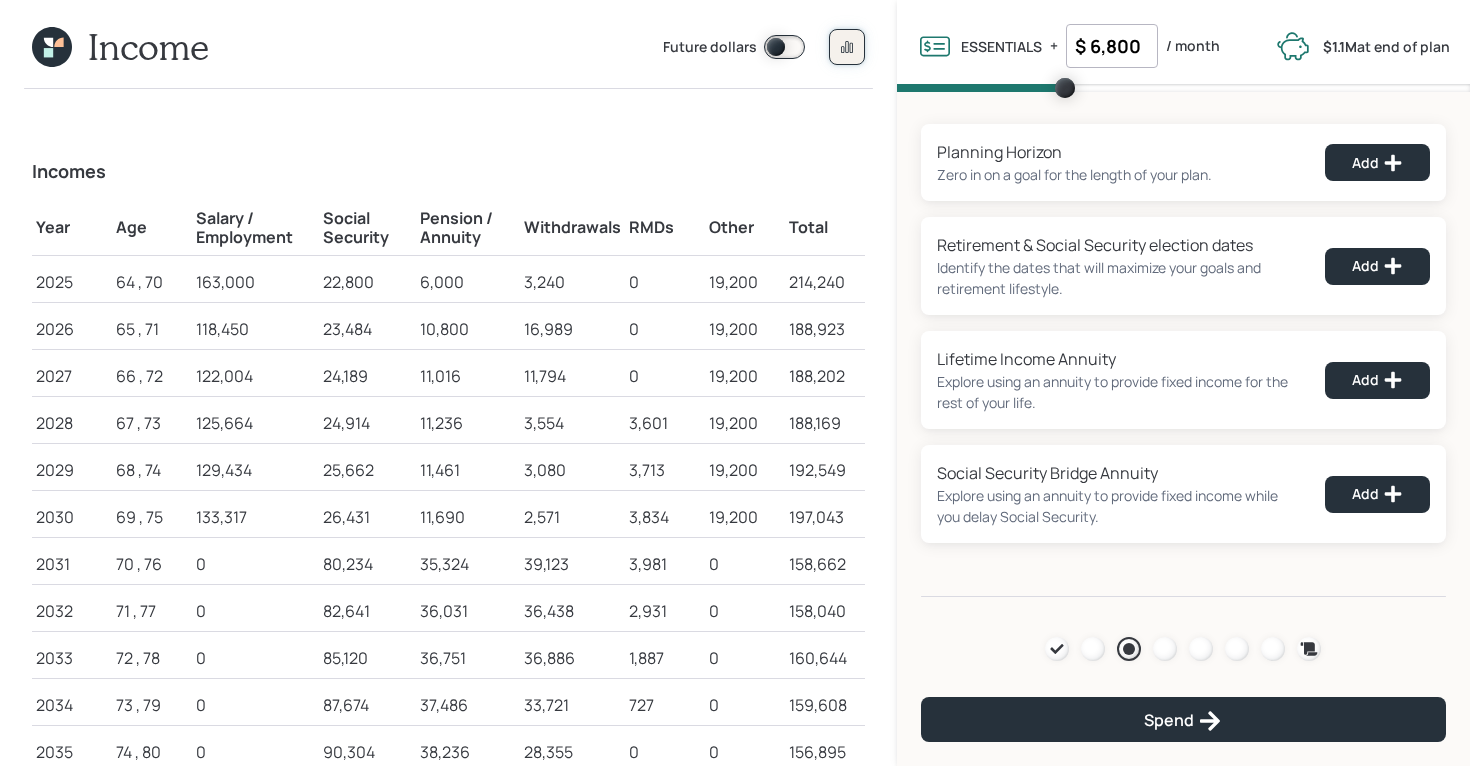 click 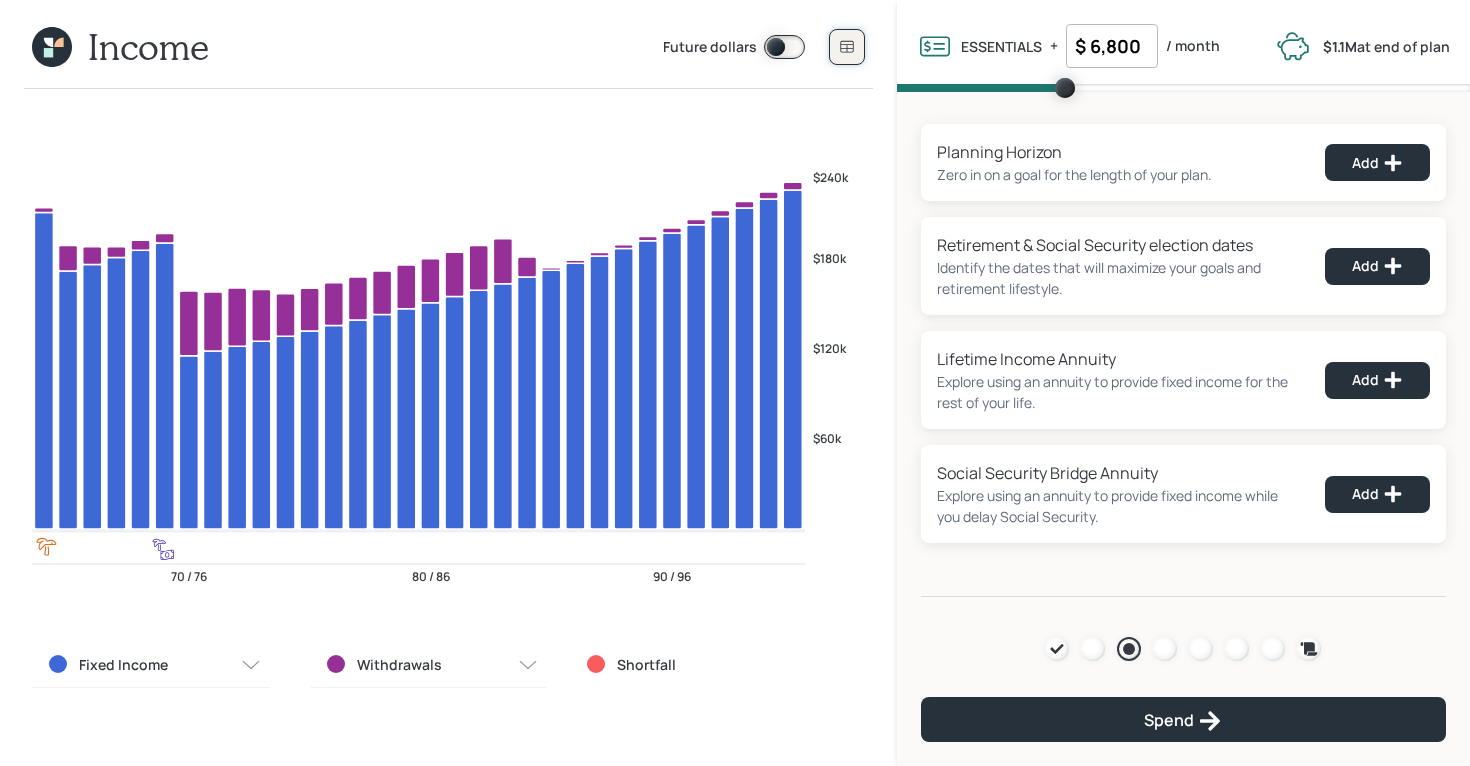 click at bounding box center (847, 47) 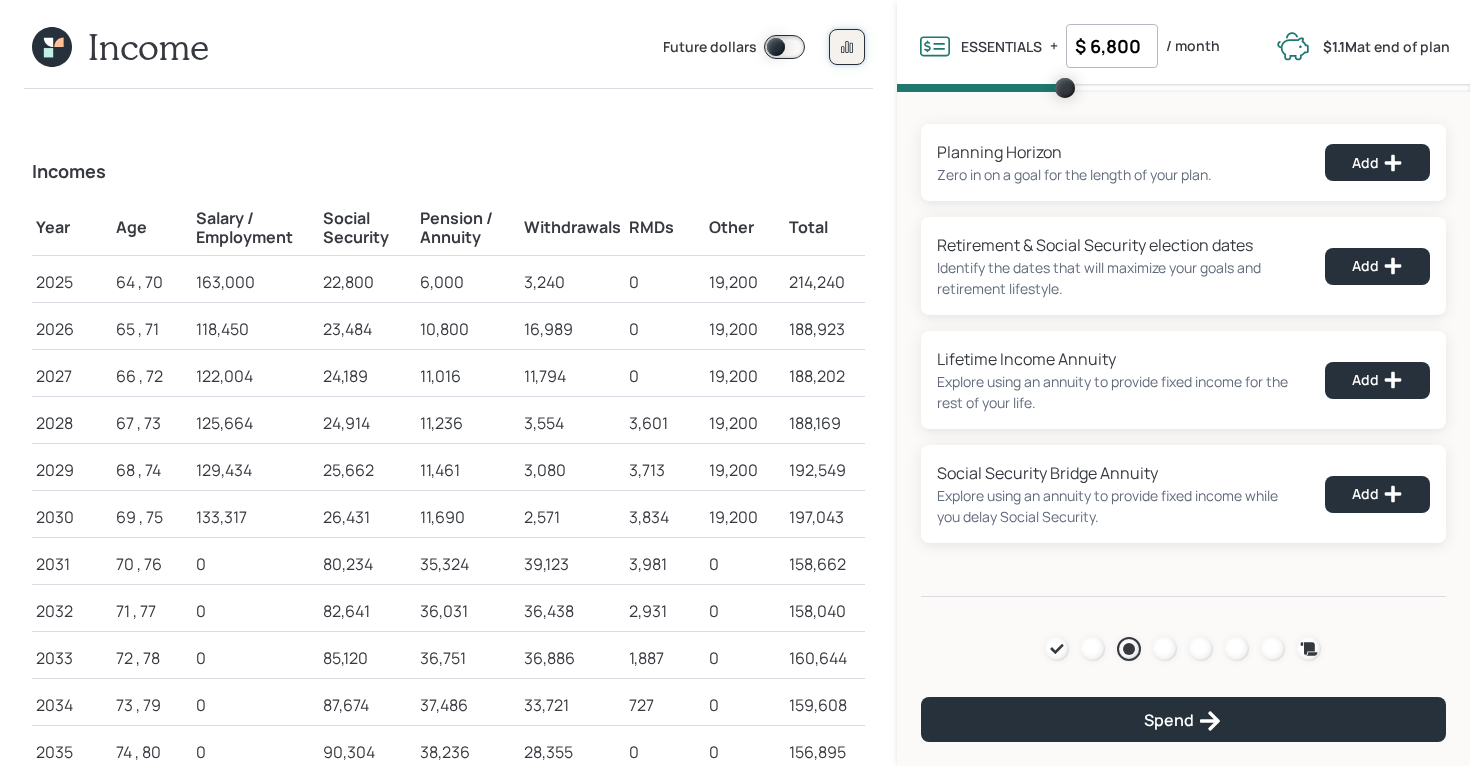 click at bounding box center (847, 47) 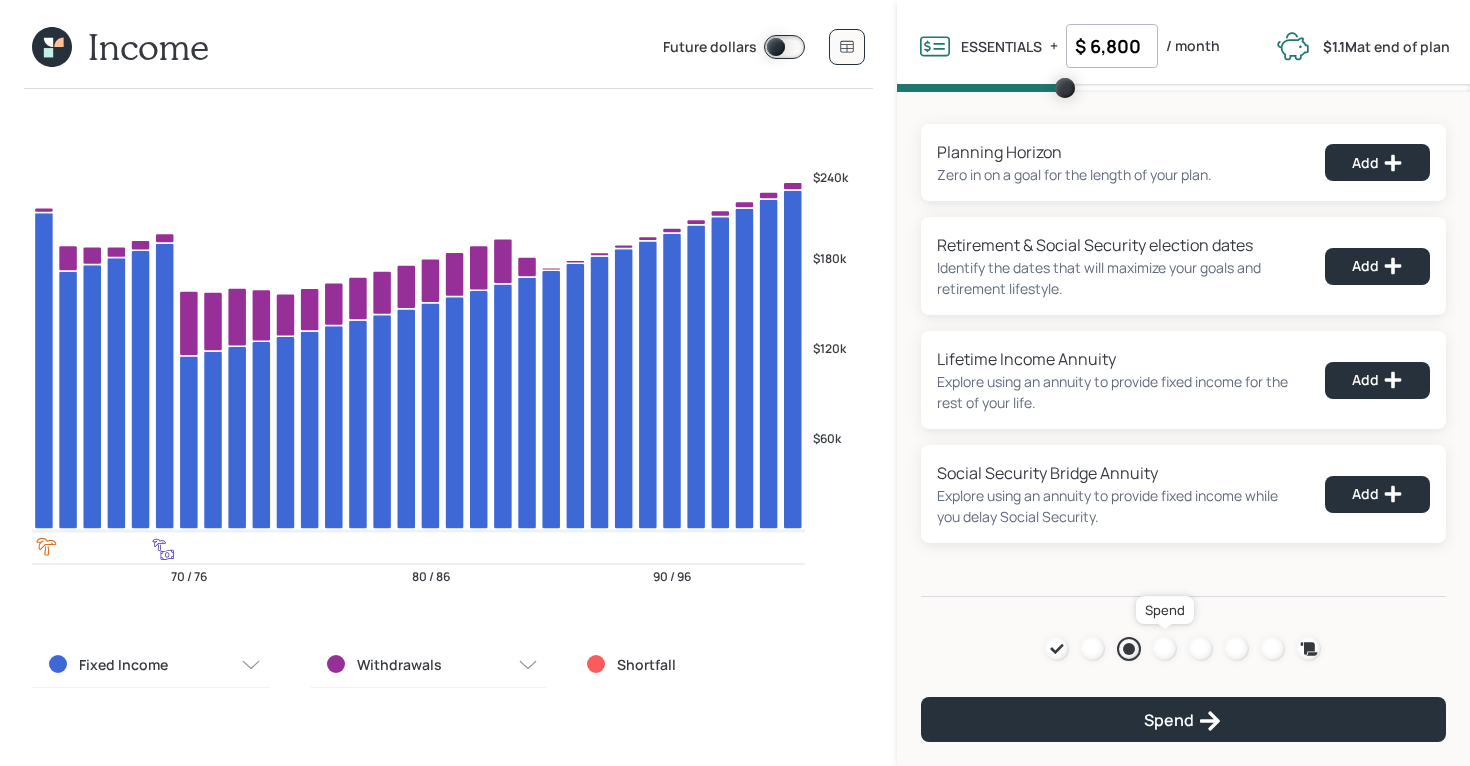 click at bounding box center [1165, 649] 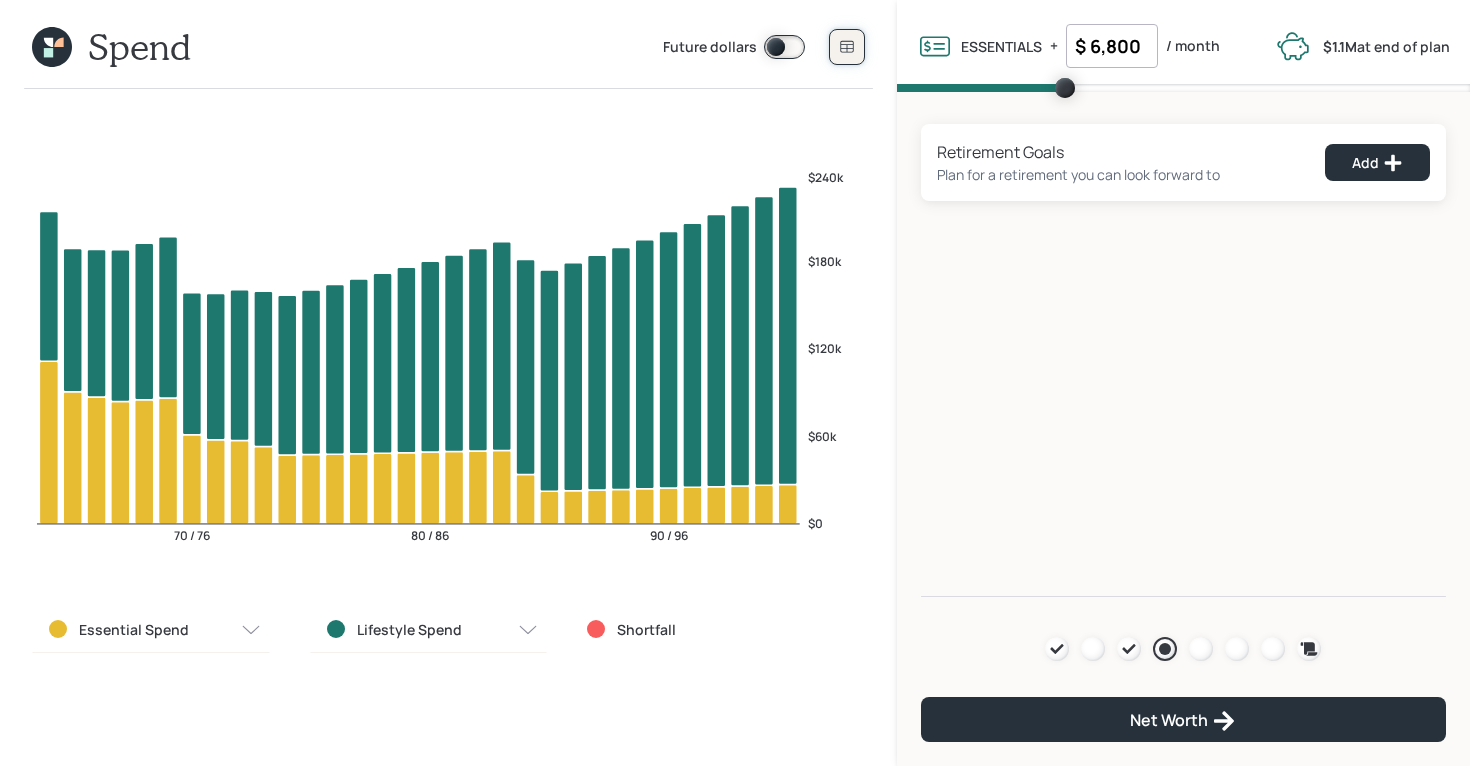 click 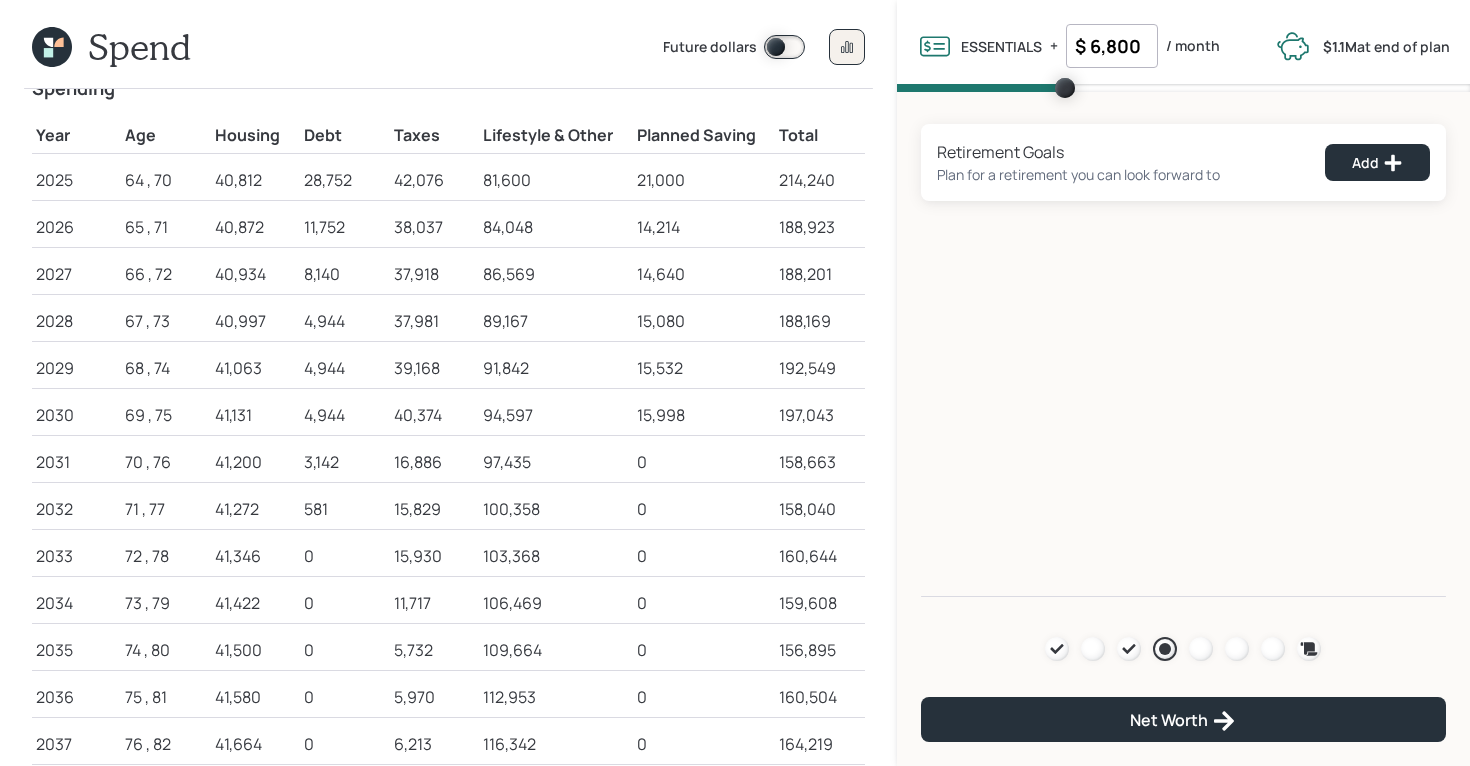 scroll, scrollTop: 63, scrollLeft: 0, axis: vertical 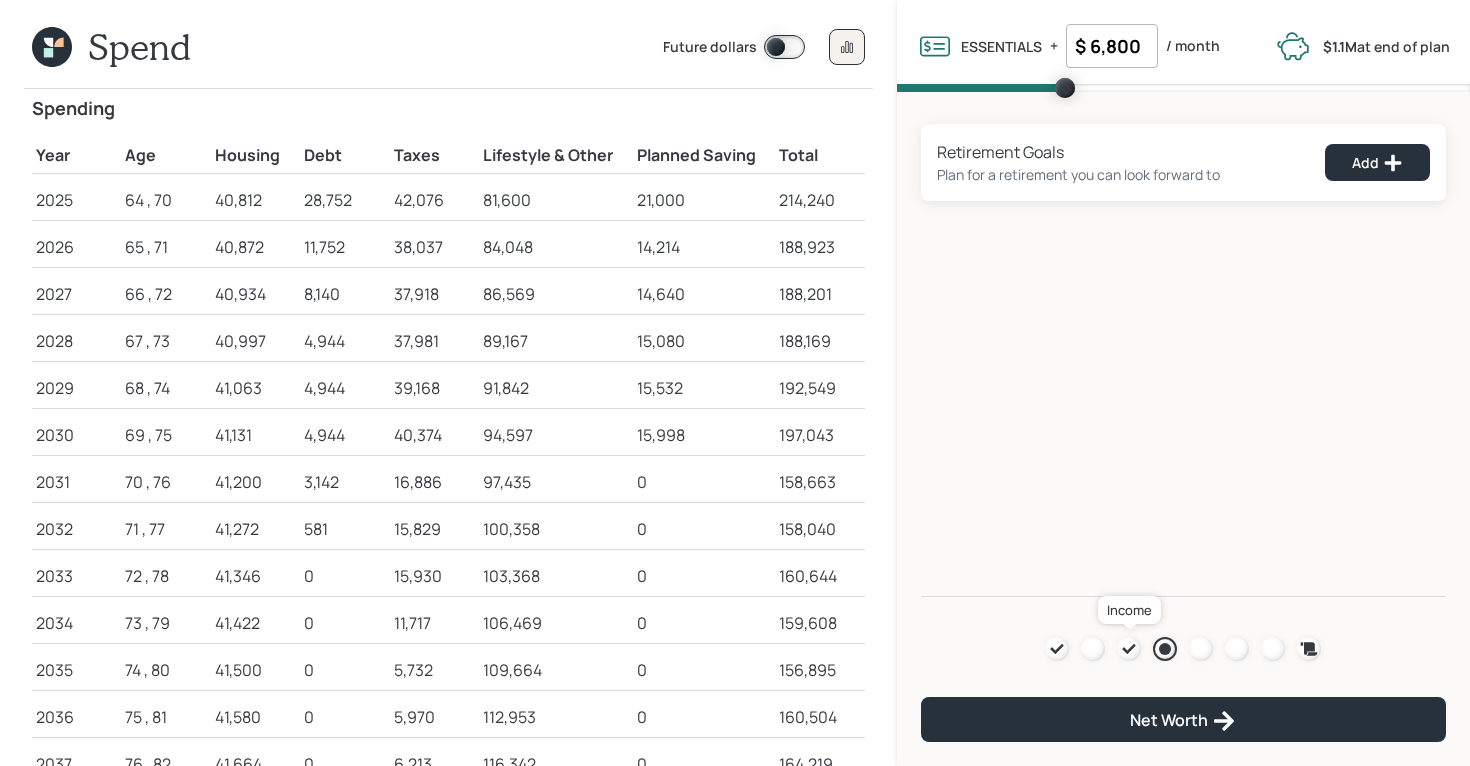 click 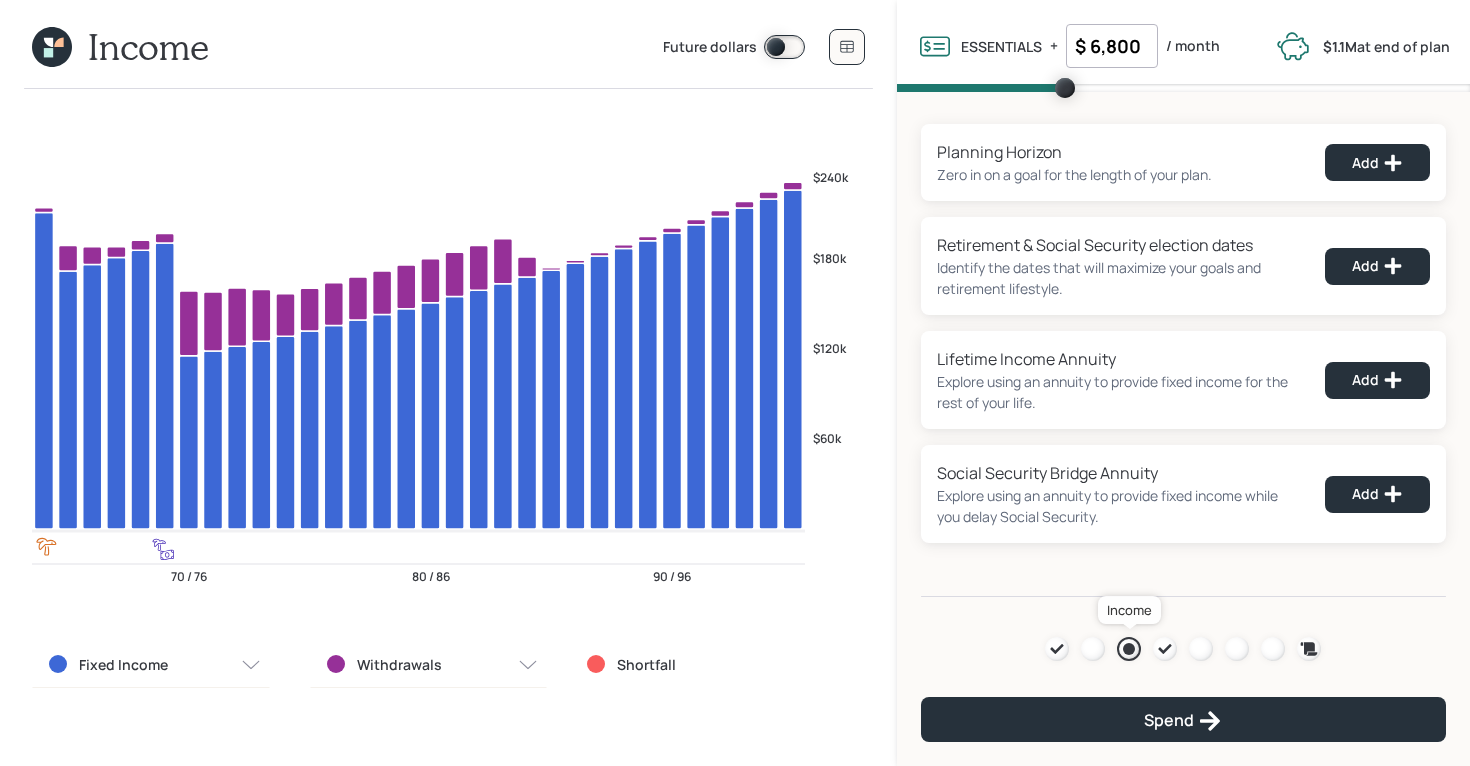 click at bounding box center (1129, 649) 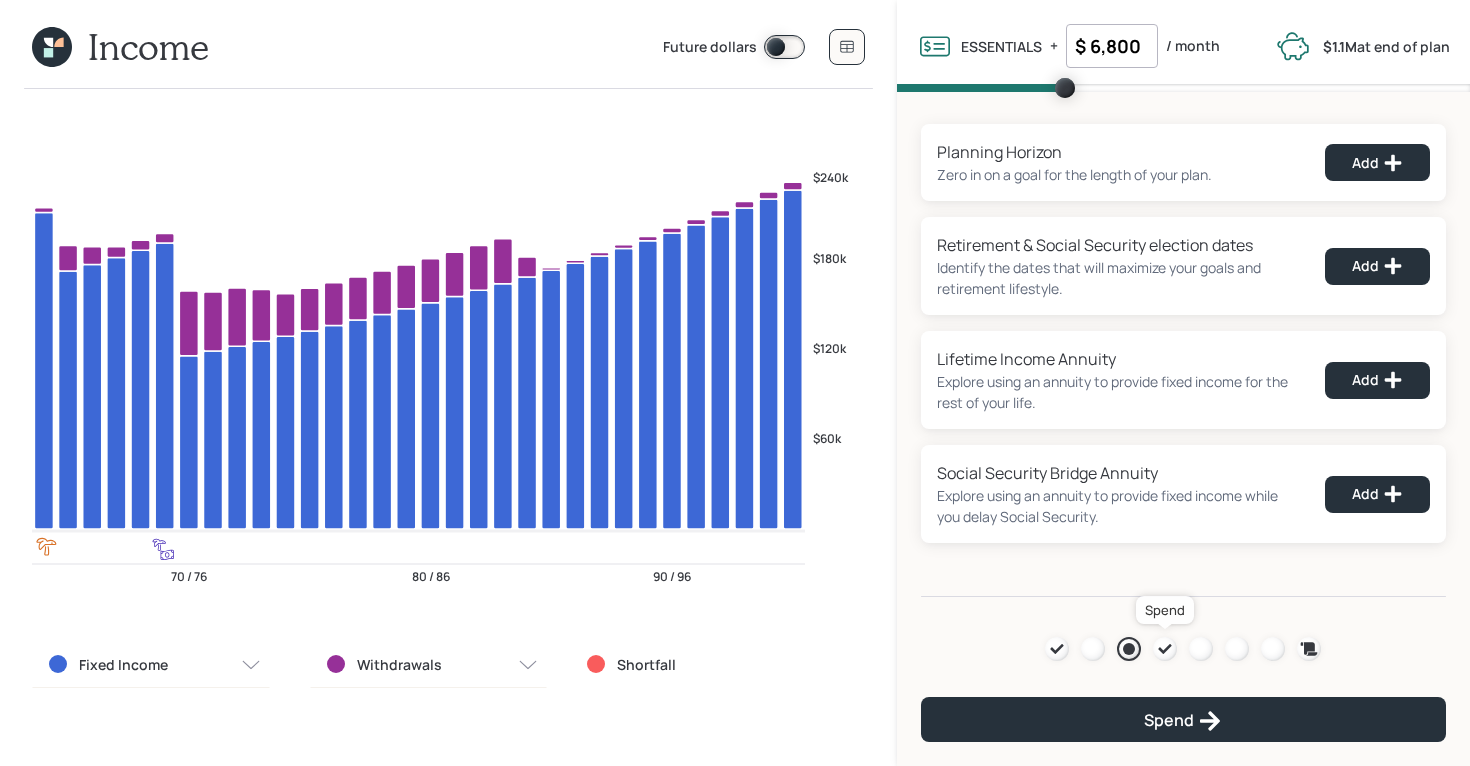 click 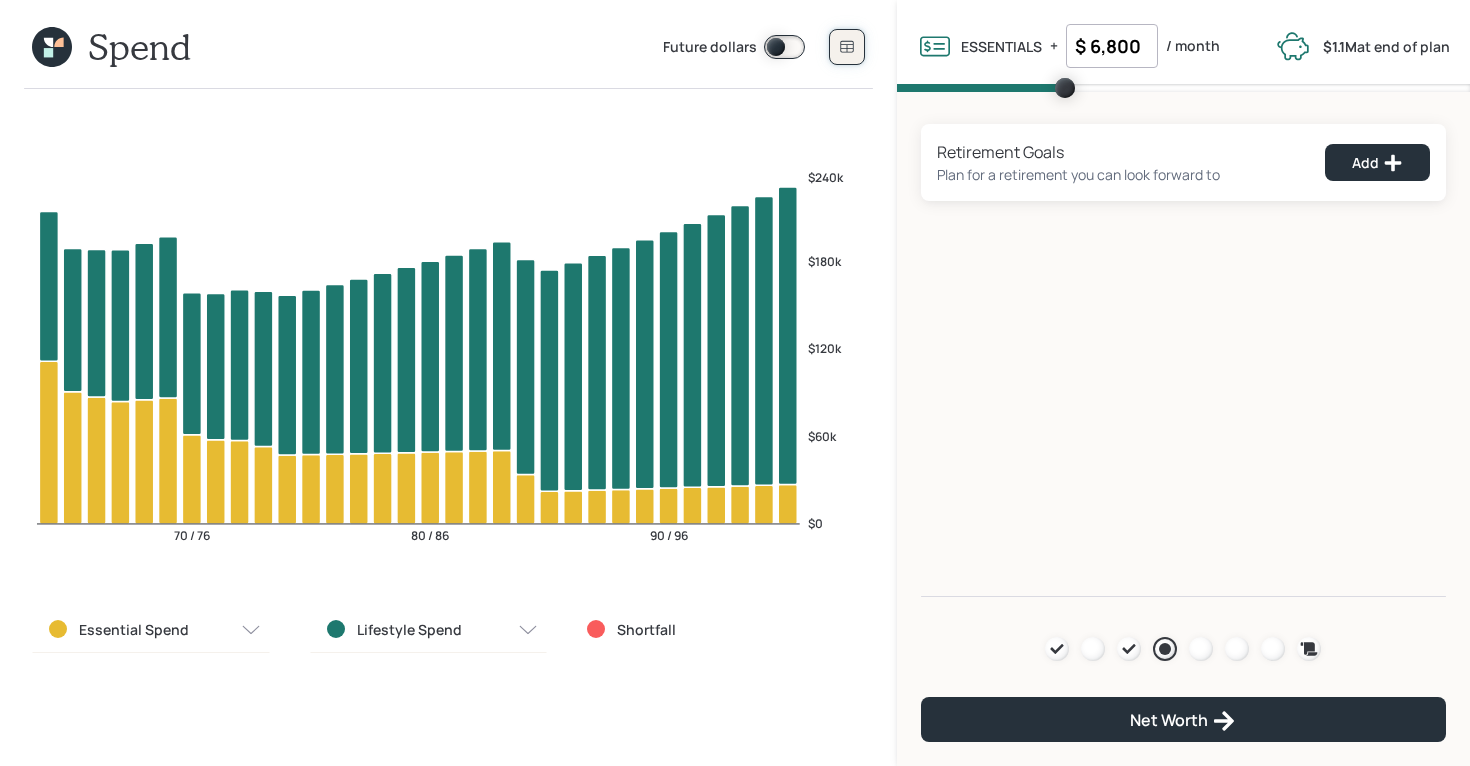 click at bounding box center [847, 47] 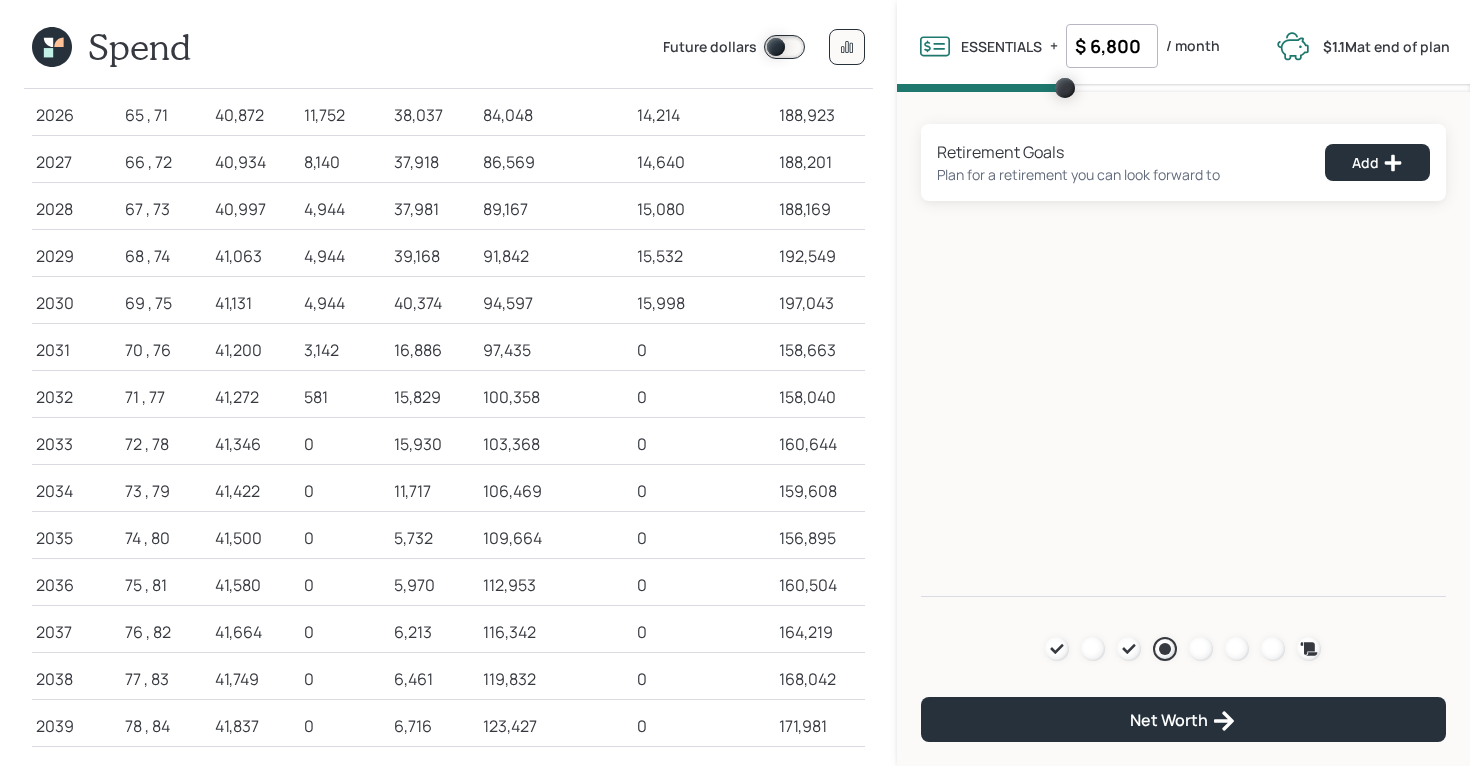 scroll, scrollTop: 212, scrollLeft: 0, axis: vertical 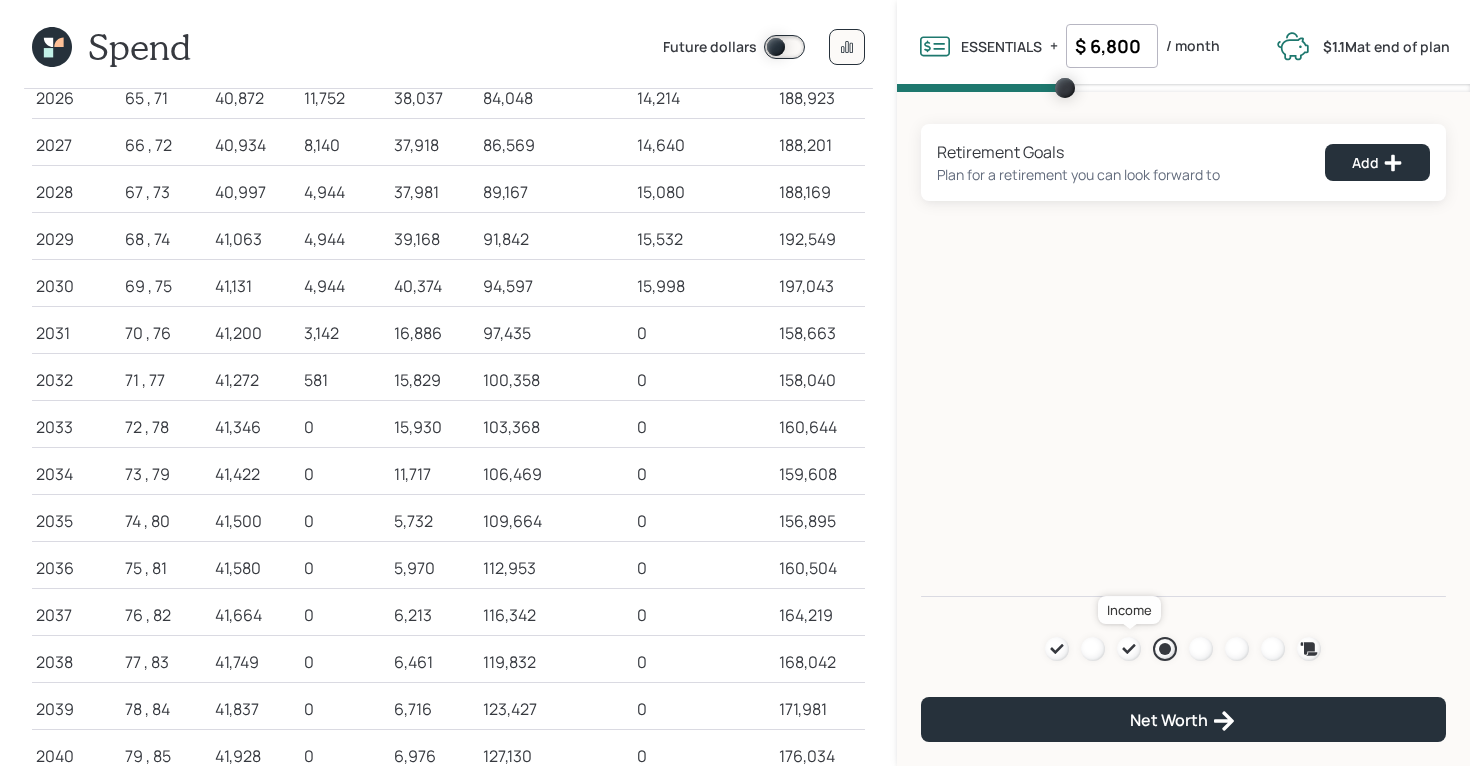 click 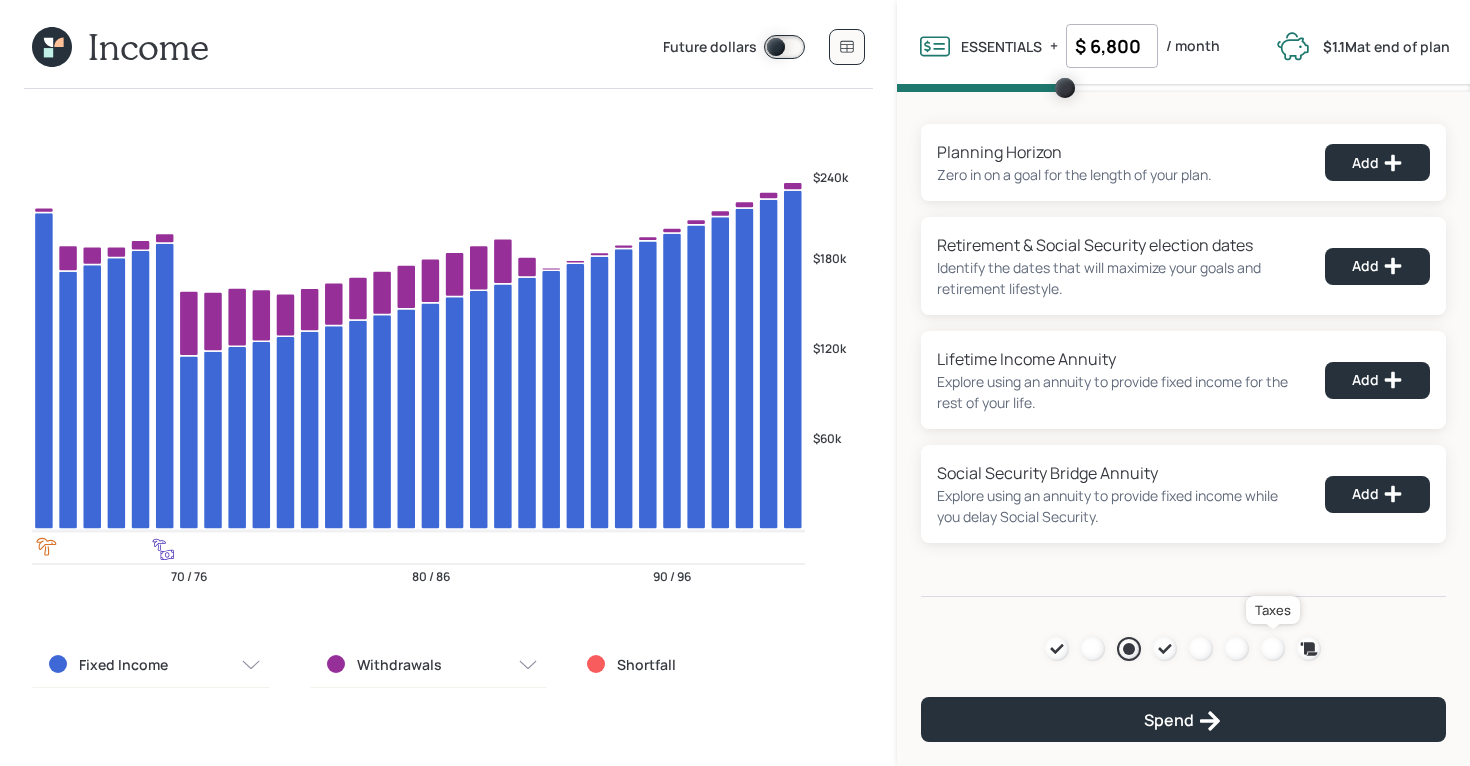 click at bounding box center (1273, 649) 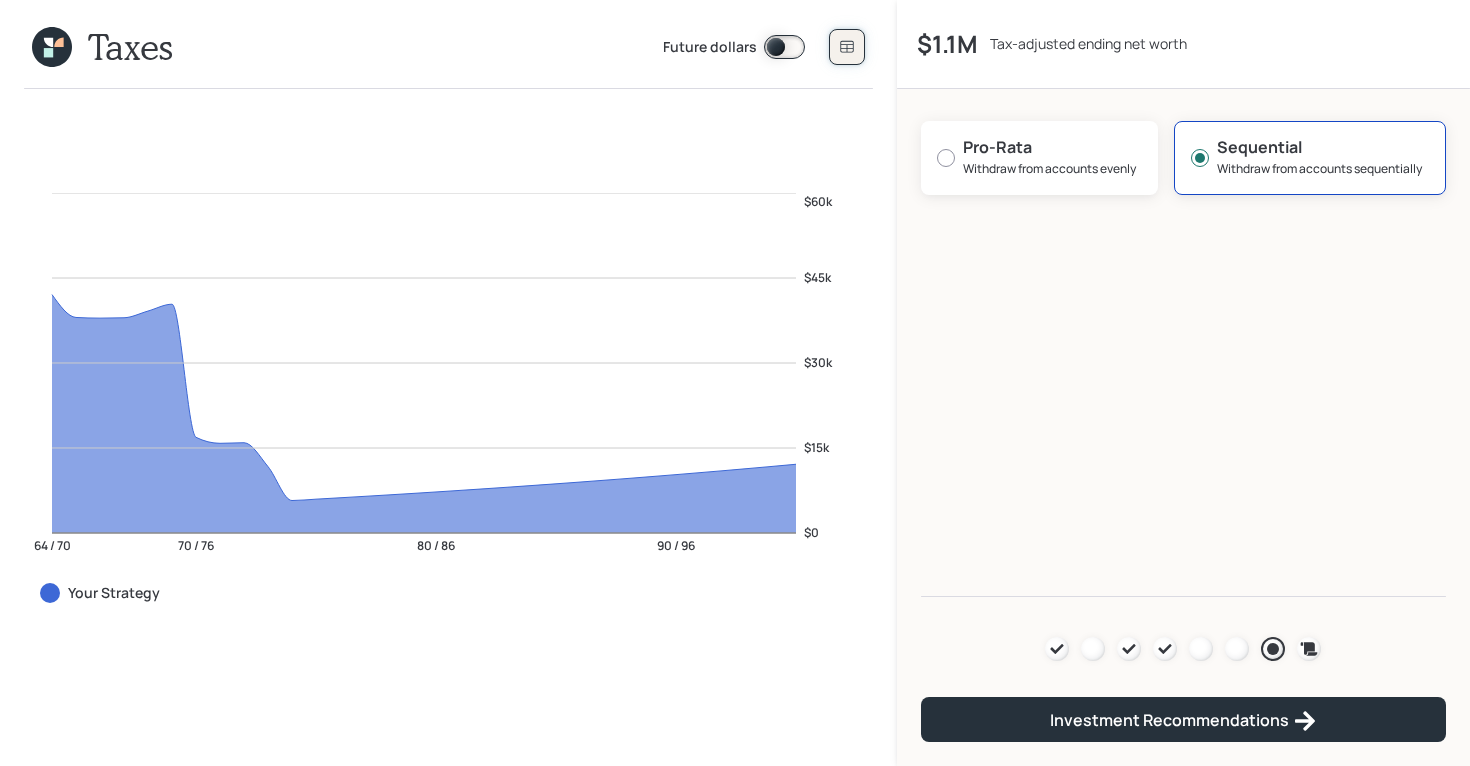 click 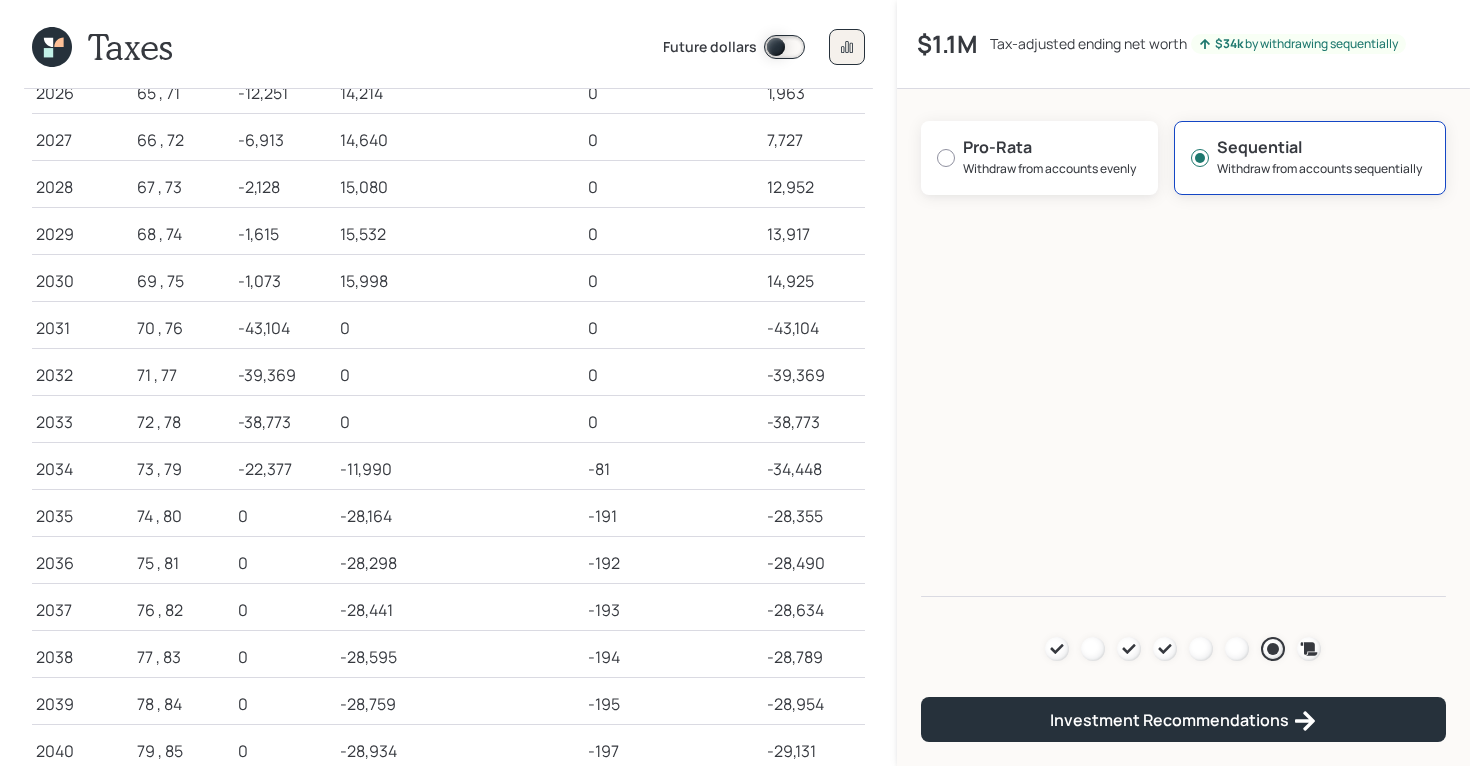 scroll, scrollTop: 211, scrollLeft: 0, axis: vertical 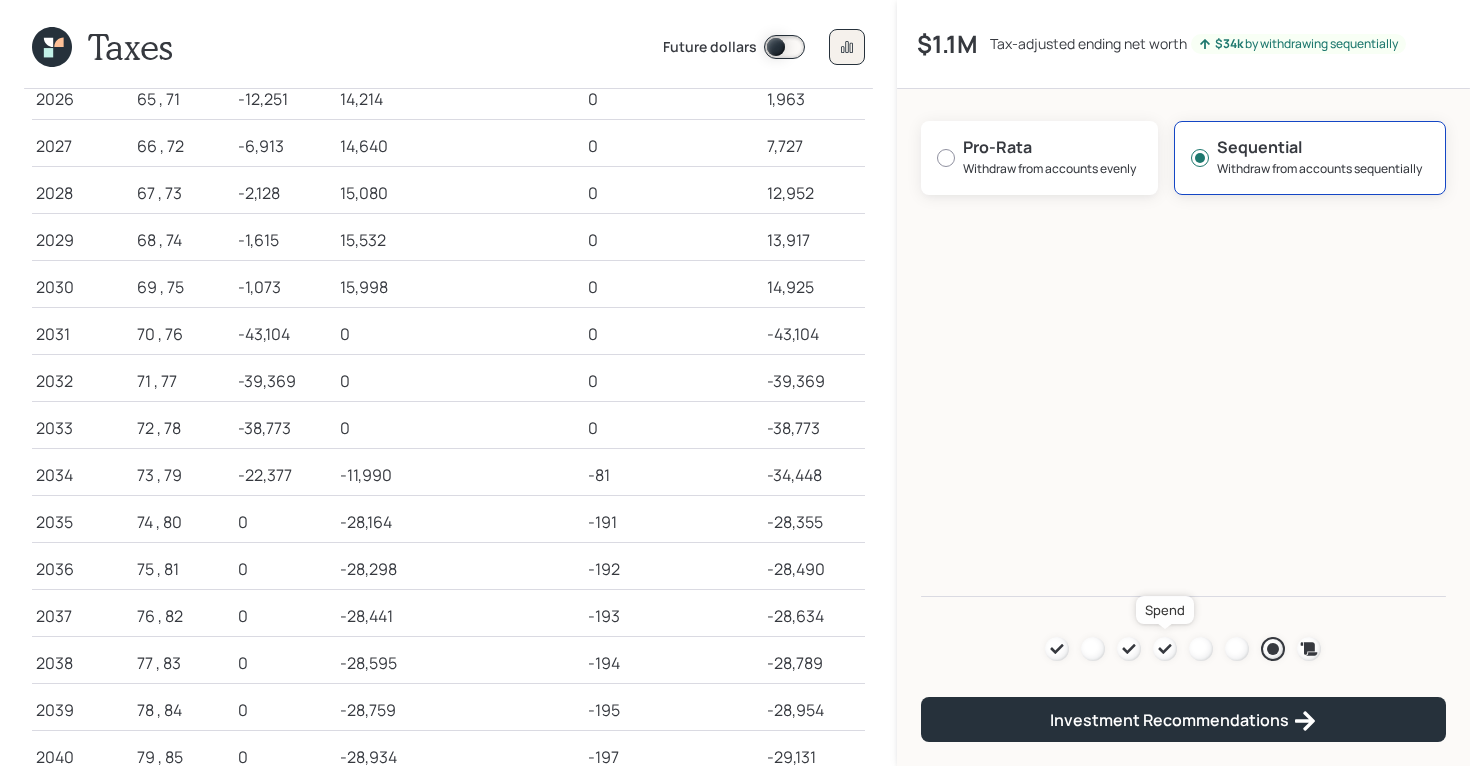 click 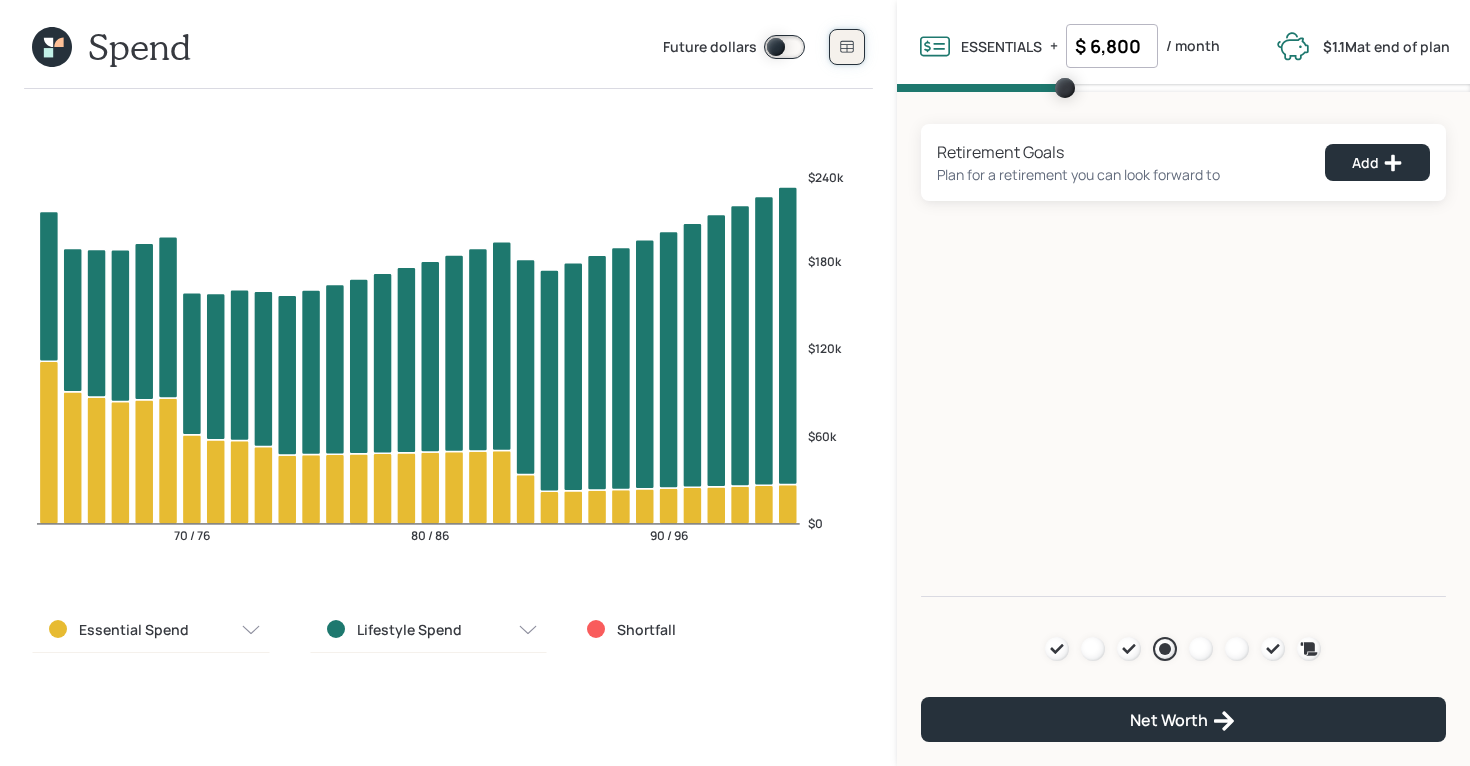 click 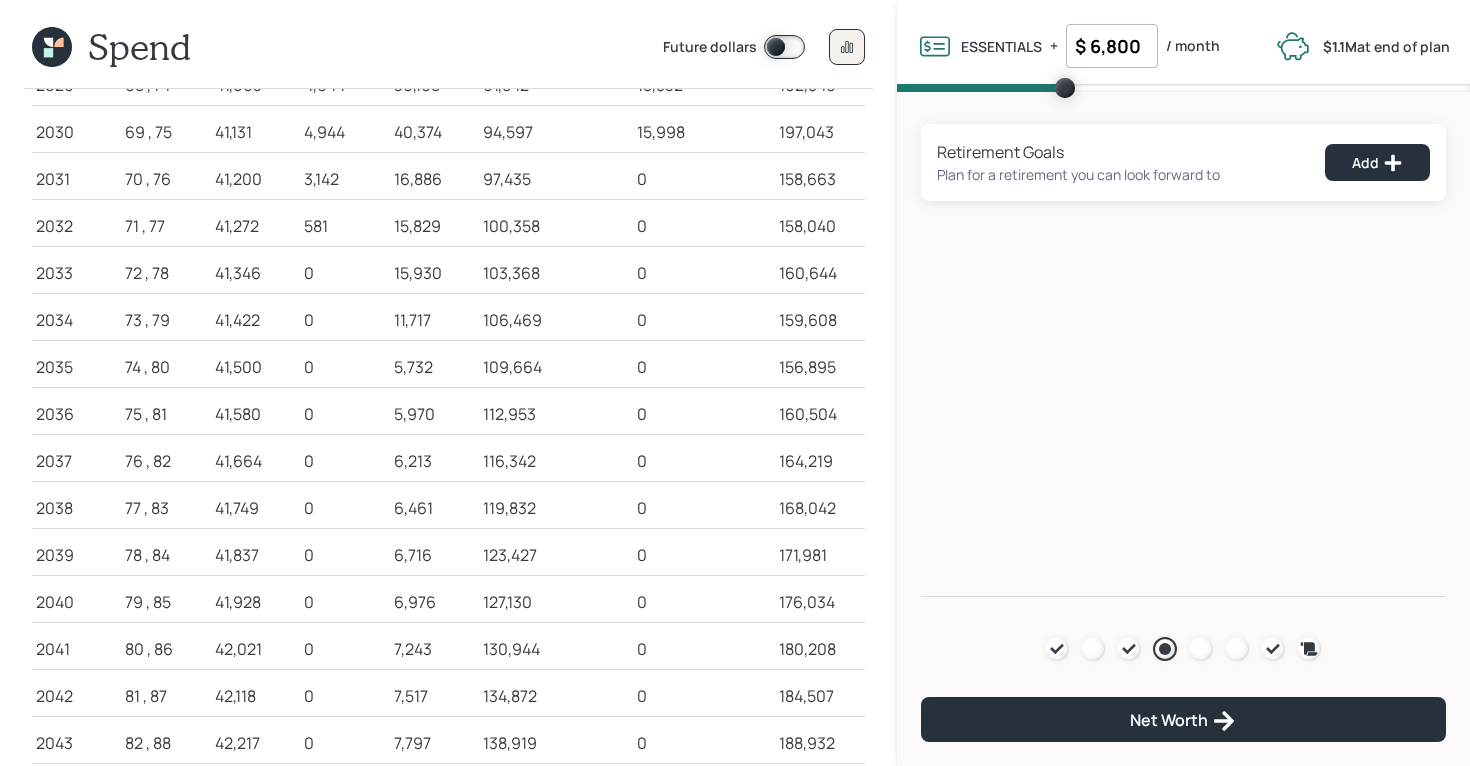 scroll, scrollTop: 0, scrollLeft: 0, axis: both 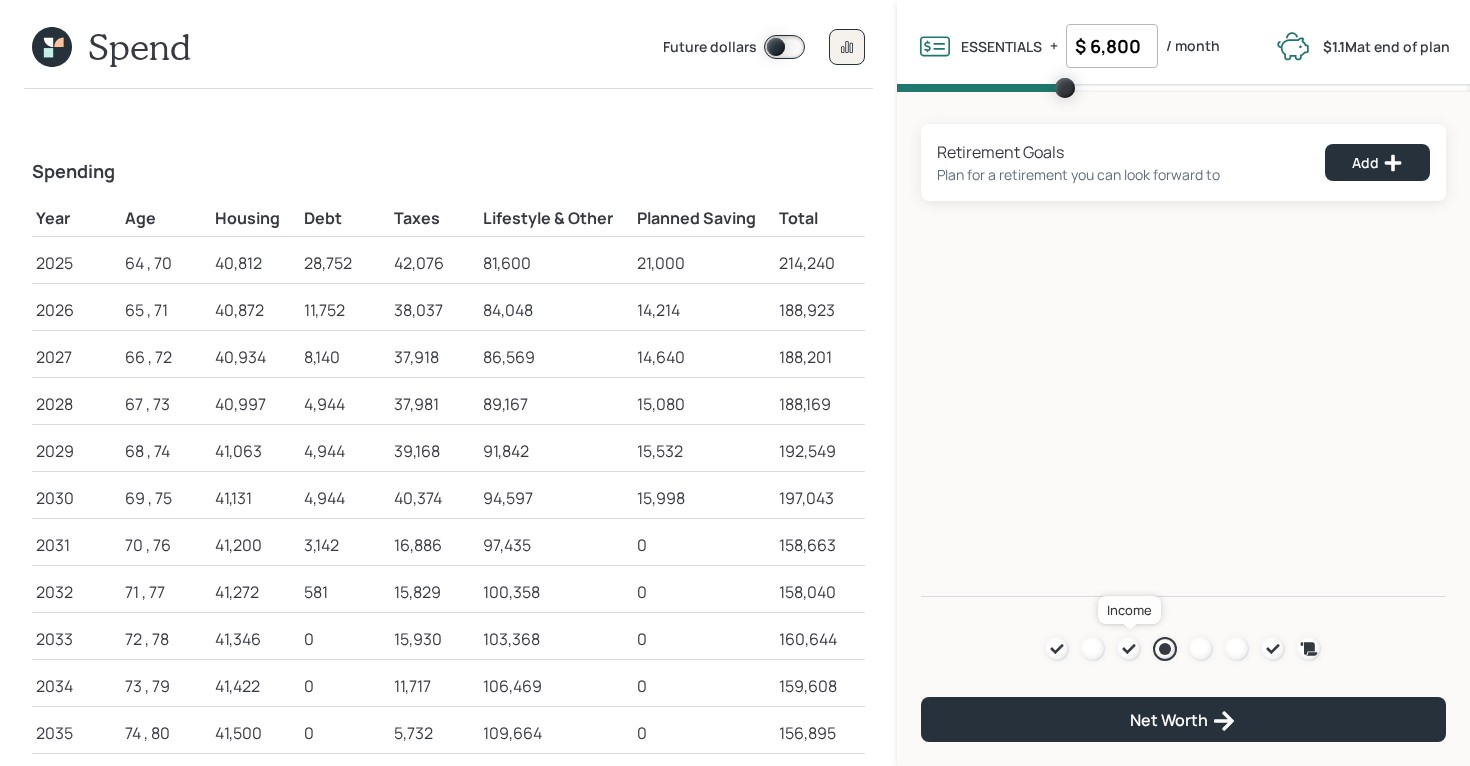 click 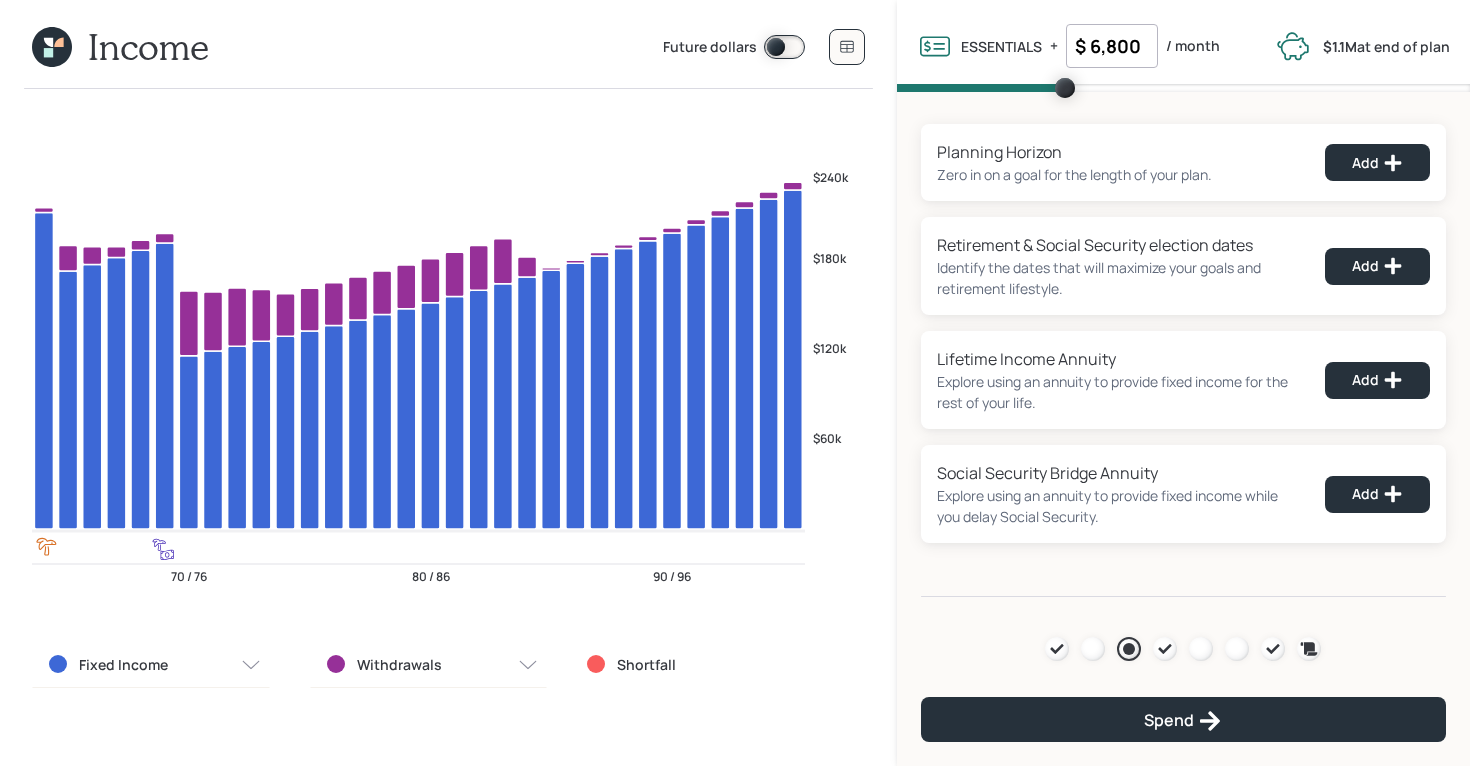 click 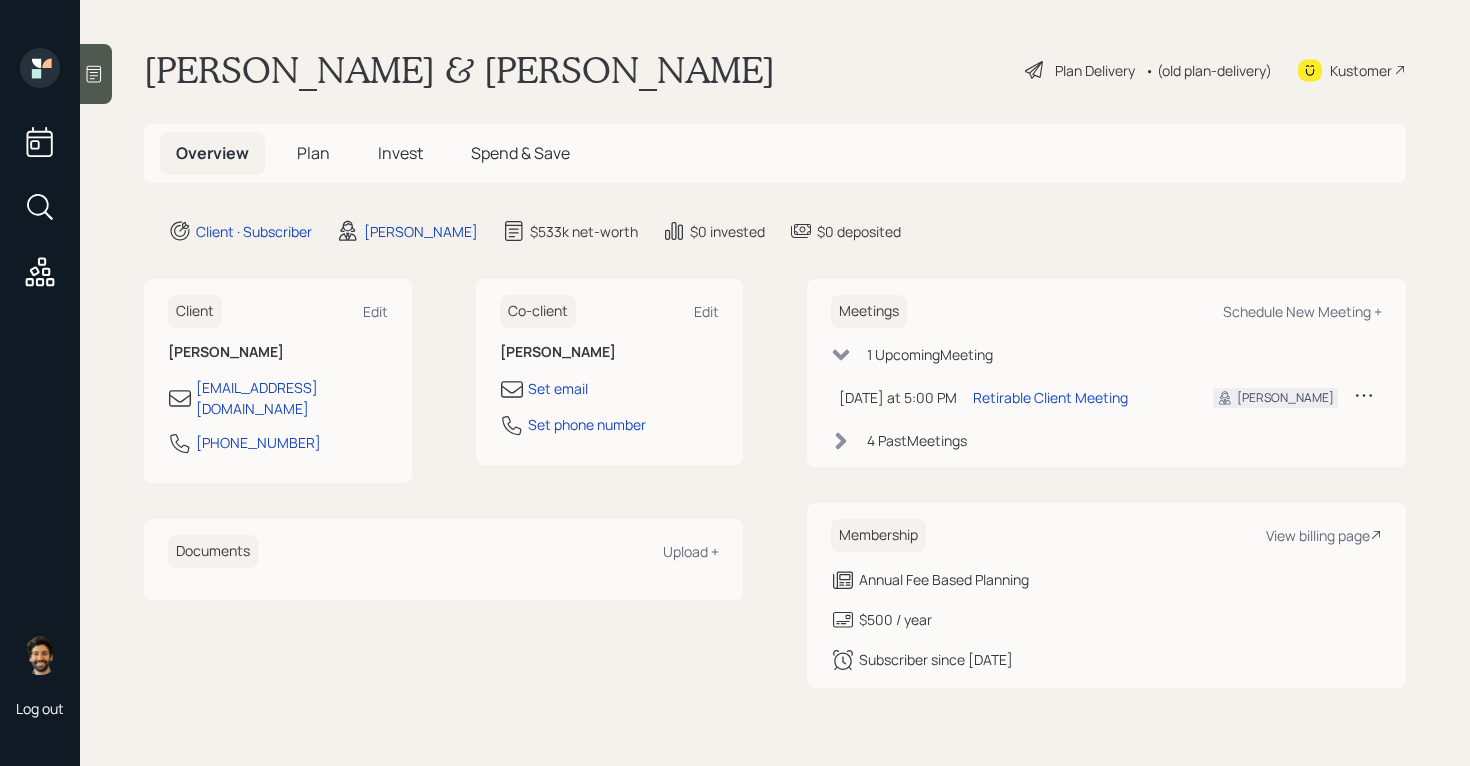 click on "Plan" at bounding box center [313, 153] 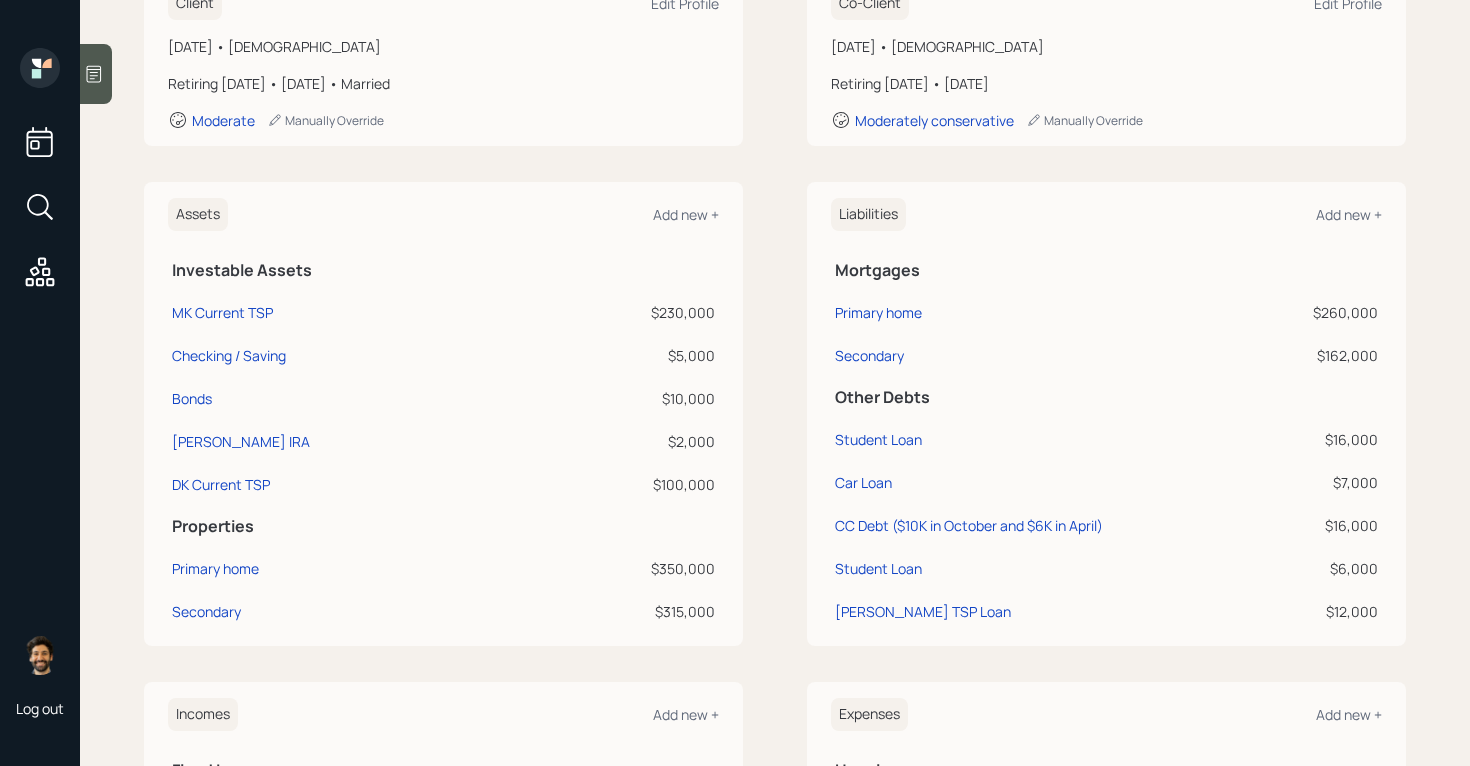 scroll, scrollTop: 332, scrollLeft: 0, axis: vertical 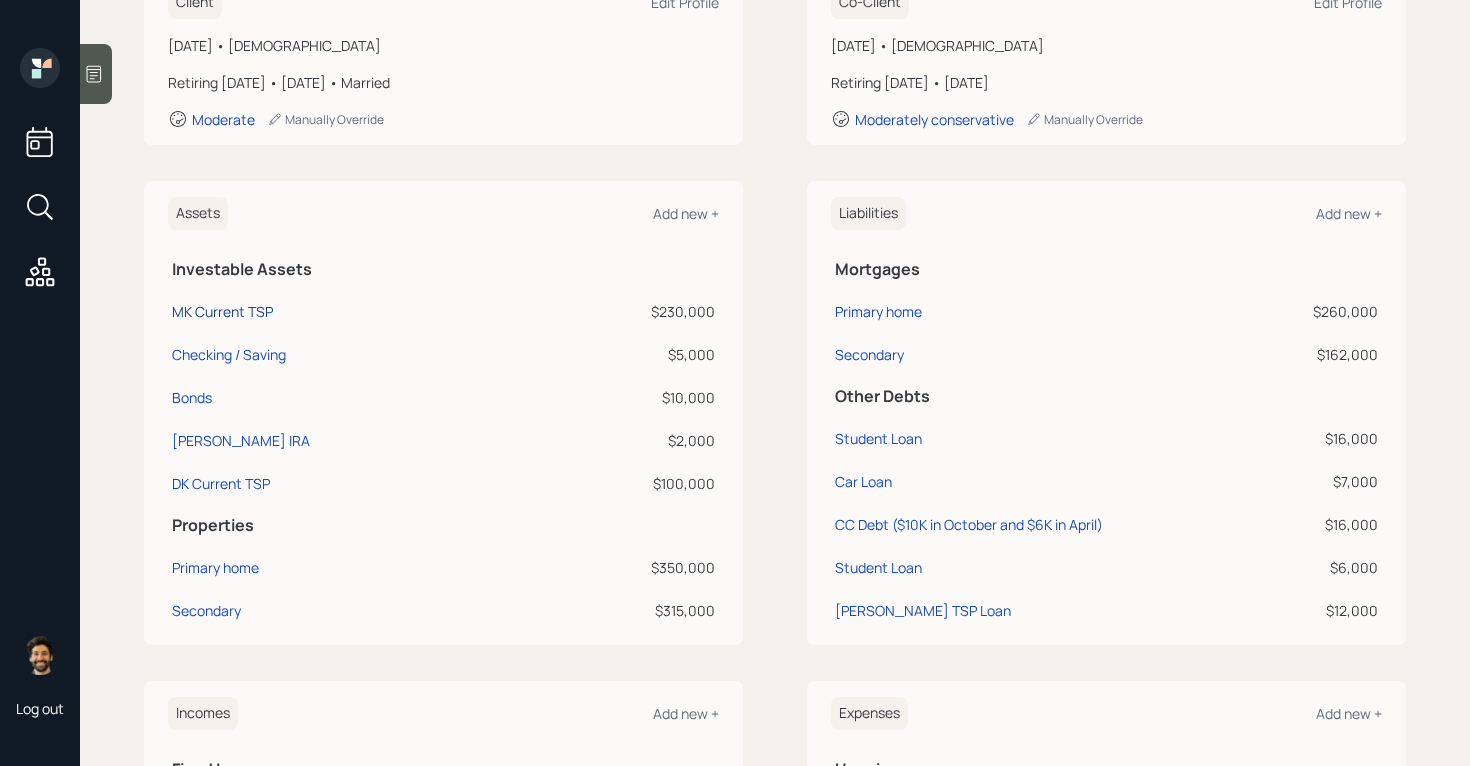 click on "MK Current TSP" at bounding box center [222, 311] 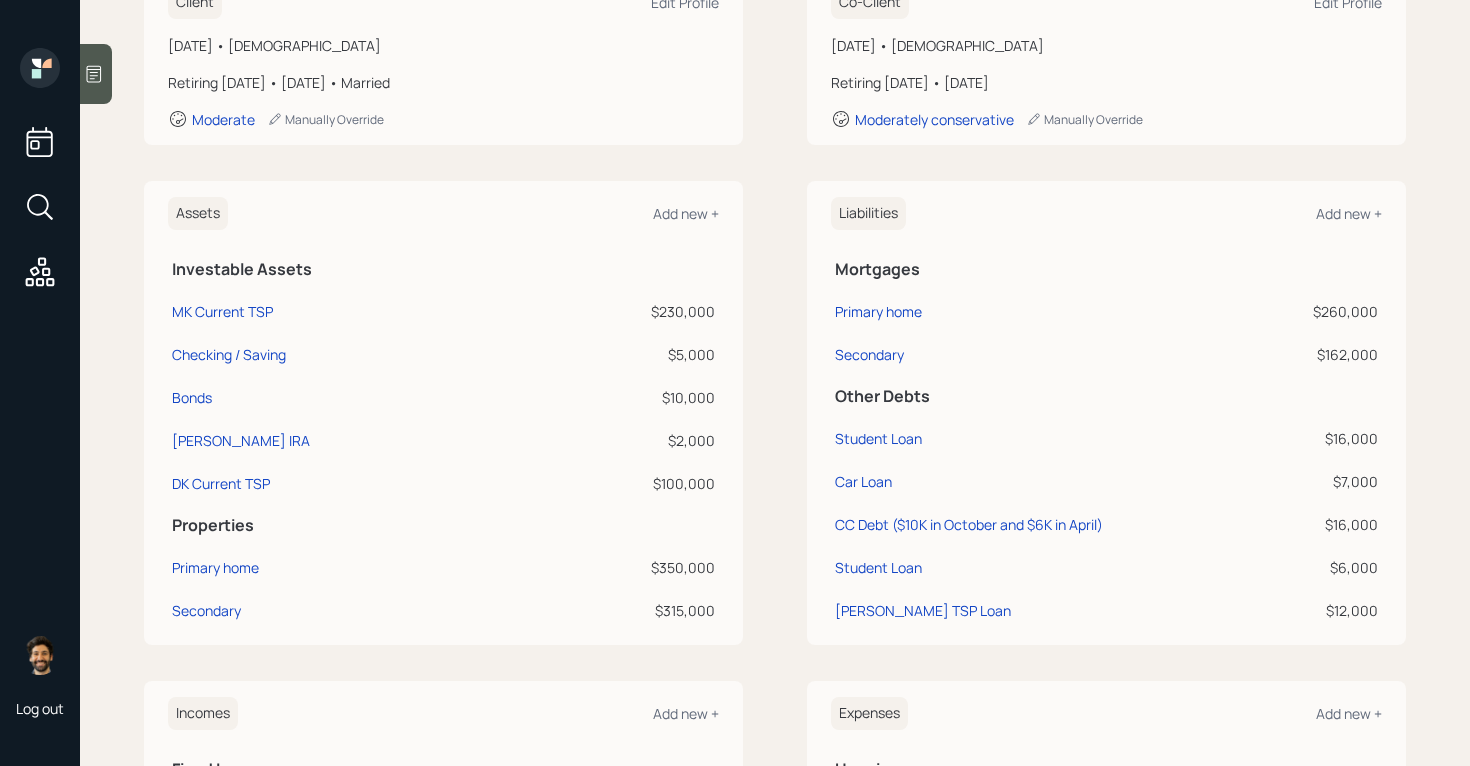 scroll, scrollTop: 0, scrollLeft: 0, axis: both 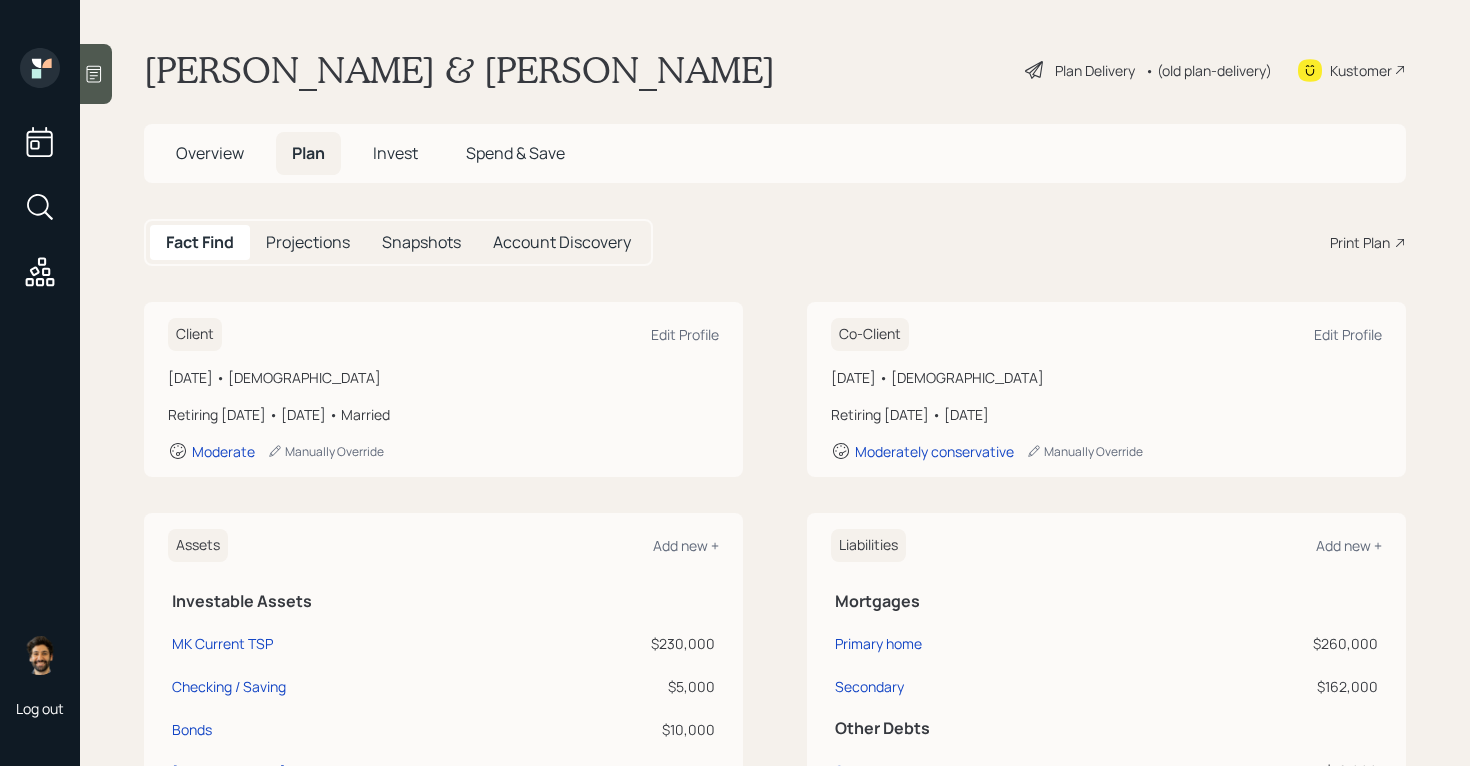 click on "Invest" at bounding box center [395, 153] 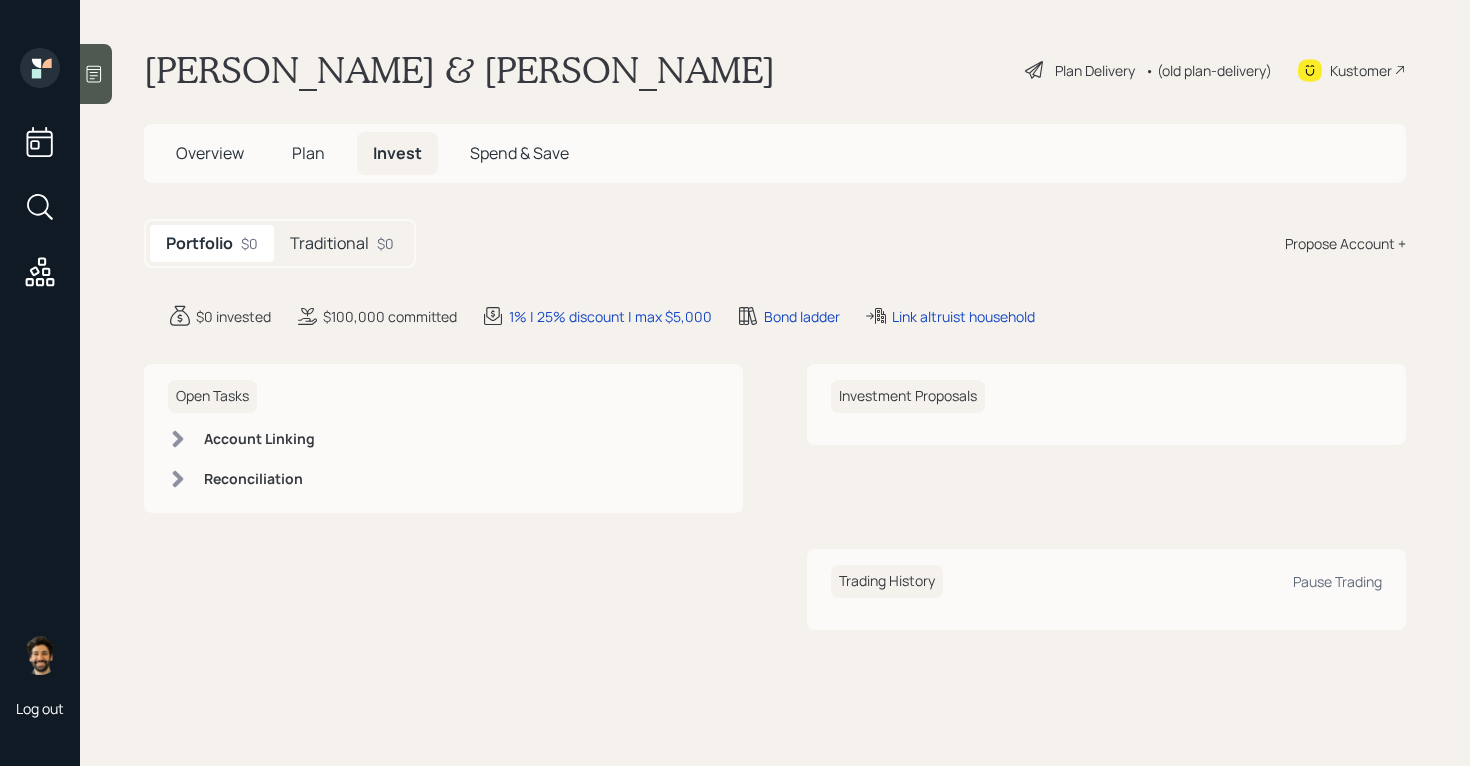 click on "Traditional" at bounding box center (329, 243) 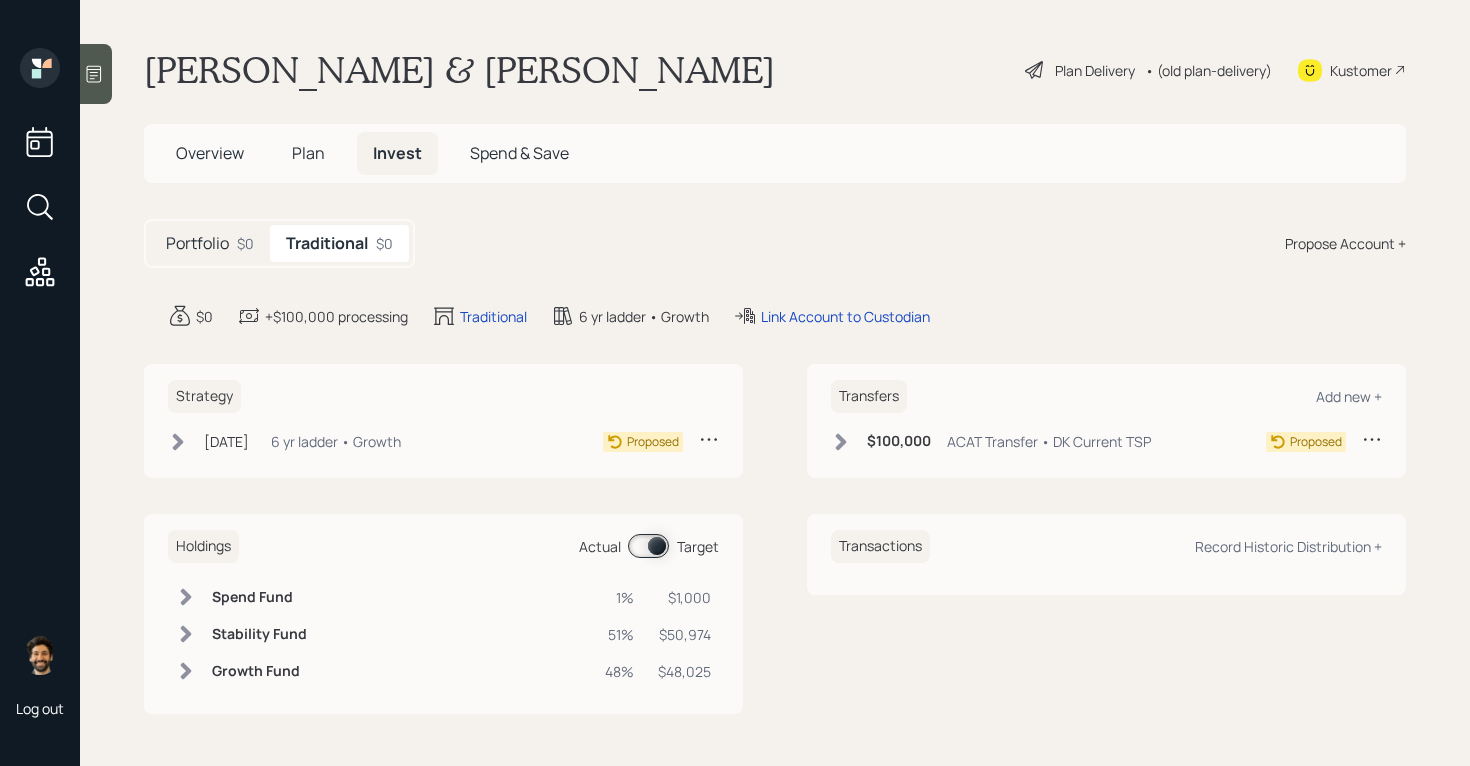 click on "Portfolio $0" at bounding box center (210, 243) 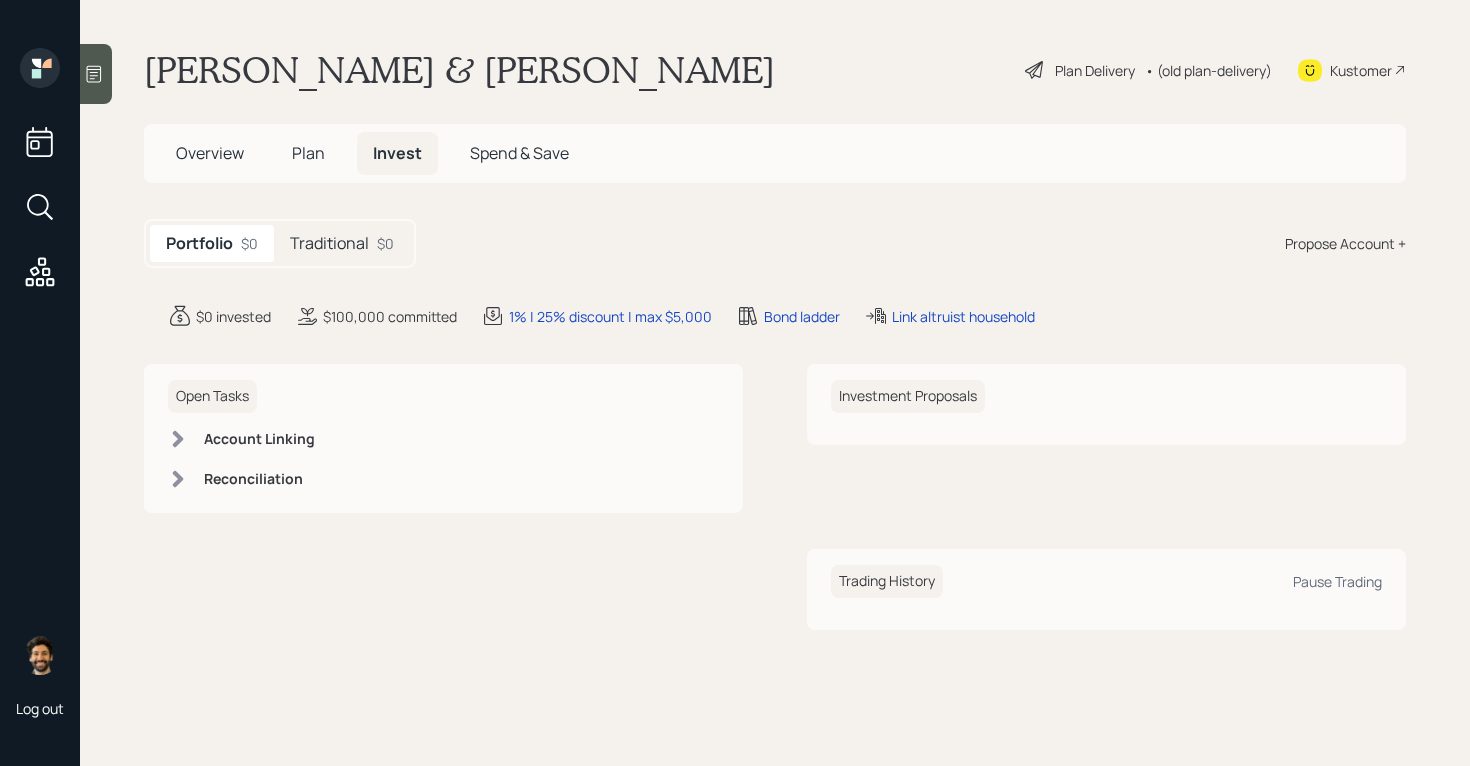 click on "Plan" at bounding box center [308, 153] 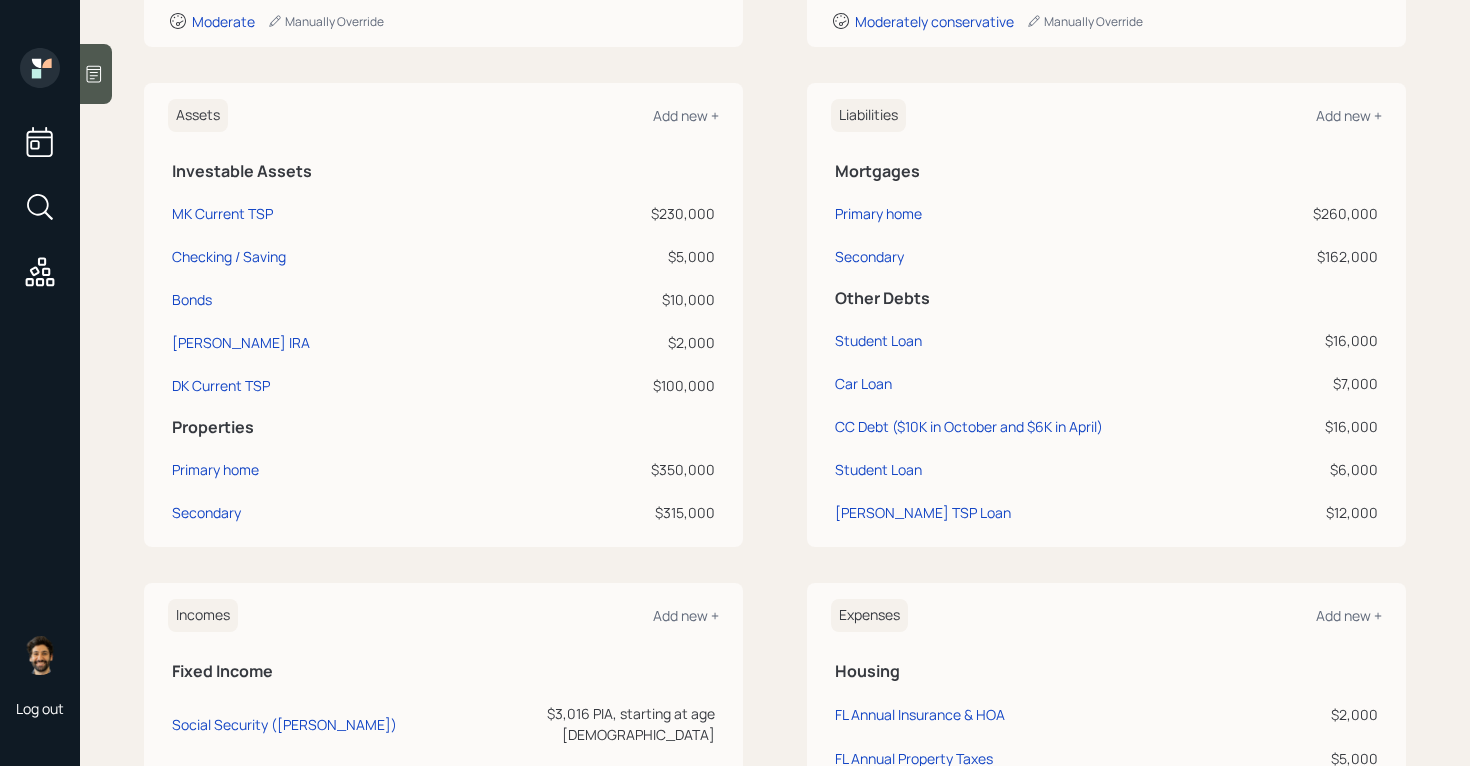 scroll, scrollTop: 427, scrollLeft: 0, axis: vertical 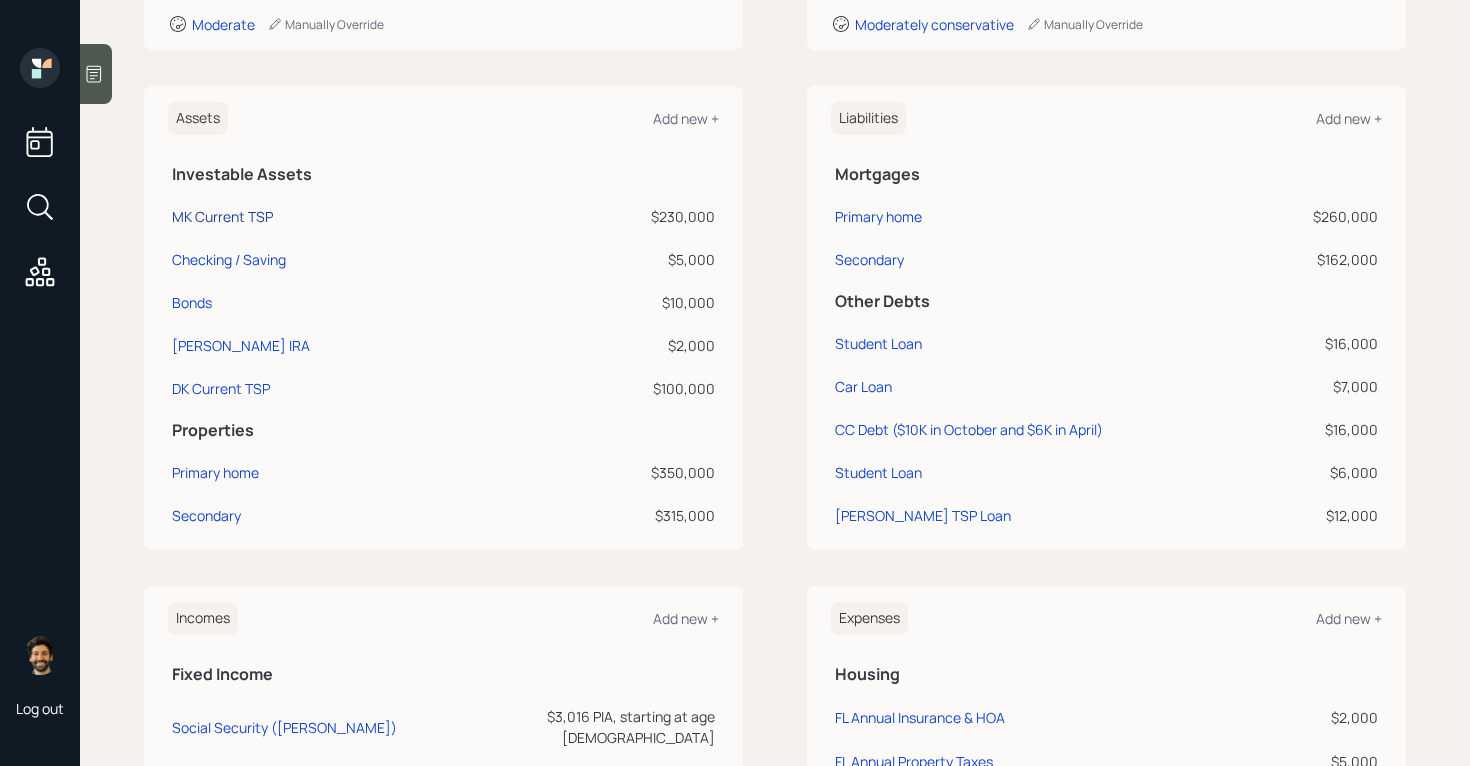 click on "MK Current TSP" at bounding box center [222, 216] 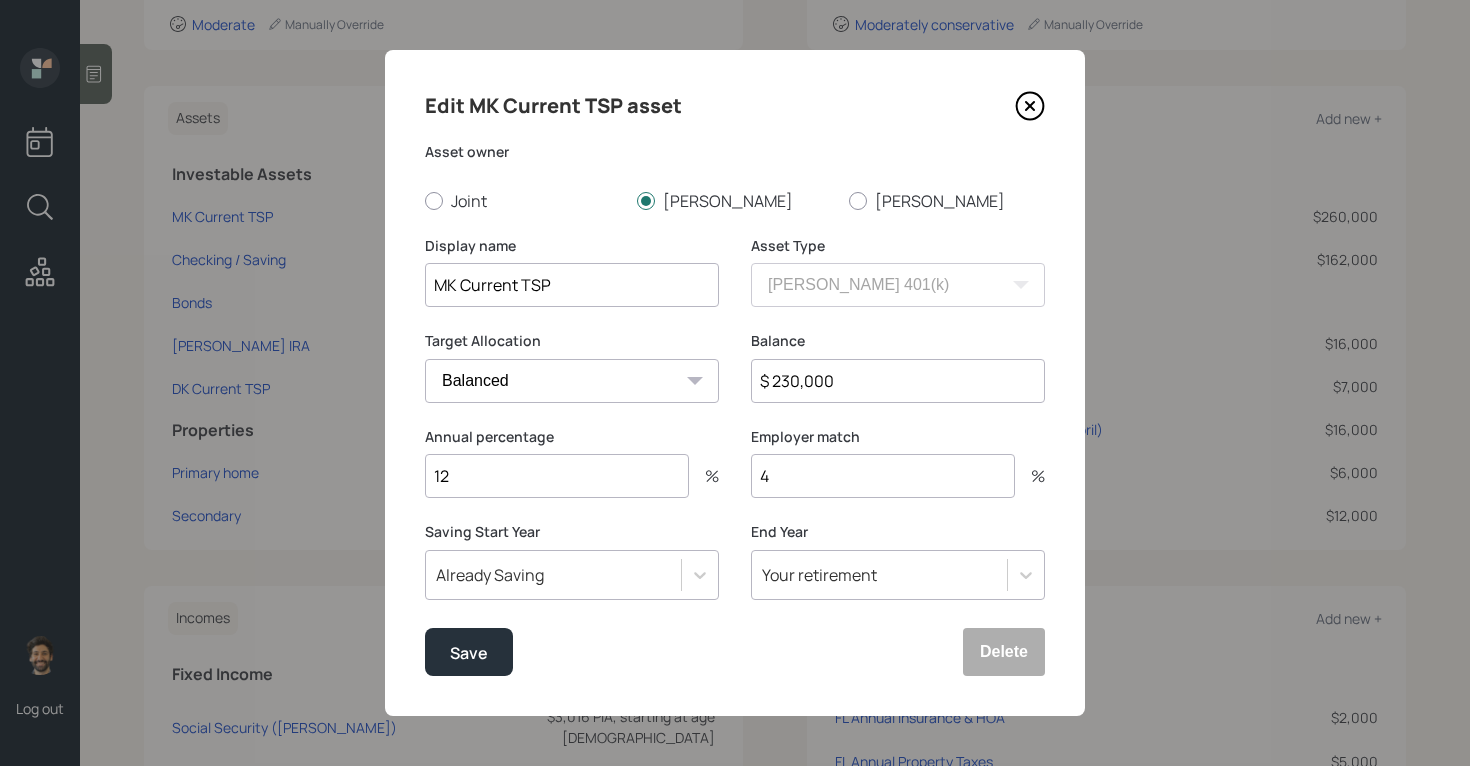 click on "MK Current TSP" at bounding box center [572, 285] 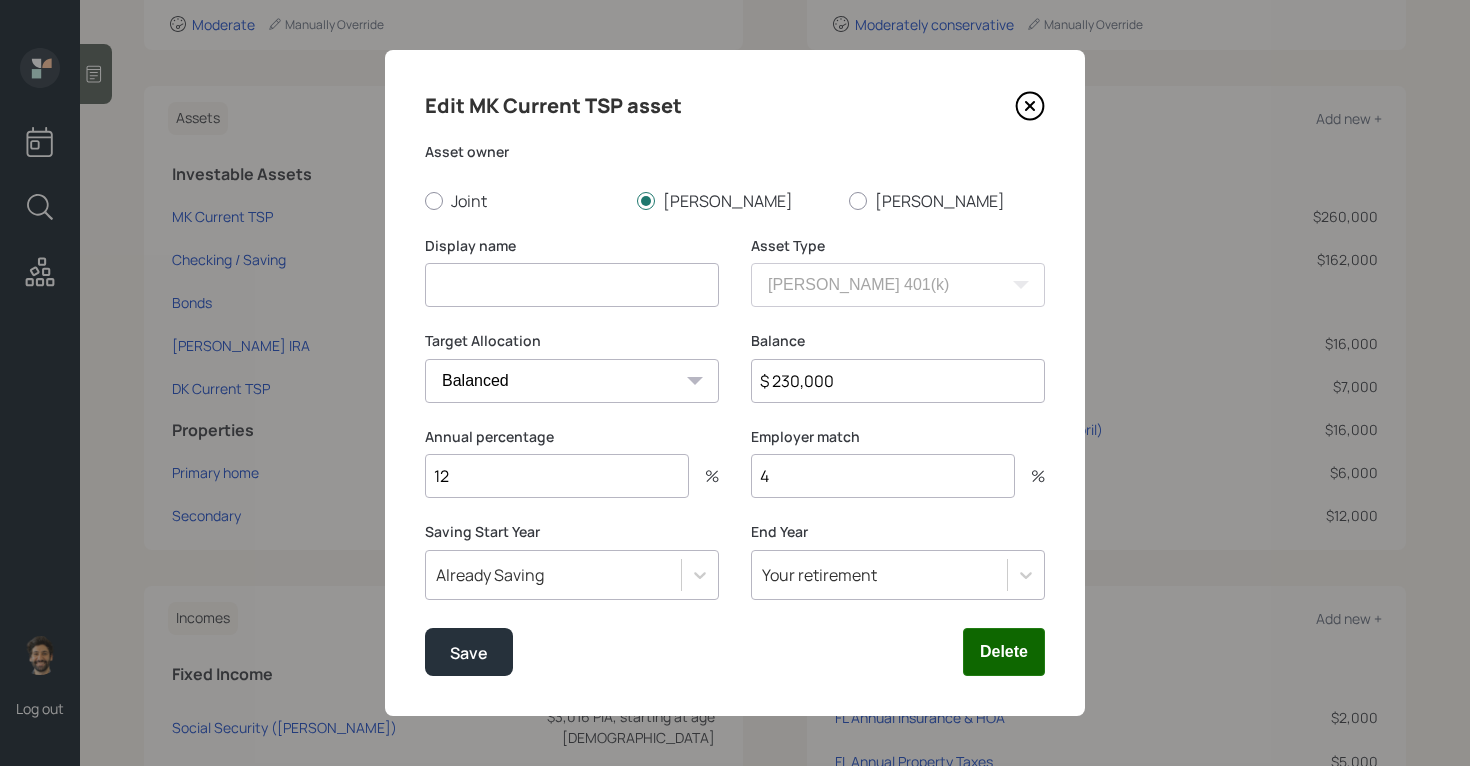 type 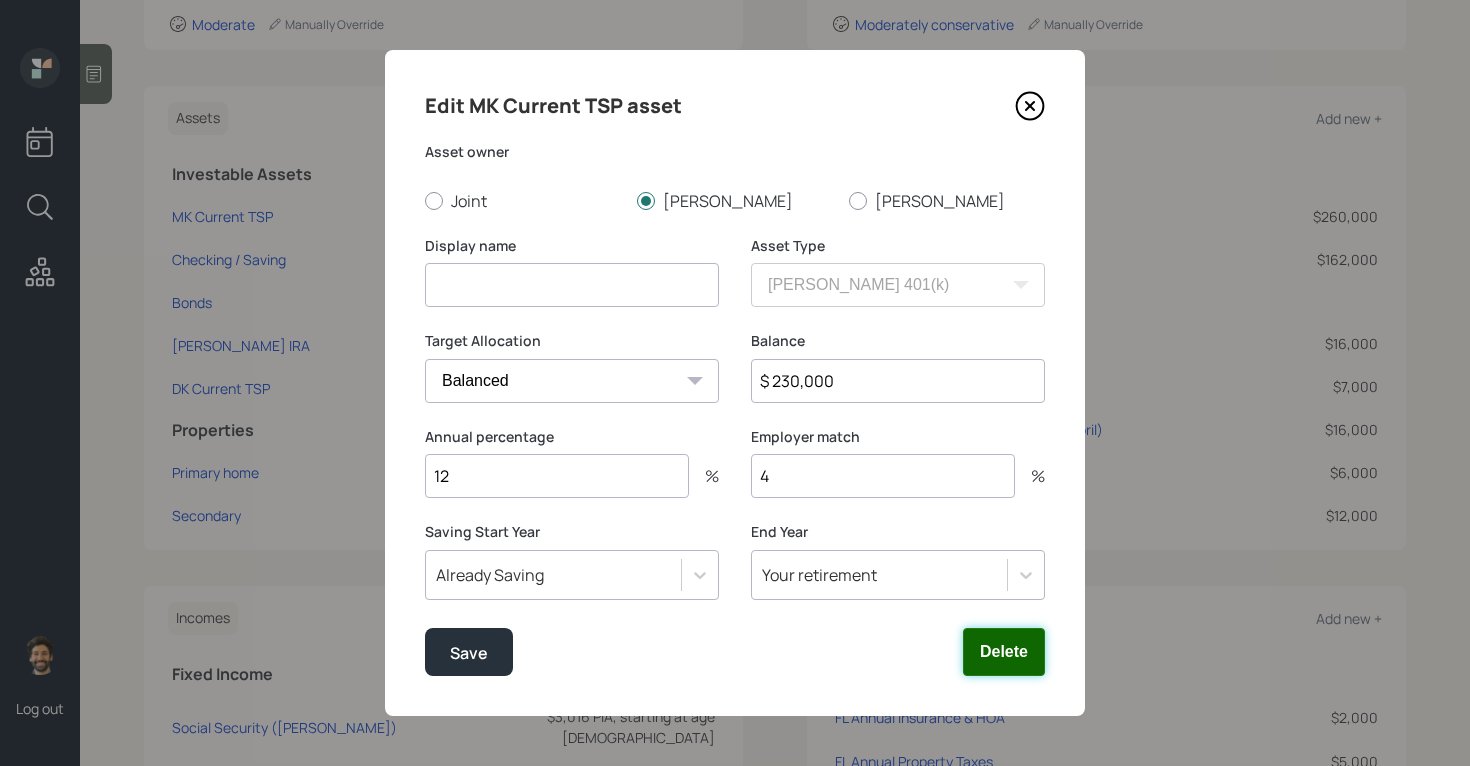 click on "Delete" at bounding box center (1004, 652) 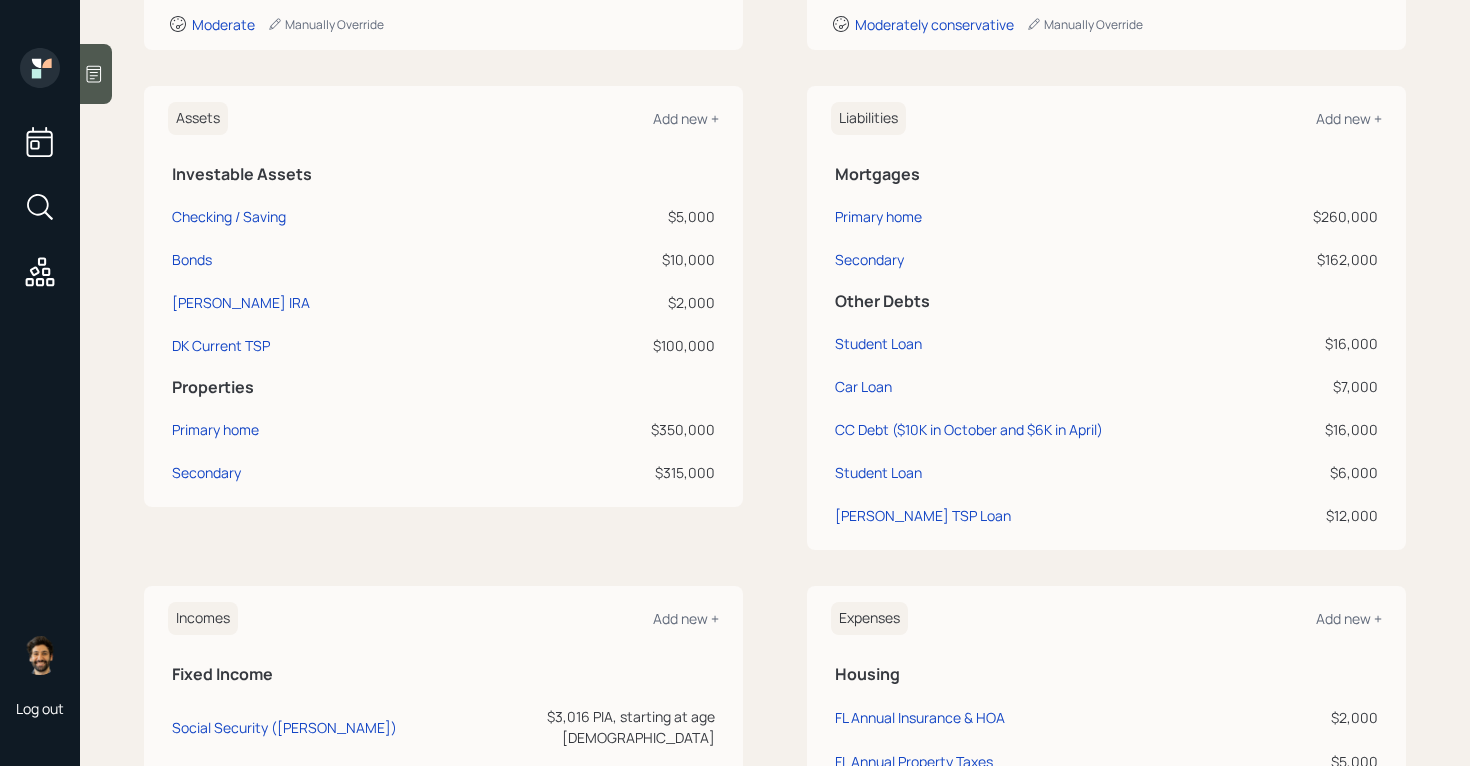 click on "Assets Add new +" at bounding box center (443, 118) 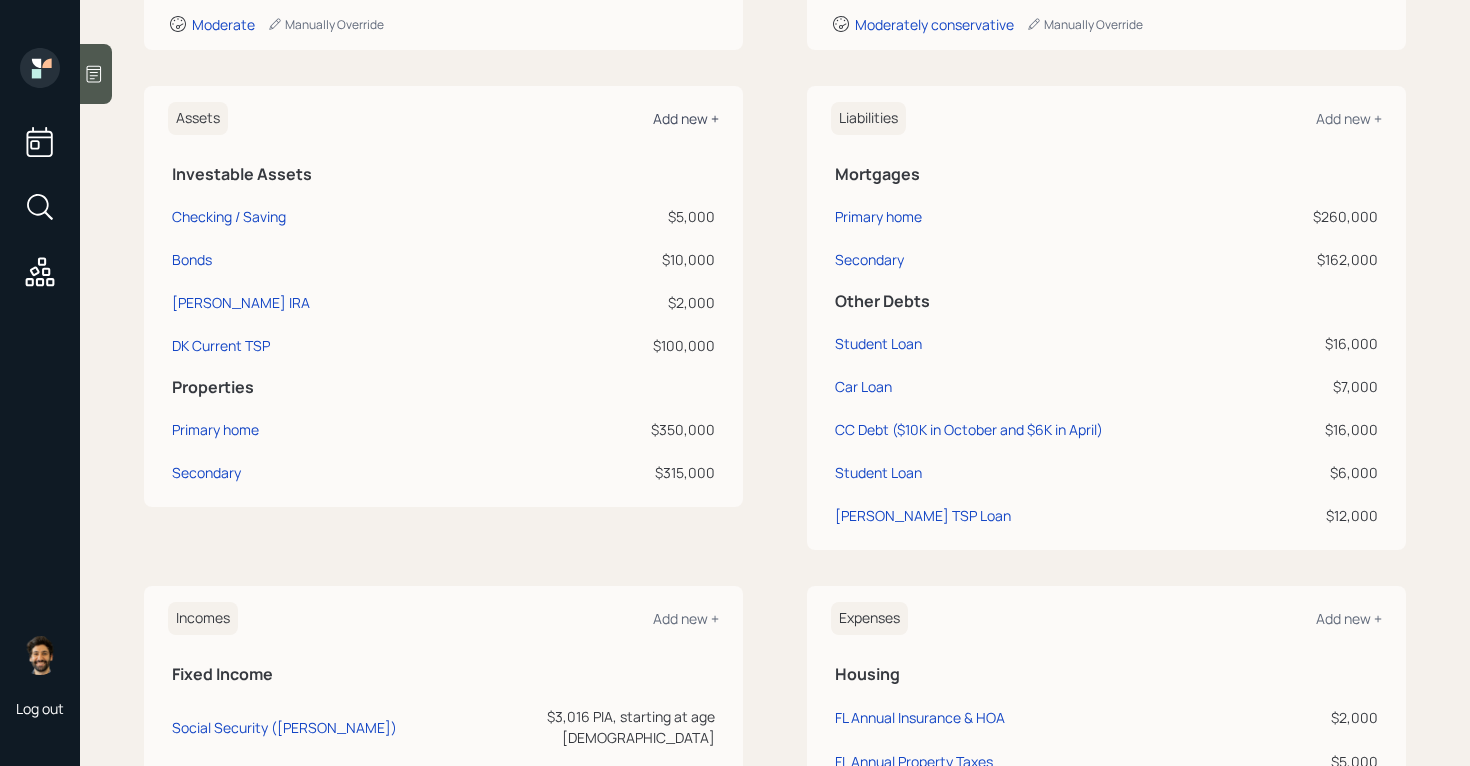 click on "Add new +" at bounding box center [686, 118] 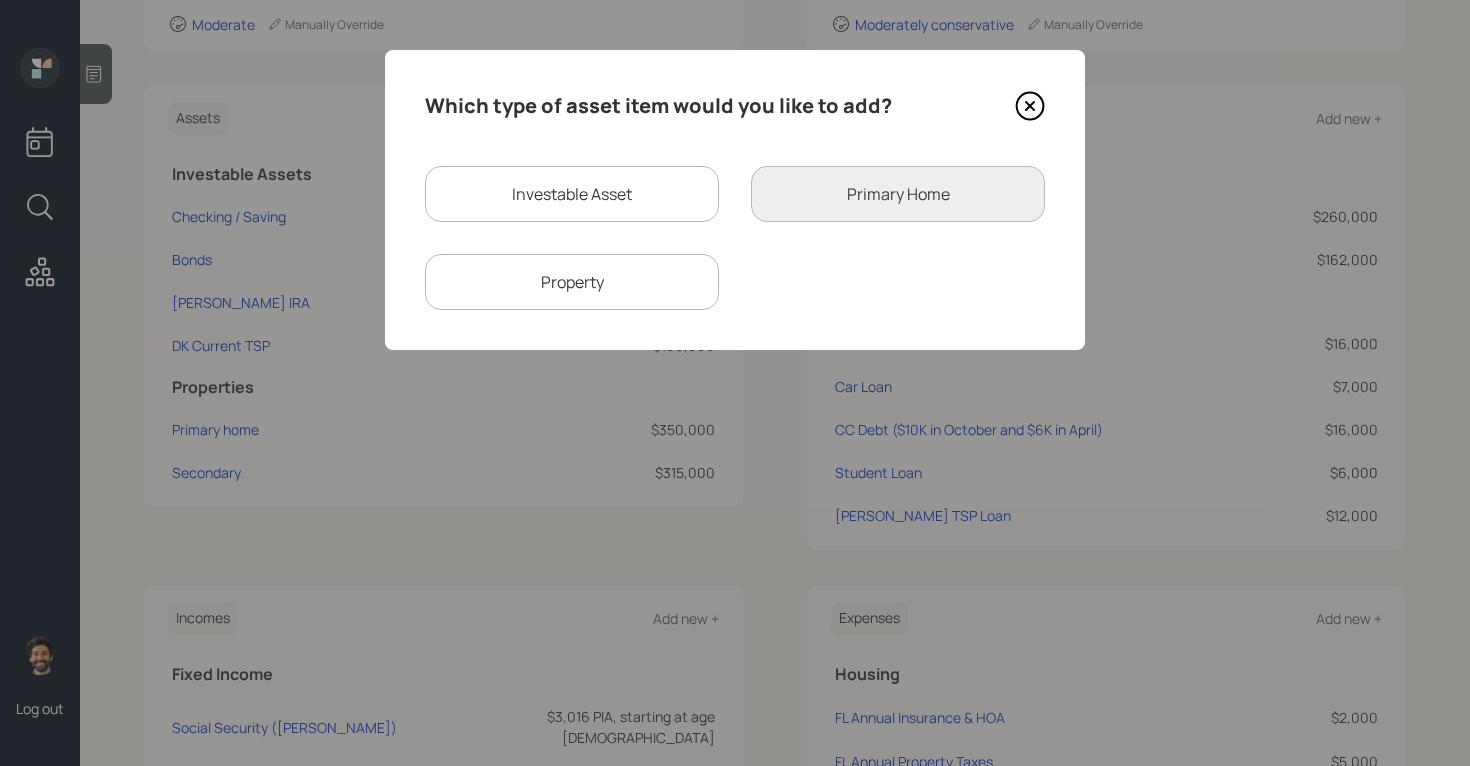 click on "Investable Asset" at bounding box center (572, 194) 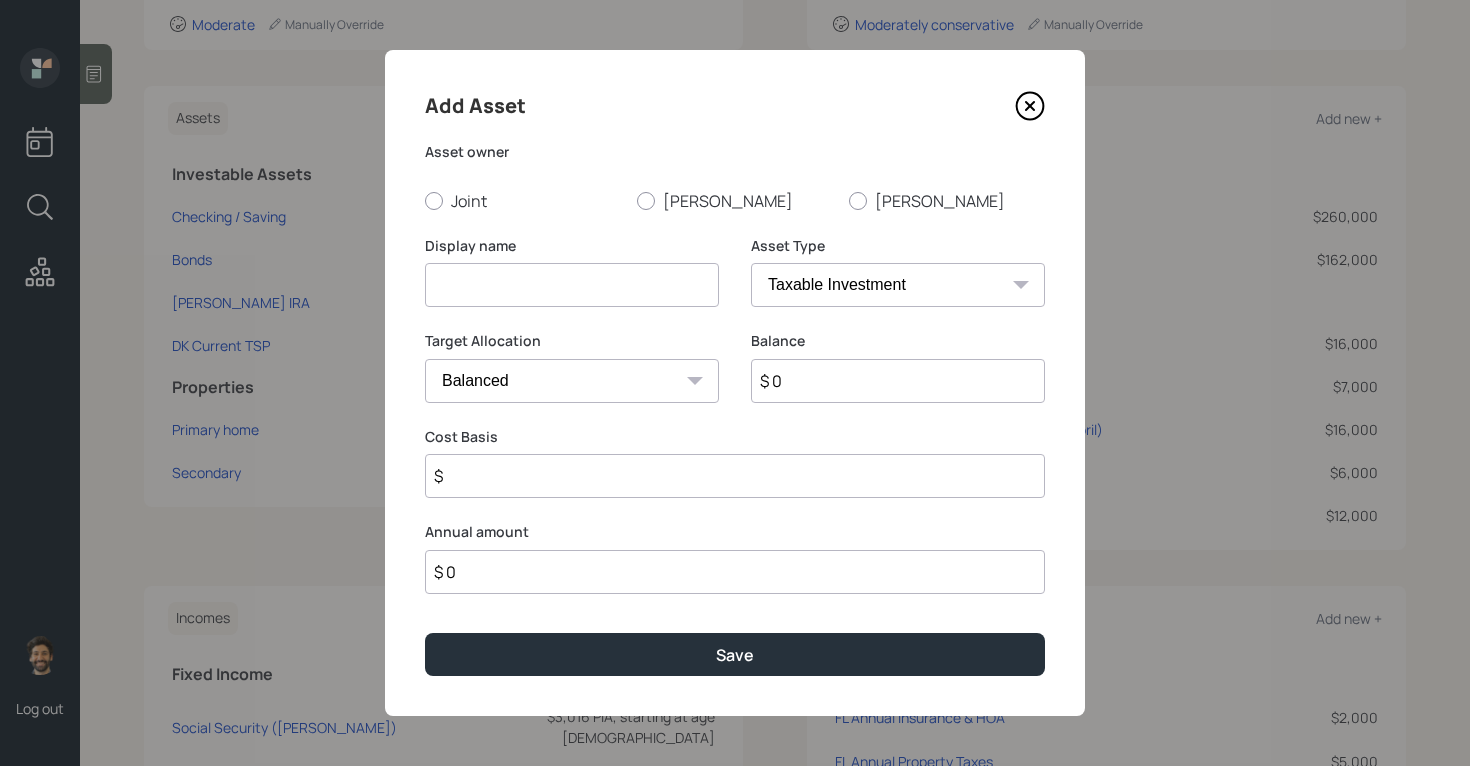 paste on "MK Current TSP" 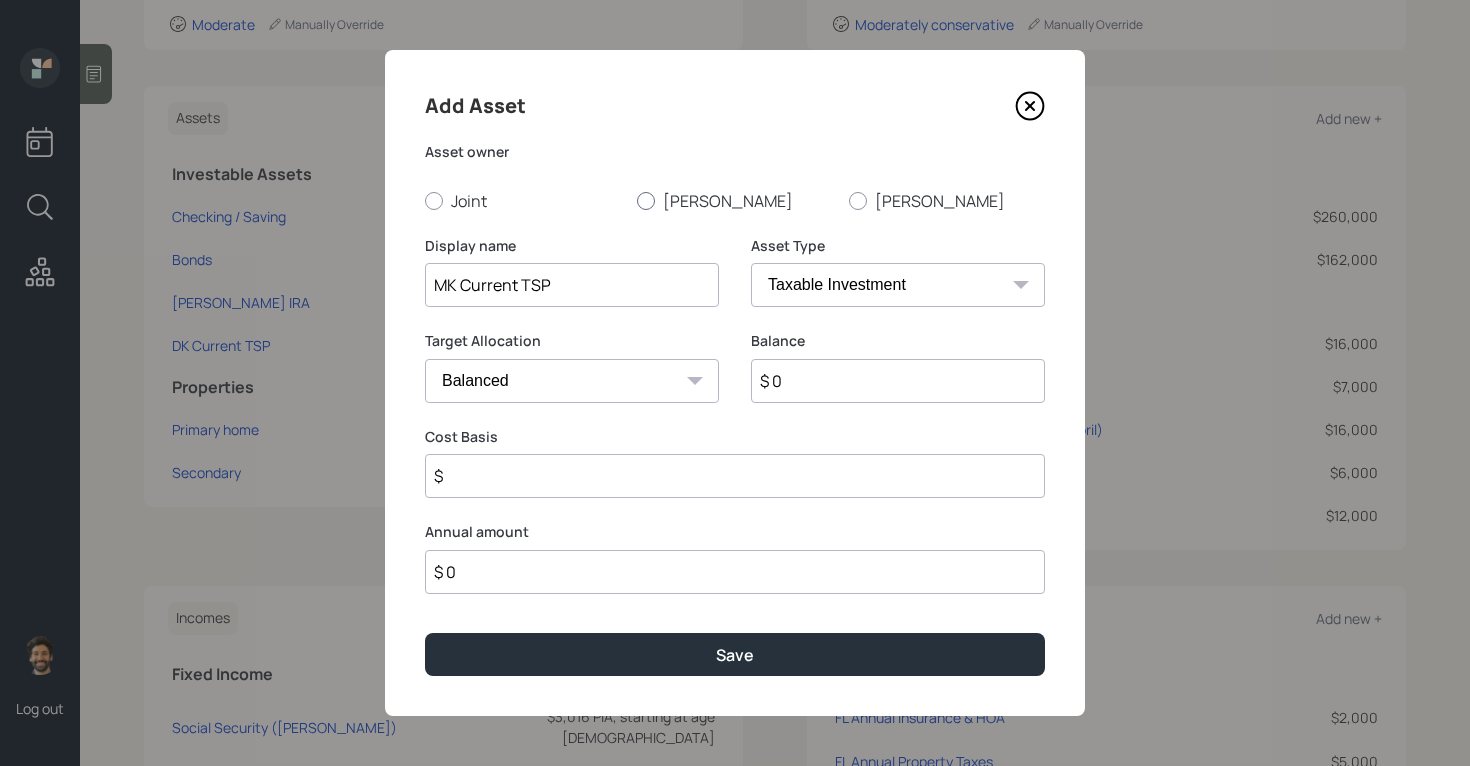type on "MK Current TSP" 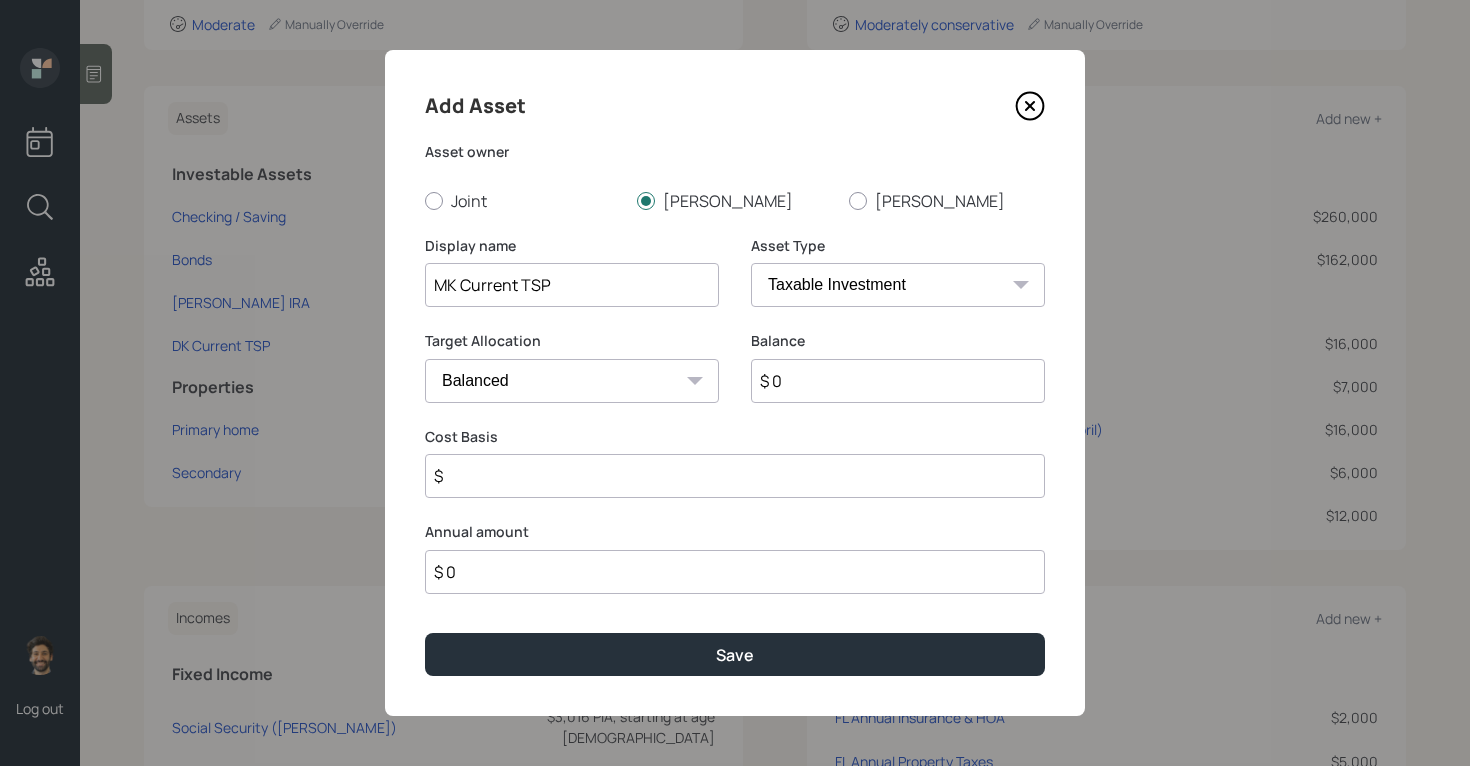 click on "SEP IRA IRA Roth IRA 401(k) Roth 401(k) 403(b) Roth 403(b) 457(b) Roth 457(b) Health Savings Account 529 Taxable Investment Checking / Savings Emergency Fund" at bounding box center (898, 285) 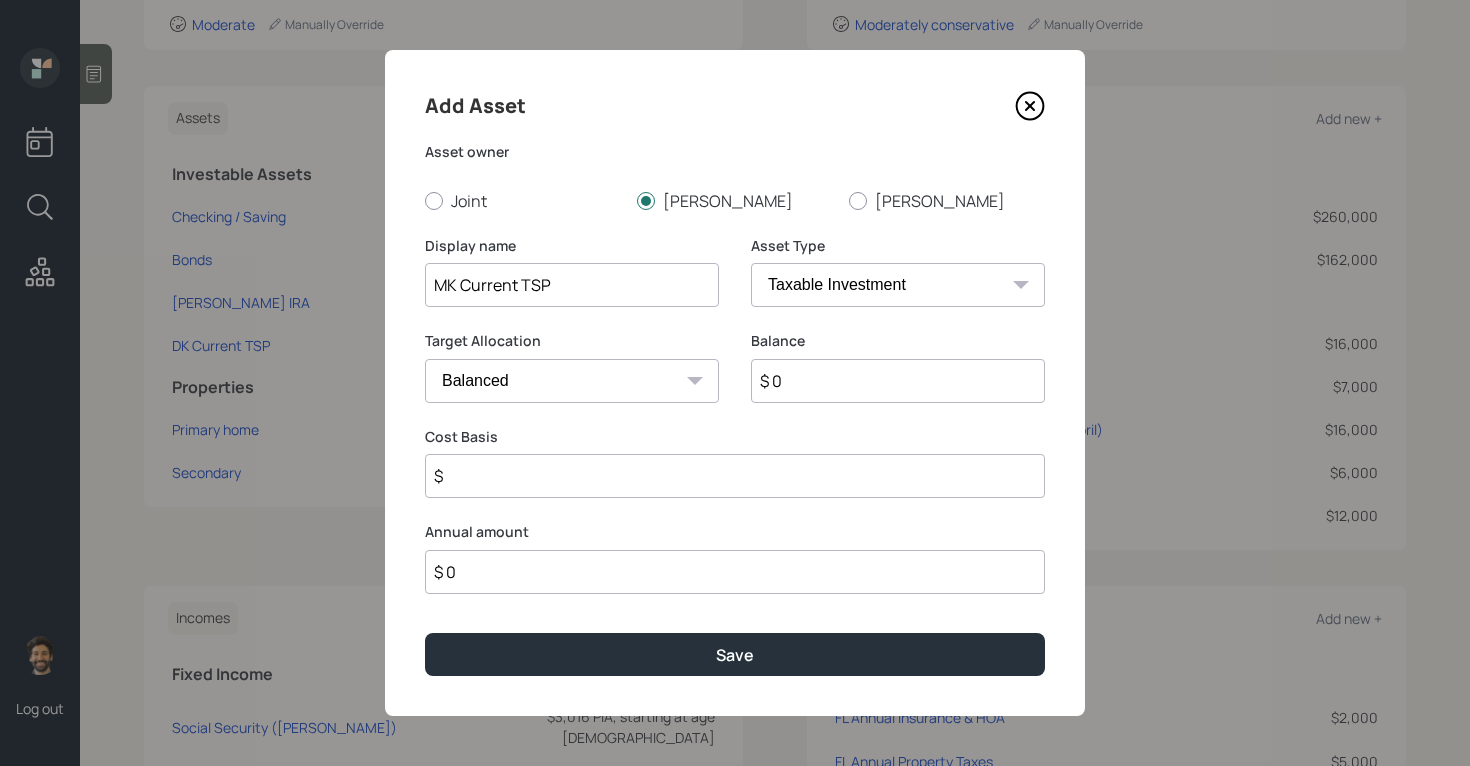 select on "company_sponsored" 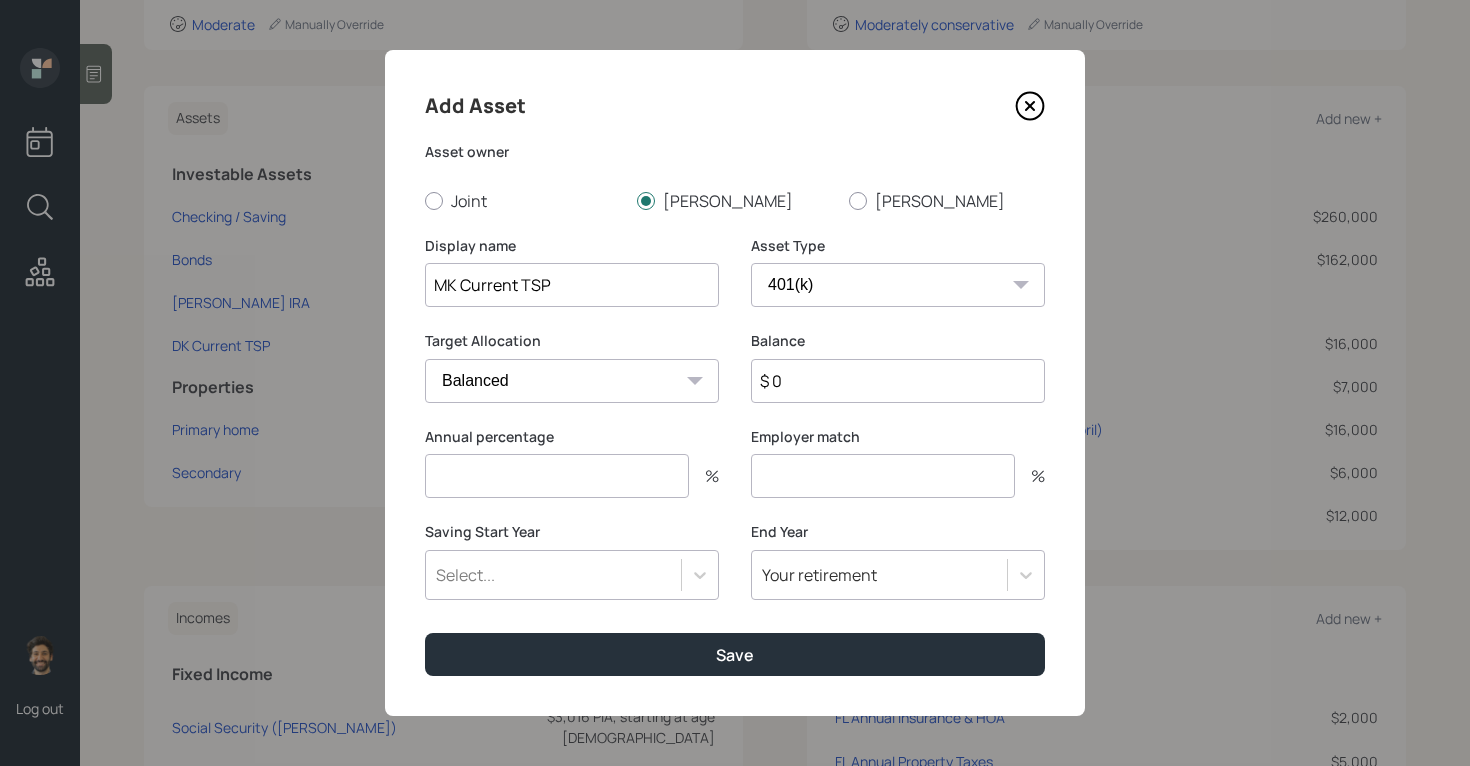 click on "$ 0" at bounding box center (898, 381) 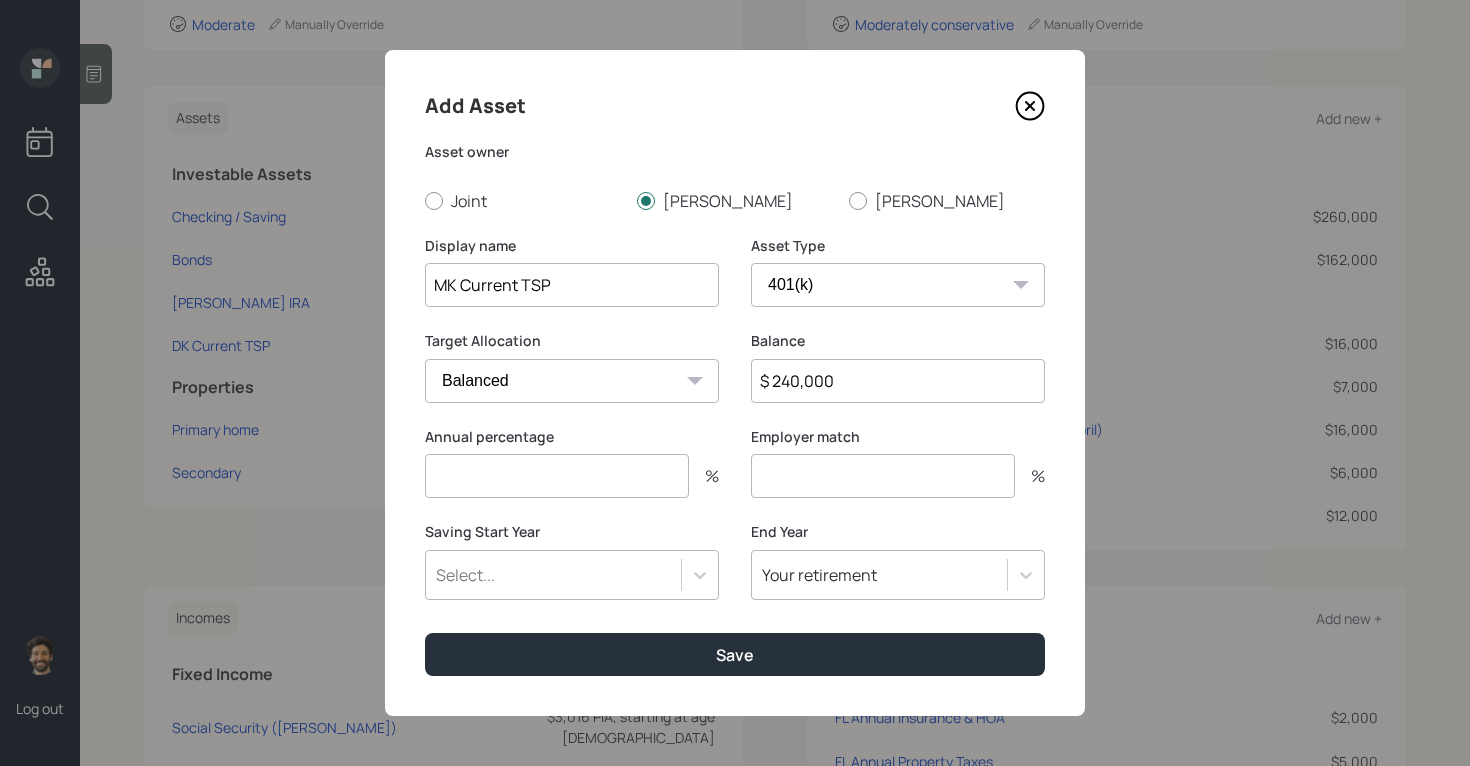 type on "$ 240,000" 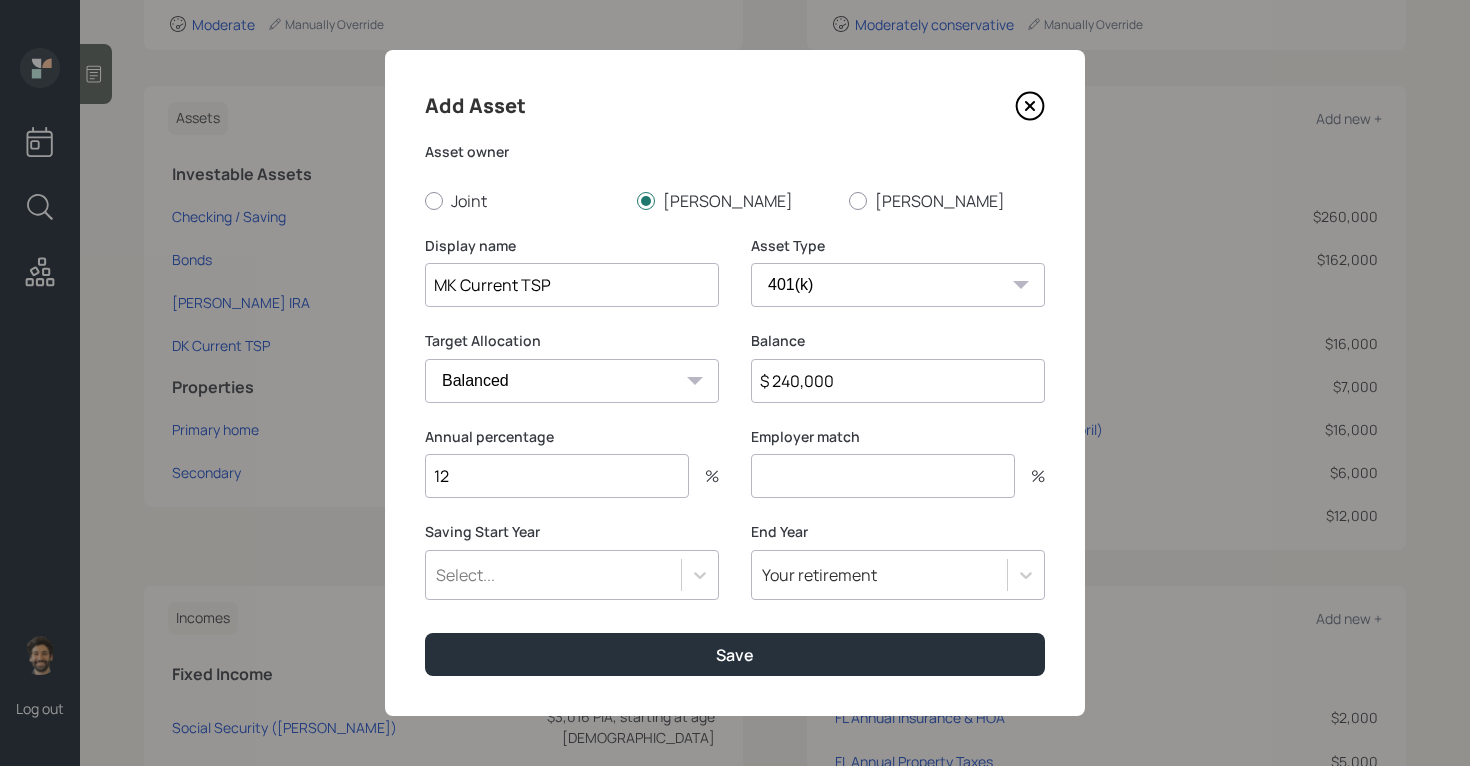 type on "12" 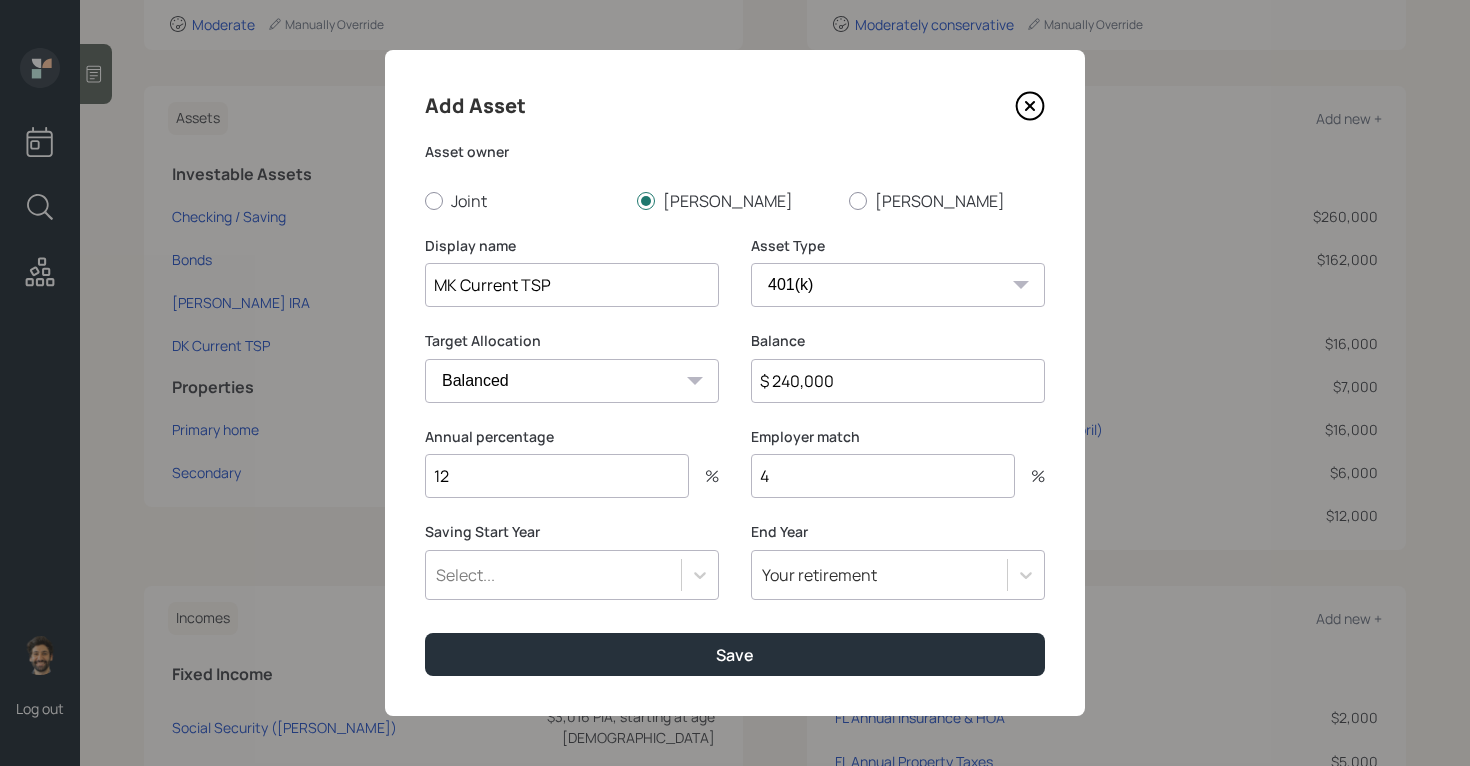 type on "4" 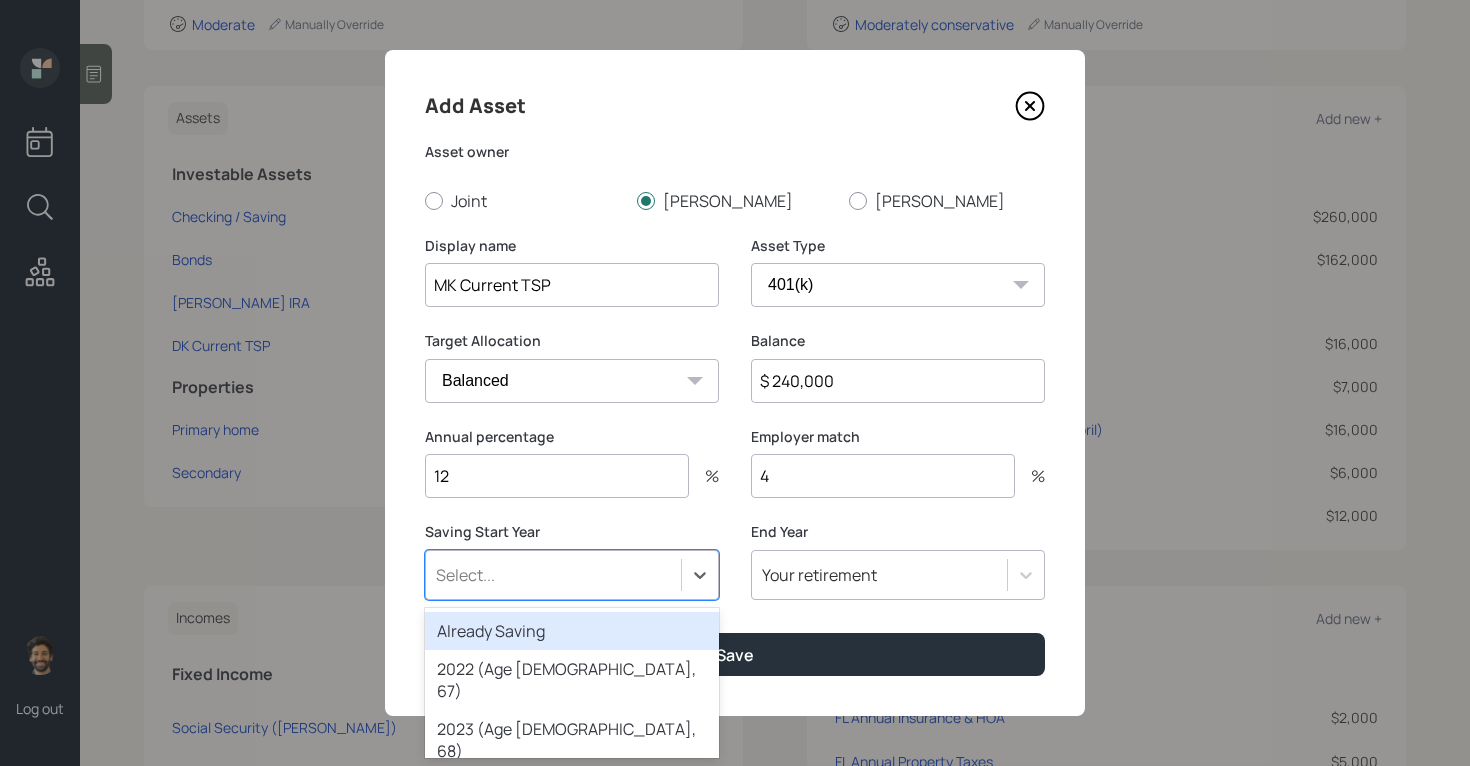 scroll, scrollTop: 0, scrollLeft: 0, axis: both 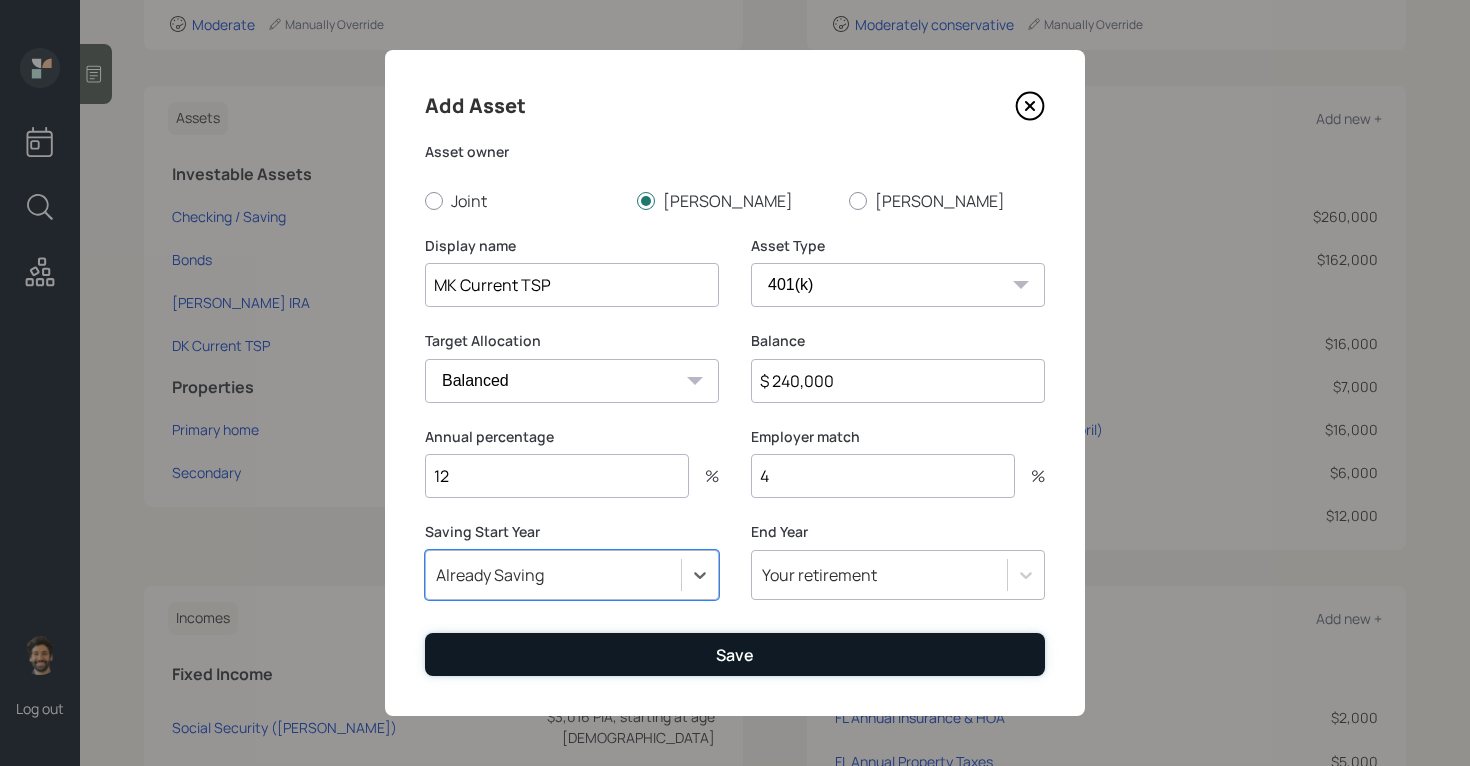 click on "Save" at bounding box center (735, 654) 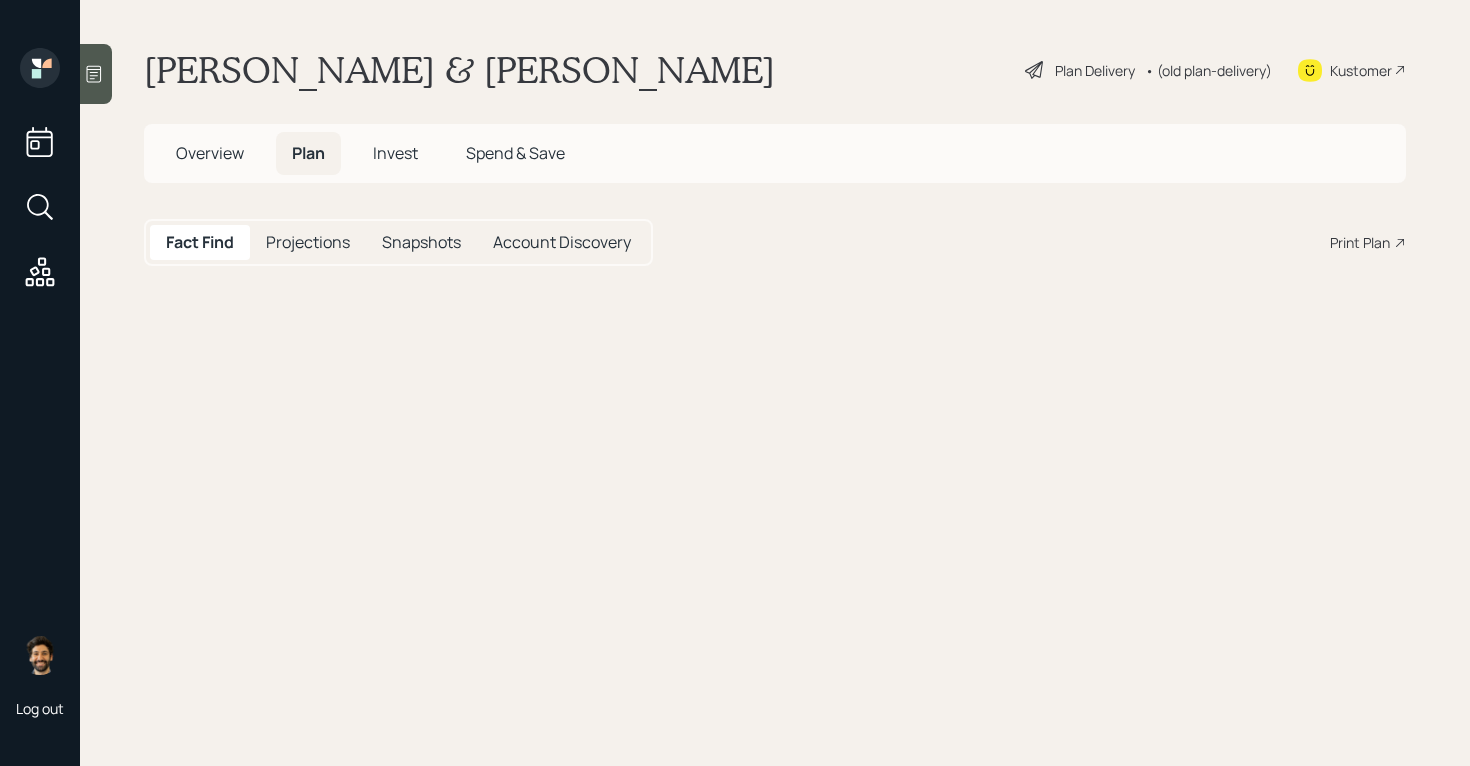 scroll, scrollTop: 0, scrollLeft: 0, axis: both 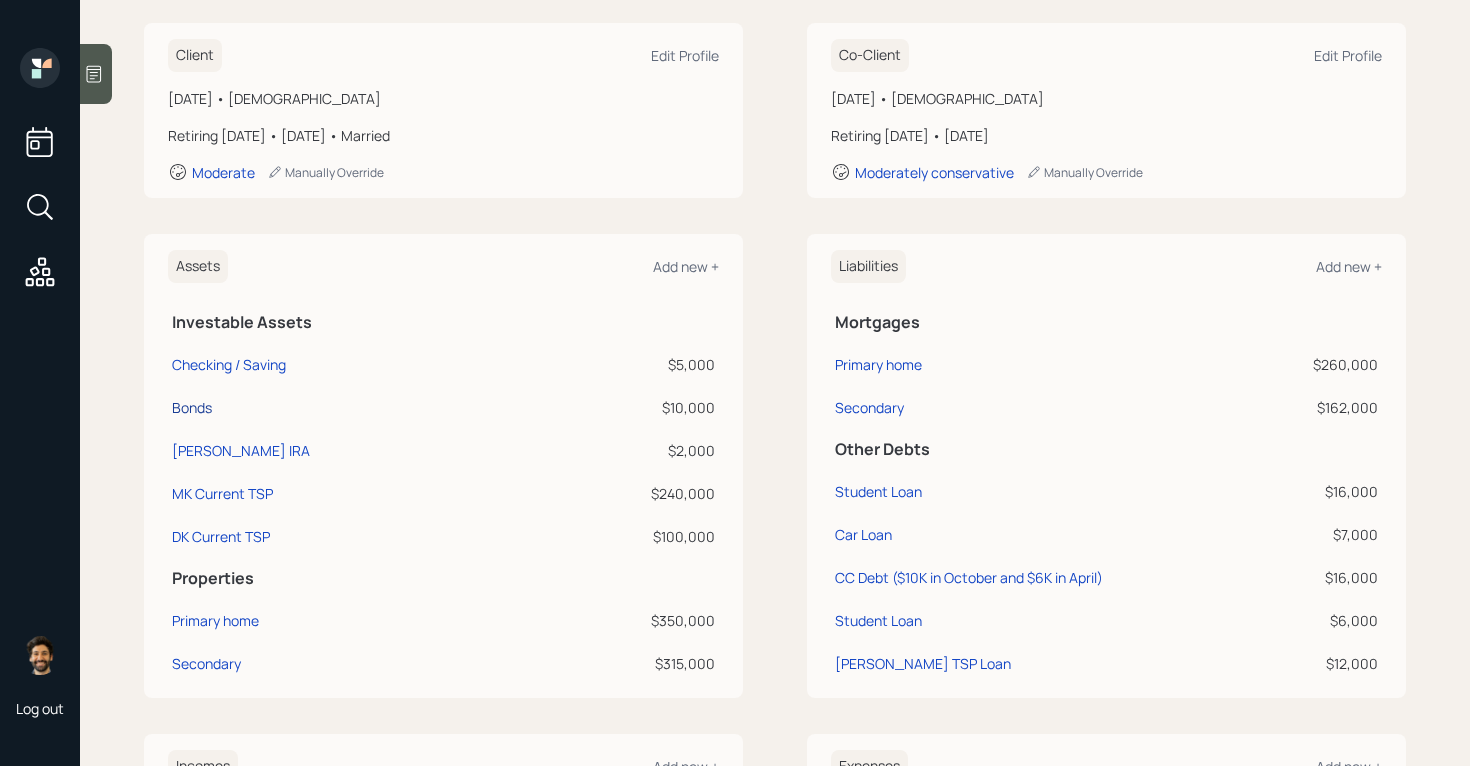 click on "Bonds" at bounding box center [192, 407] 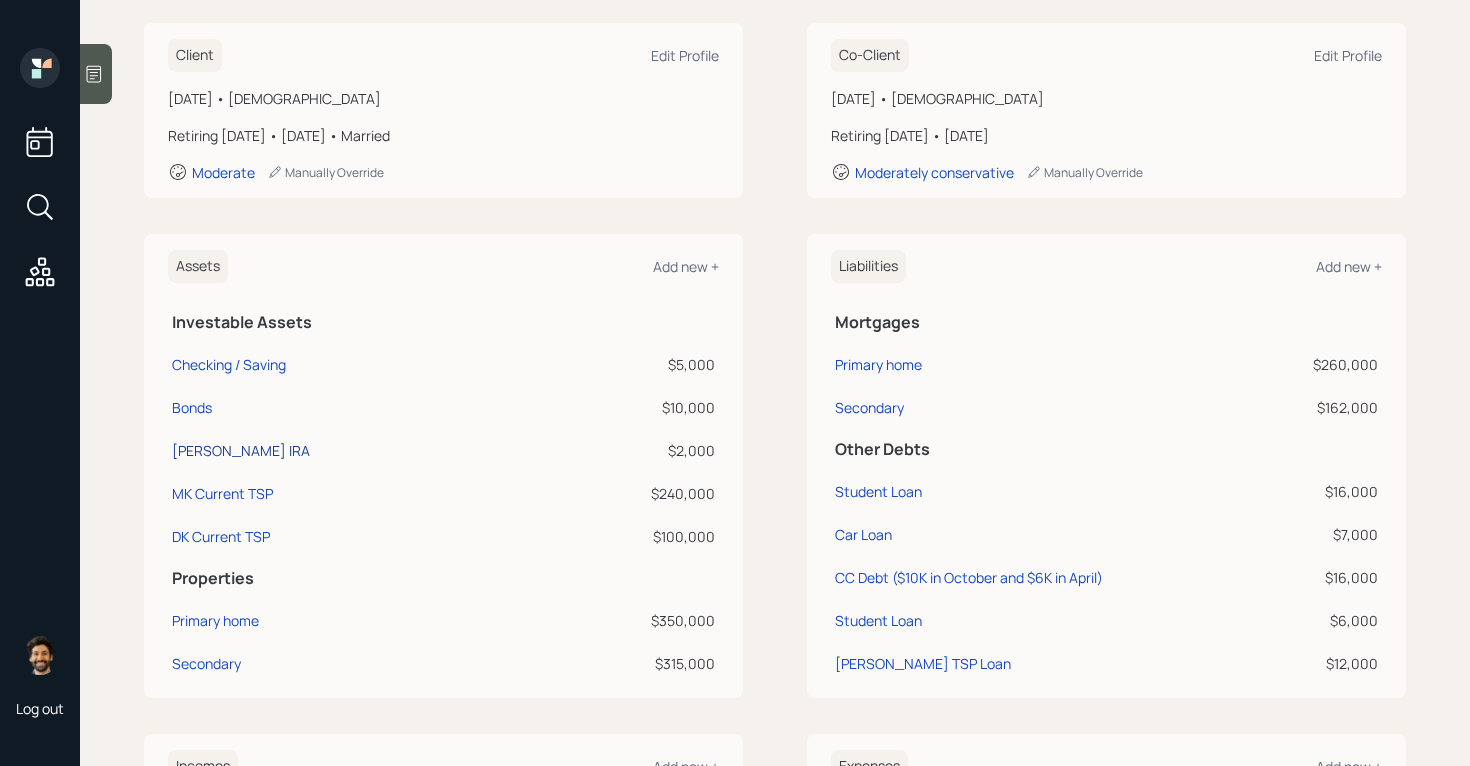click on "[PERSON_NAME] IRA" at bounding box center (241, 450) 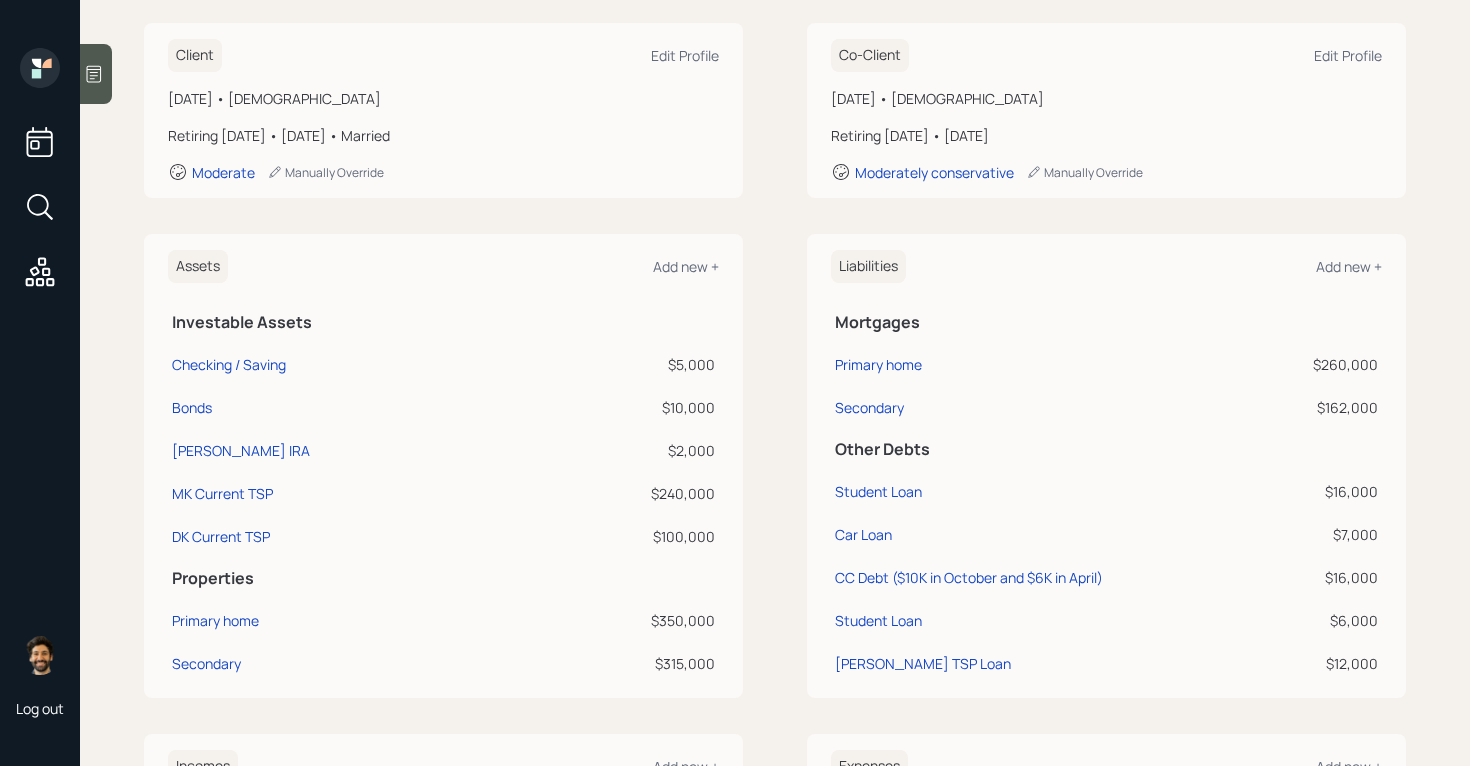 scroll, scrollTop: 0, scrollLeft: 0, axis: both 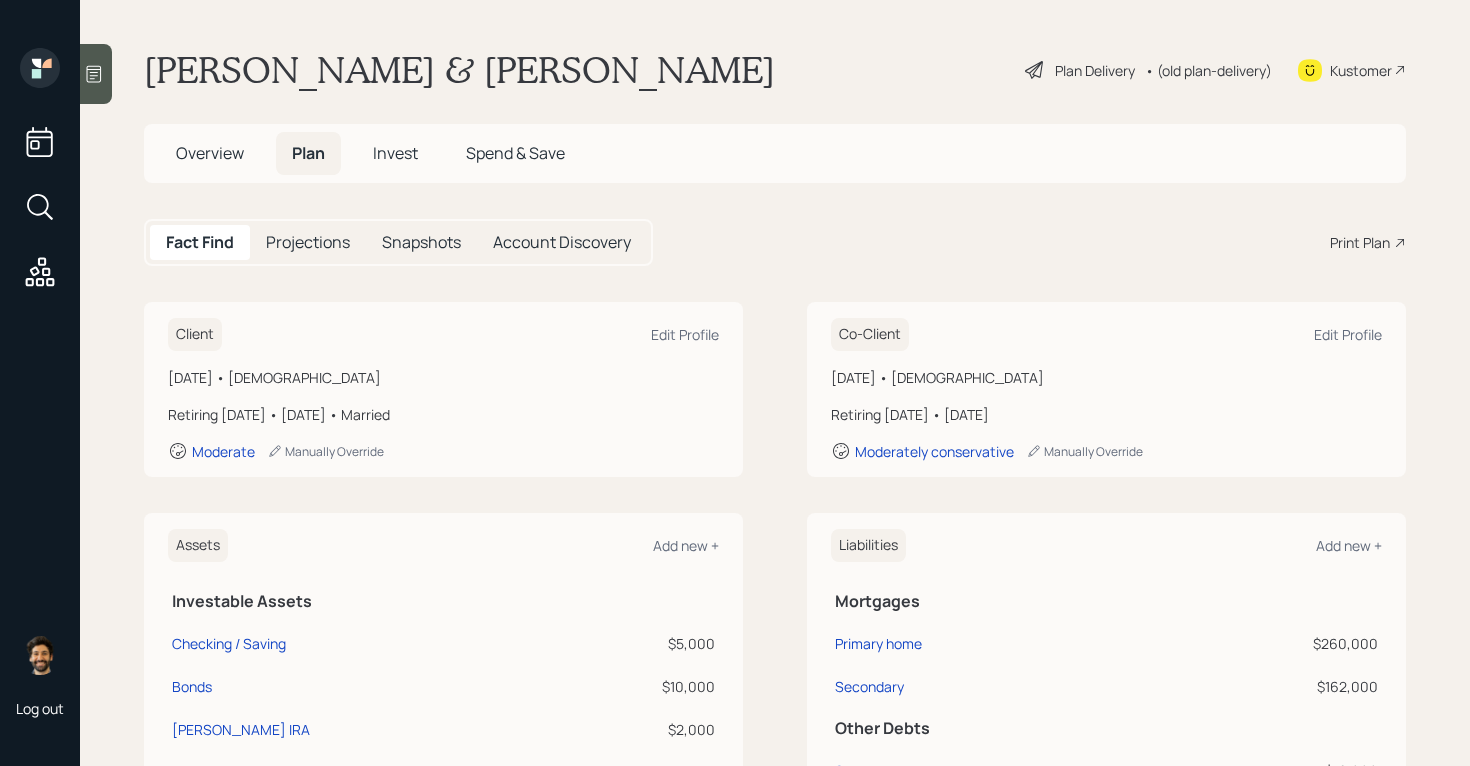 click on "• (old plan-delivery)" at bounding box center (1208, 70) 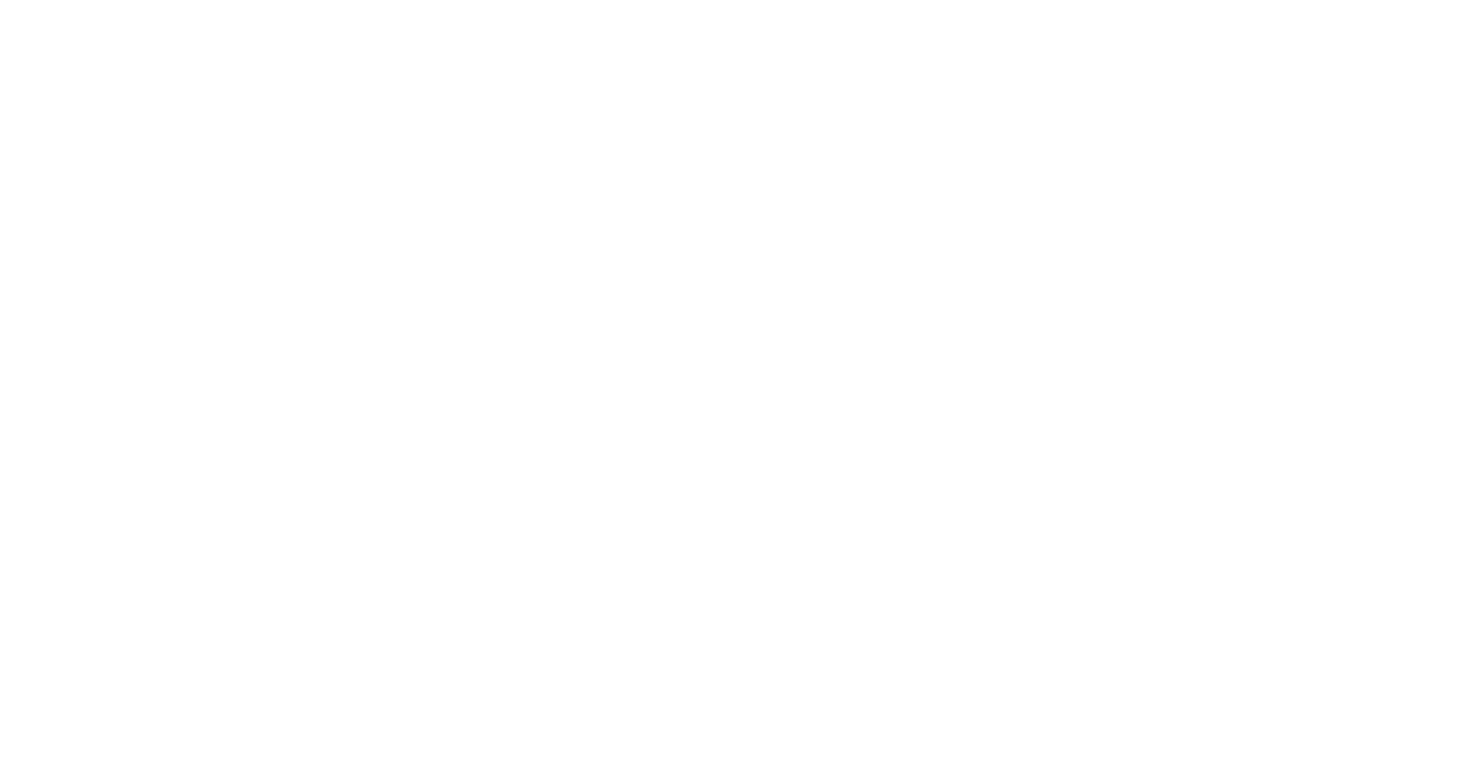 scroll, scrollTop: 0, scrollLeft: 0, axis: both 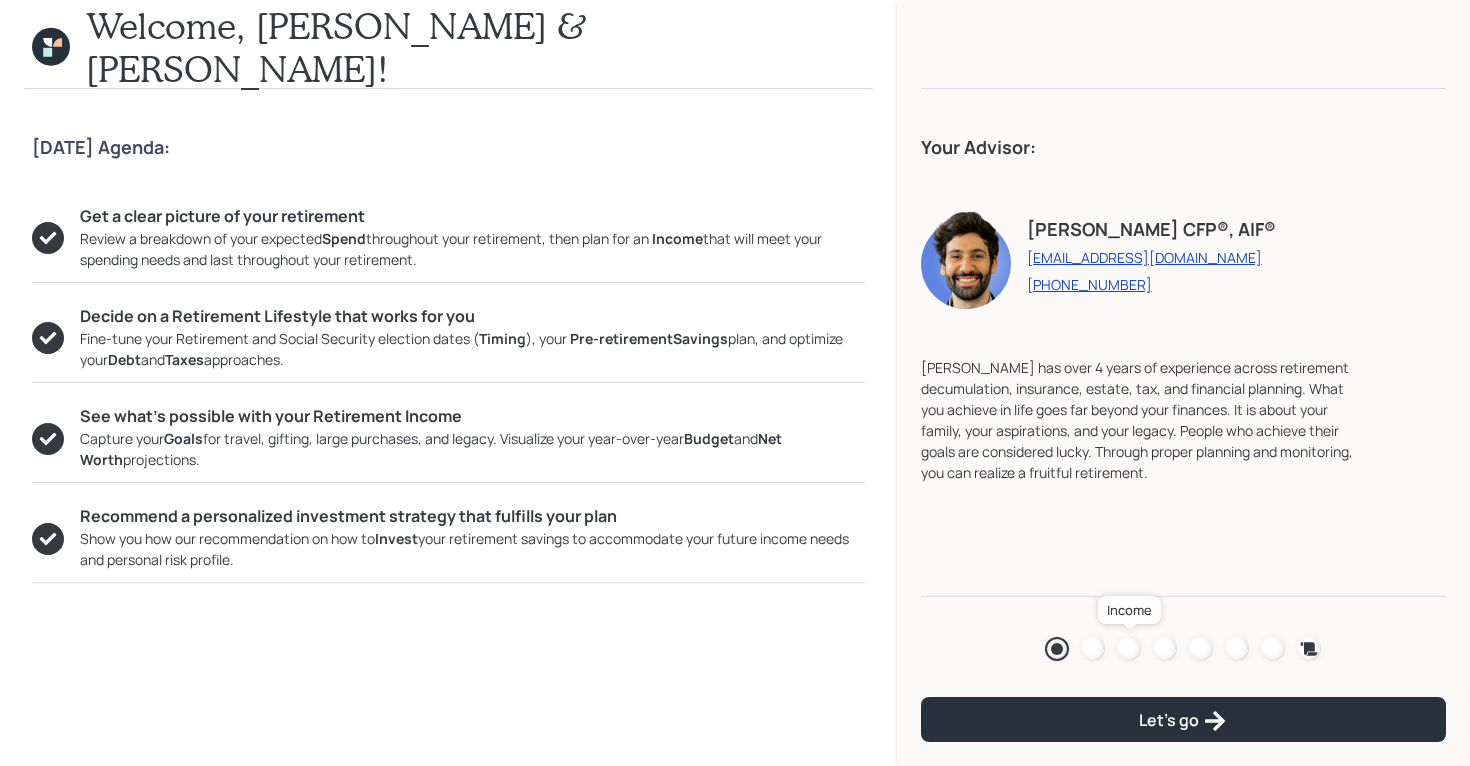 click at bounding box center [1129, 649] 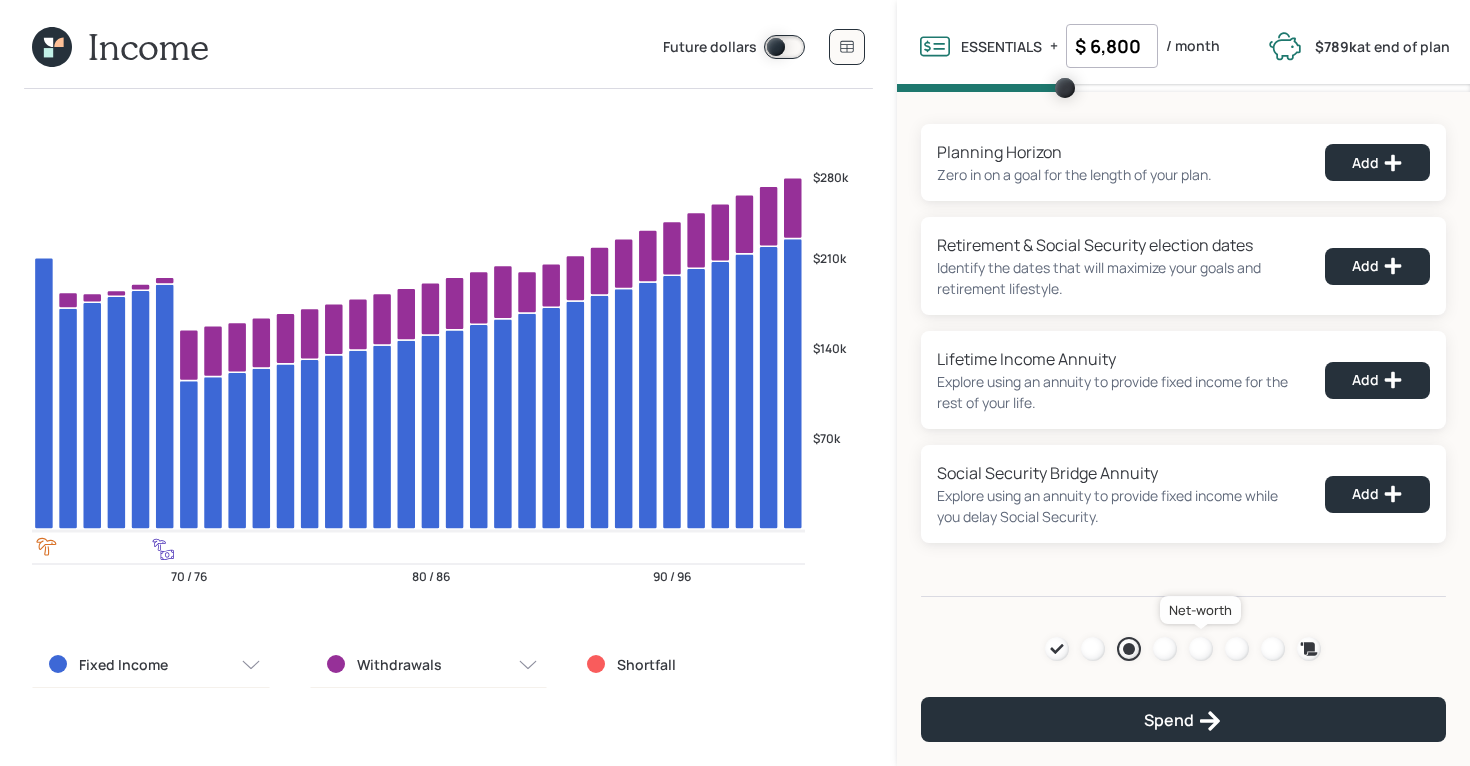 click at bounding box center (1201, 649) 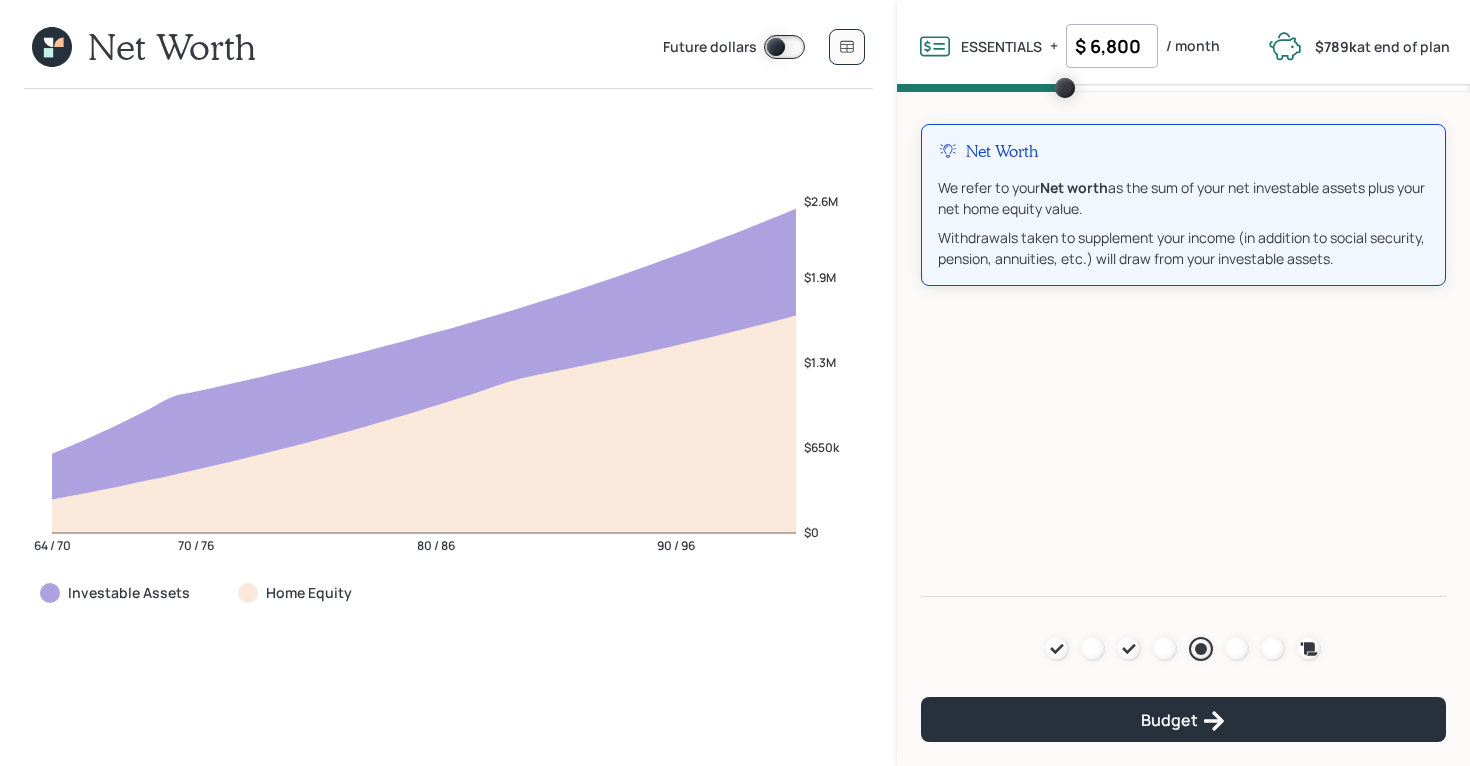click on "Future dollars" at bounding box center [764, 47] 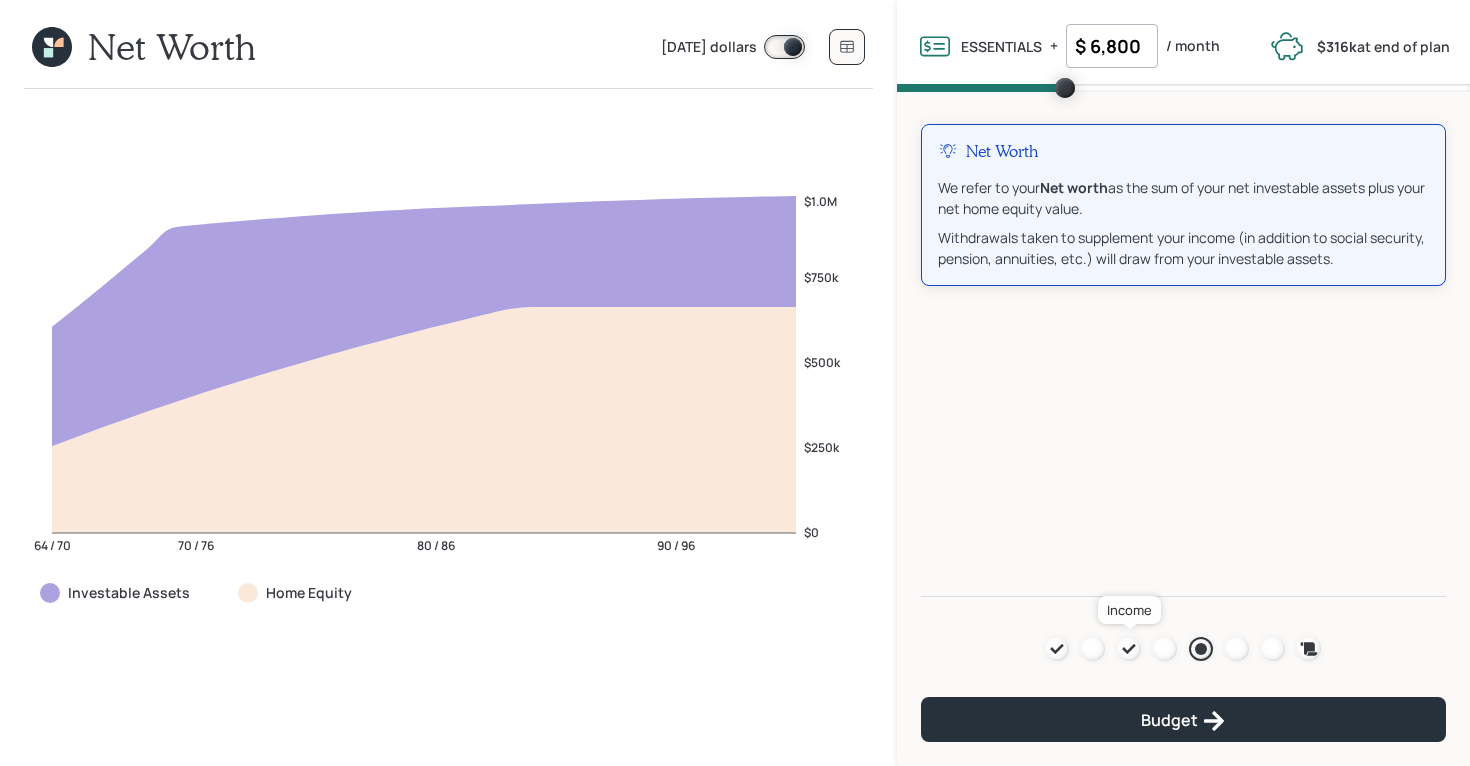 click at bounding box center (1129, 649) 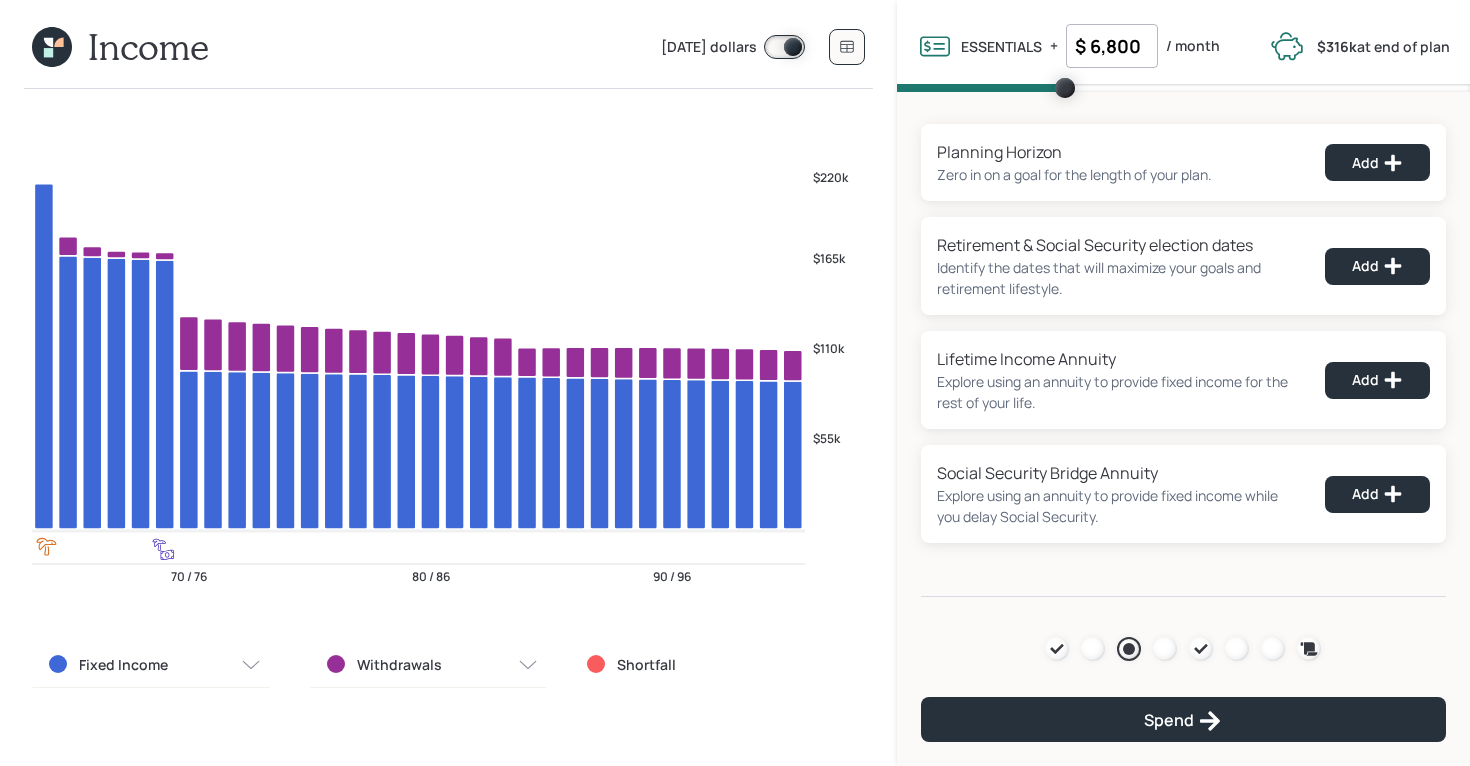 click at bounding box center (784, 47) 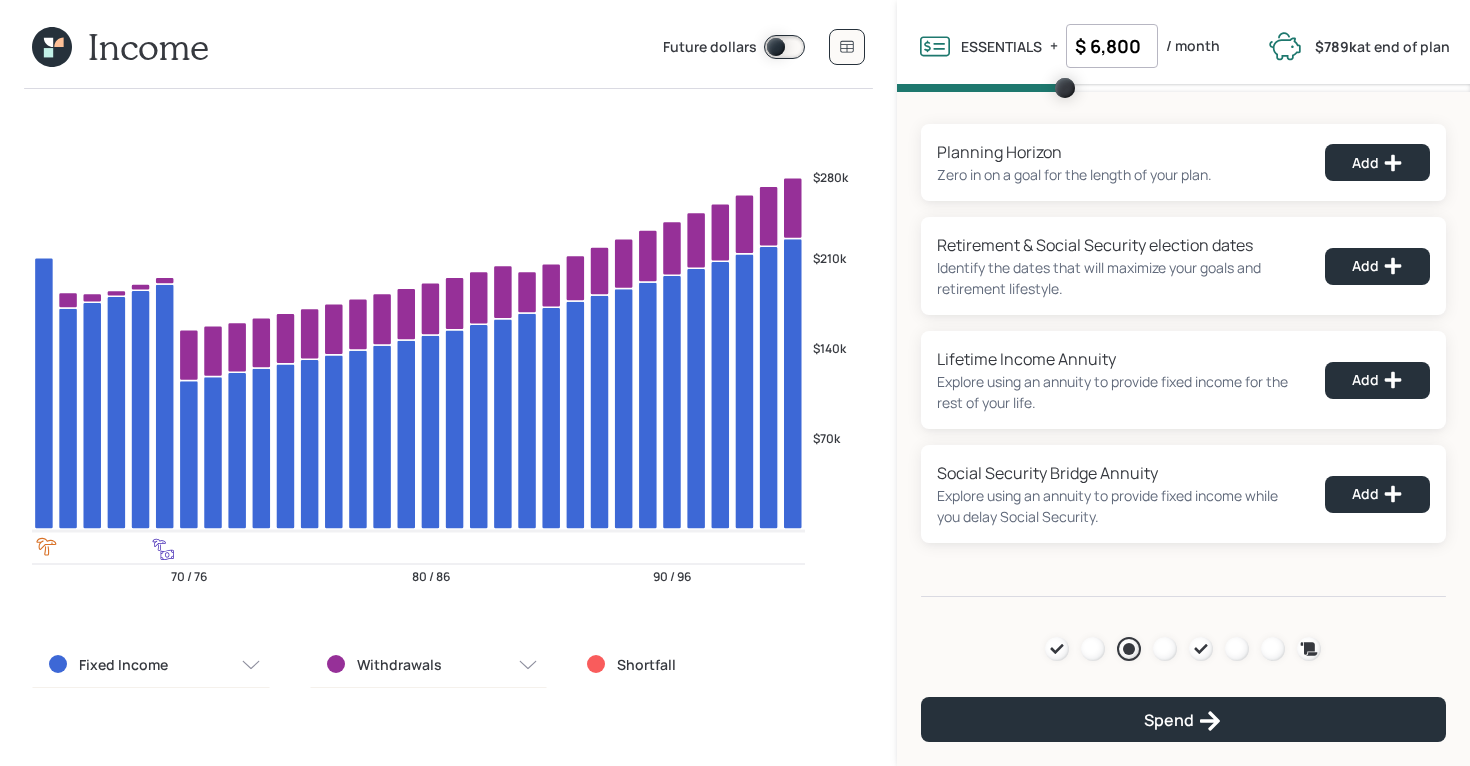 click 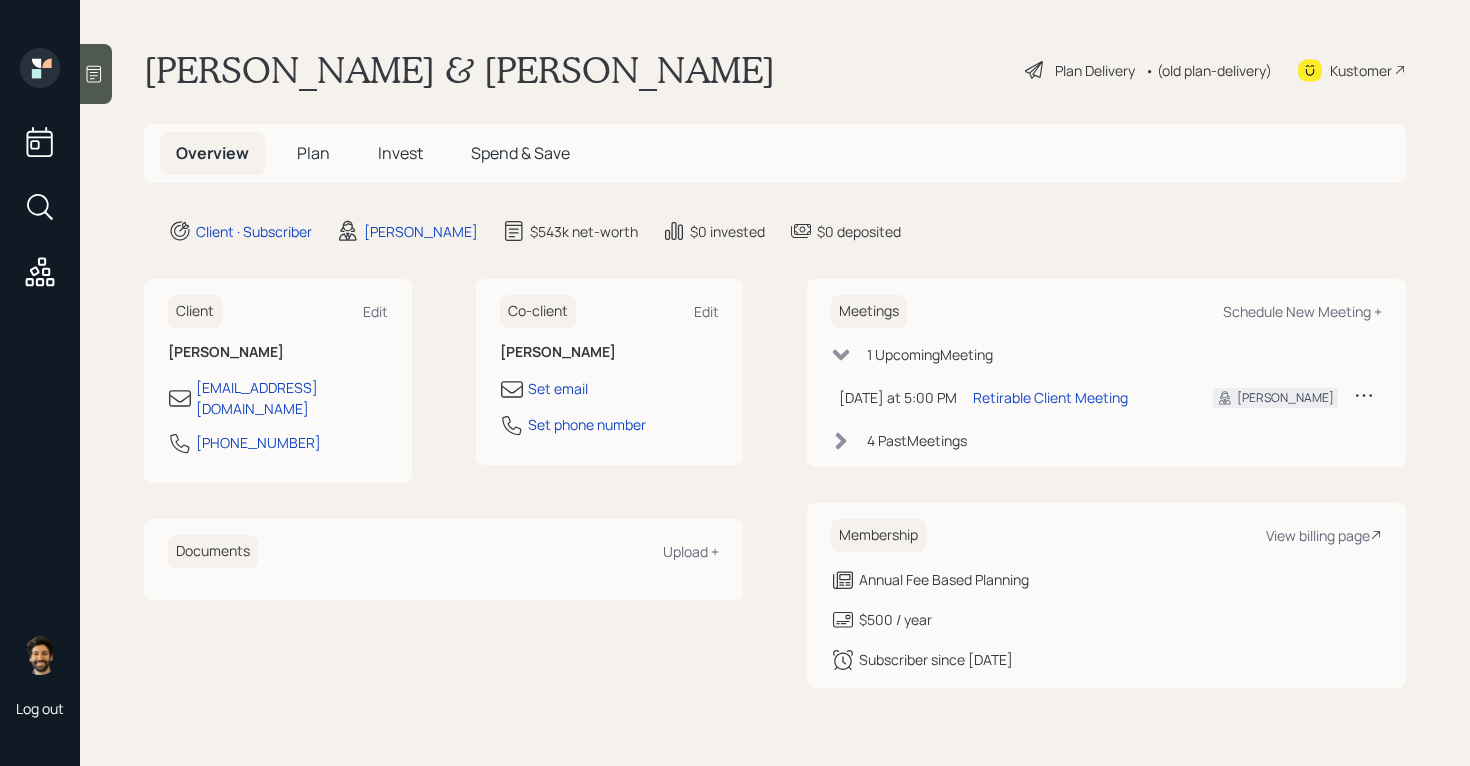 click on "Plan" at bounding box center (313, 153) 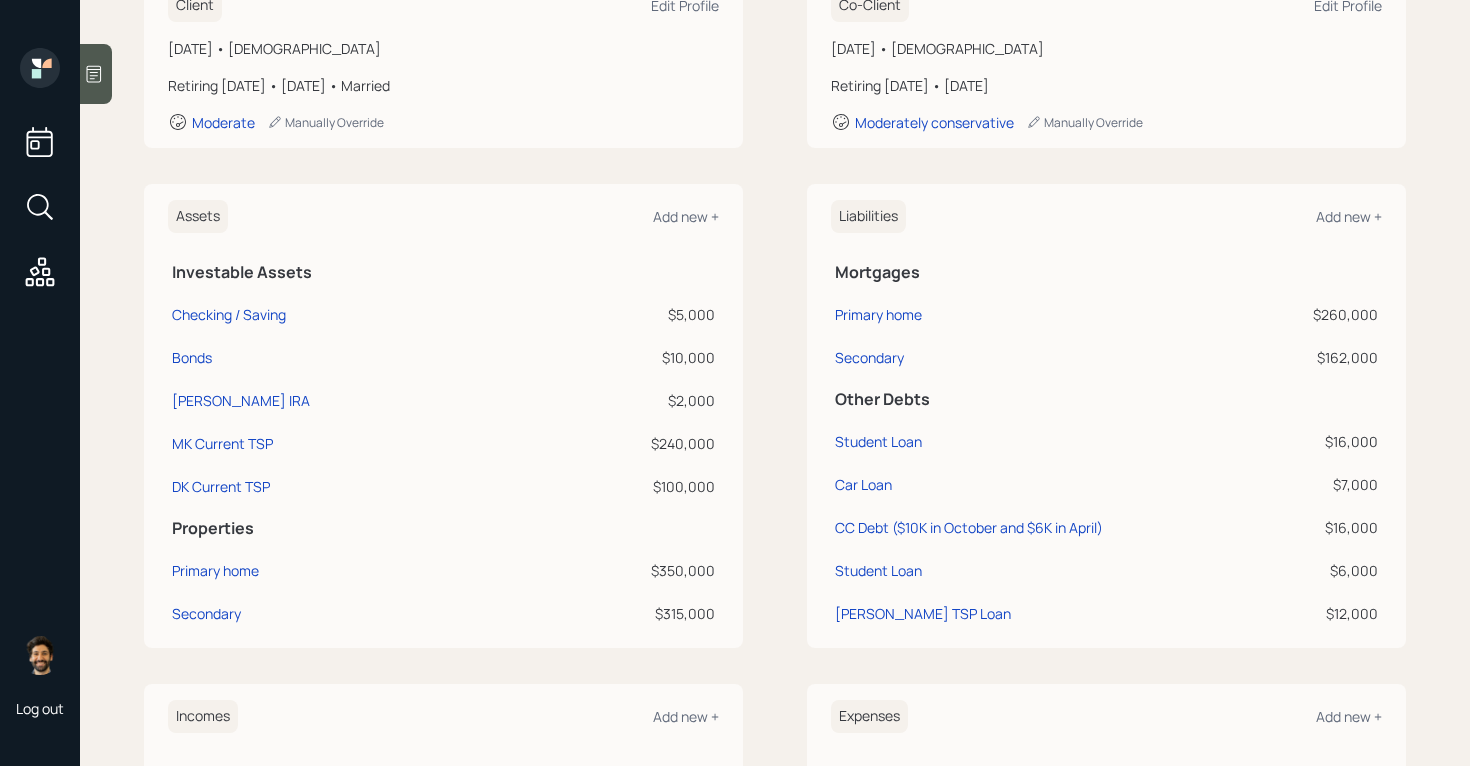 scroll, scrollTop: 323, scrollLeft: 0, axis: vertical 